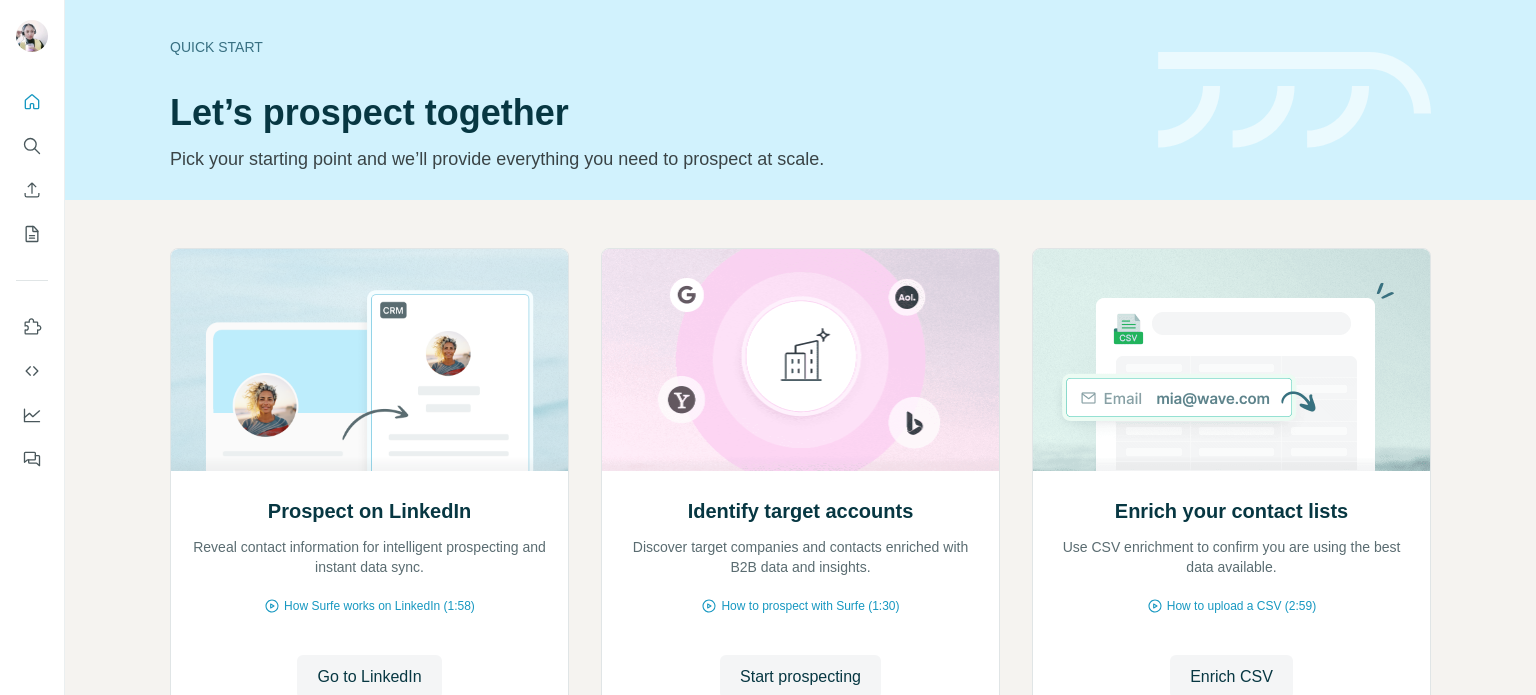 scroll, scrollTop: 0, scrollLeft: 0, axis: both 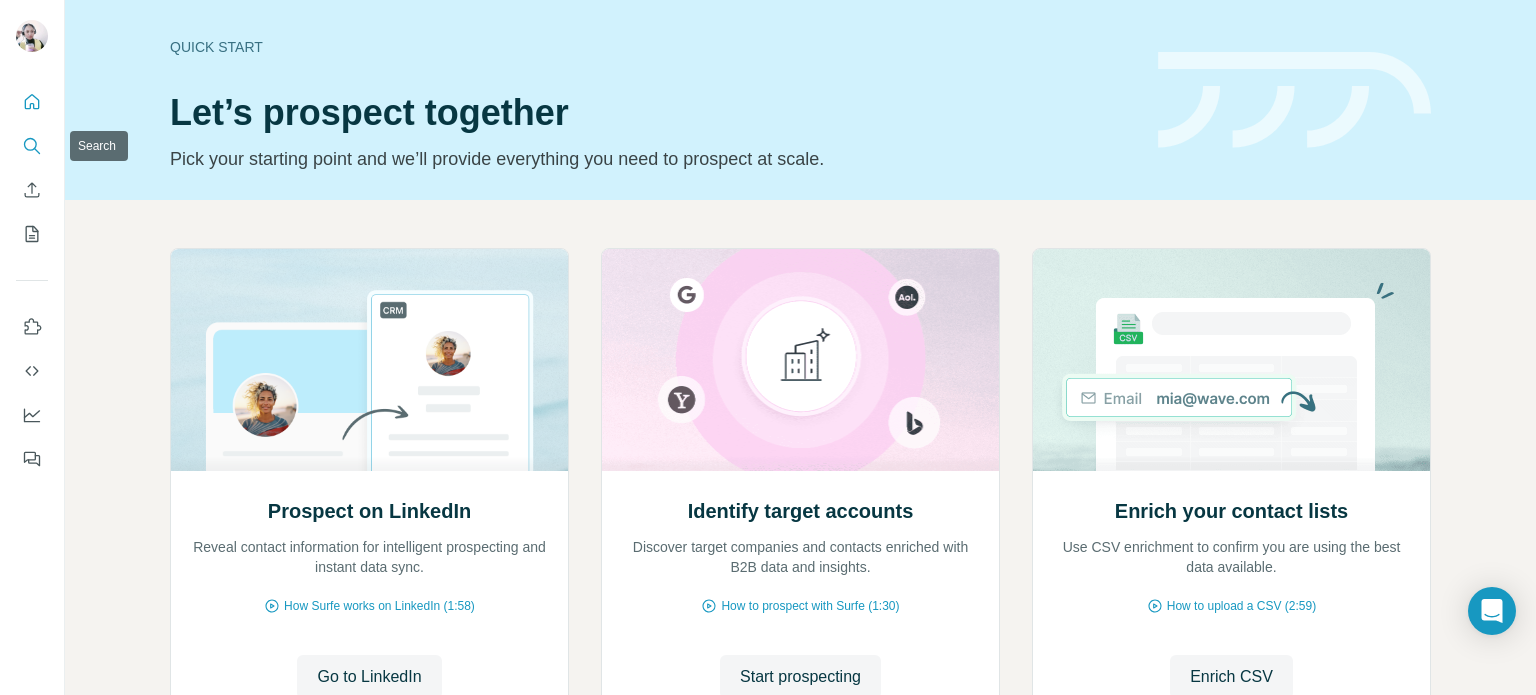click 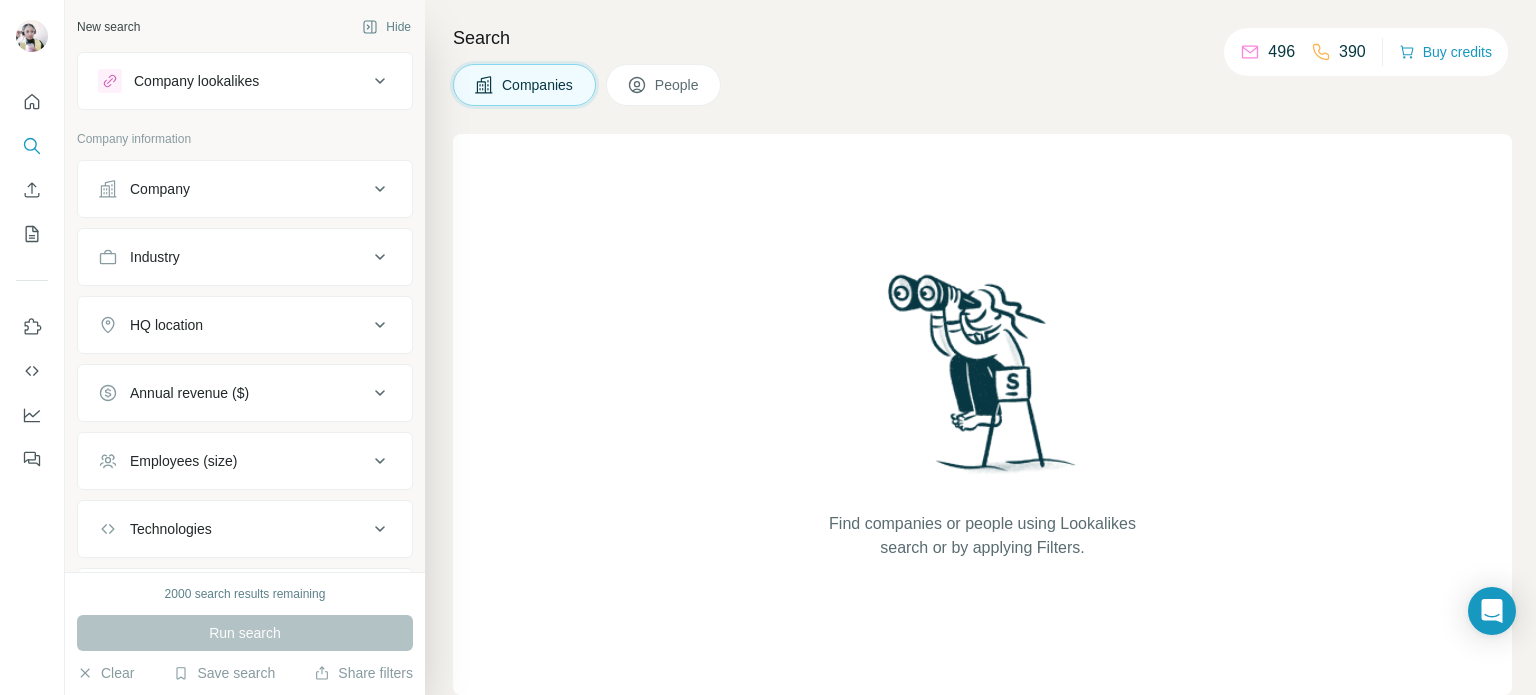 click on "Company" at bounding box center (233, 189) 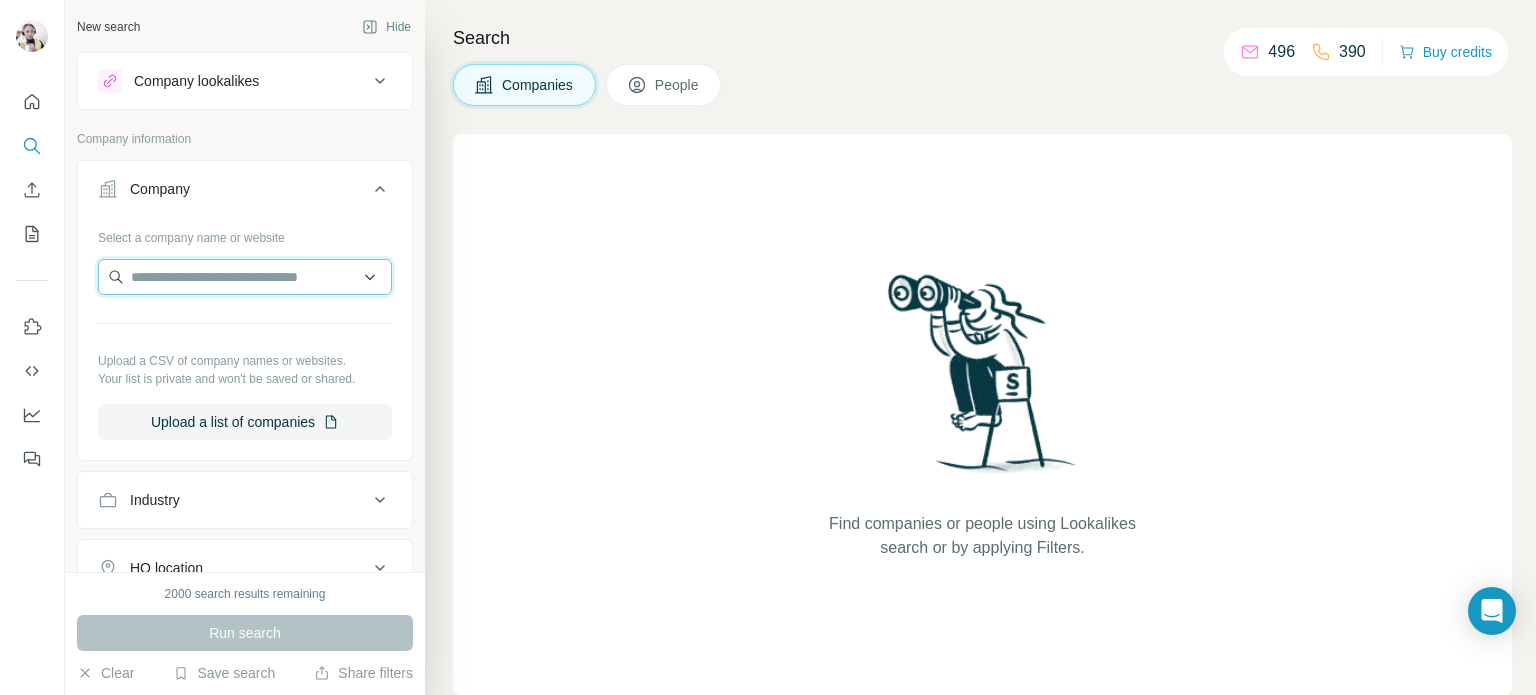 click at bounding box center [245, 277] 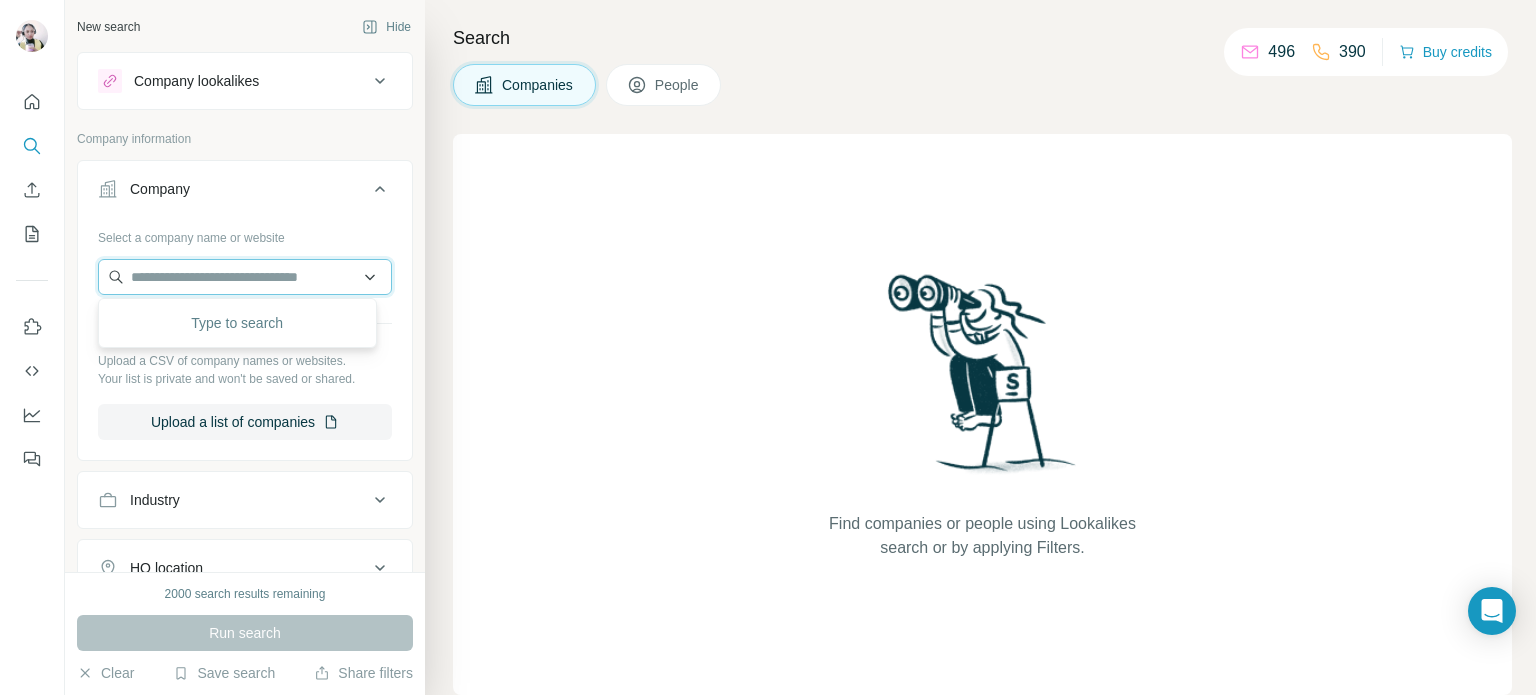 click at bounding box center [245, 277] 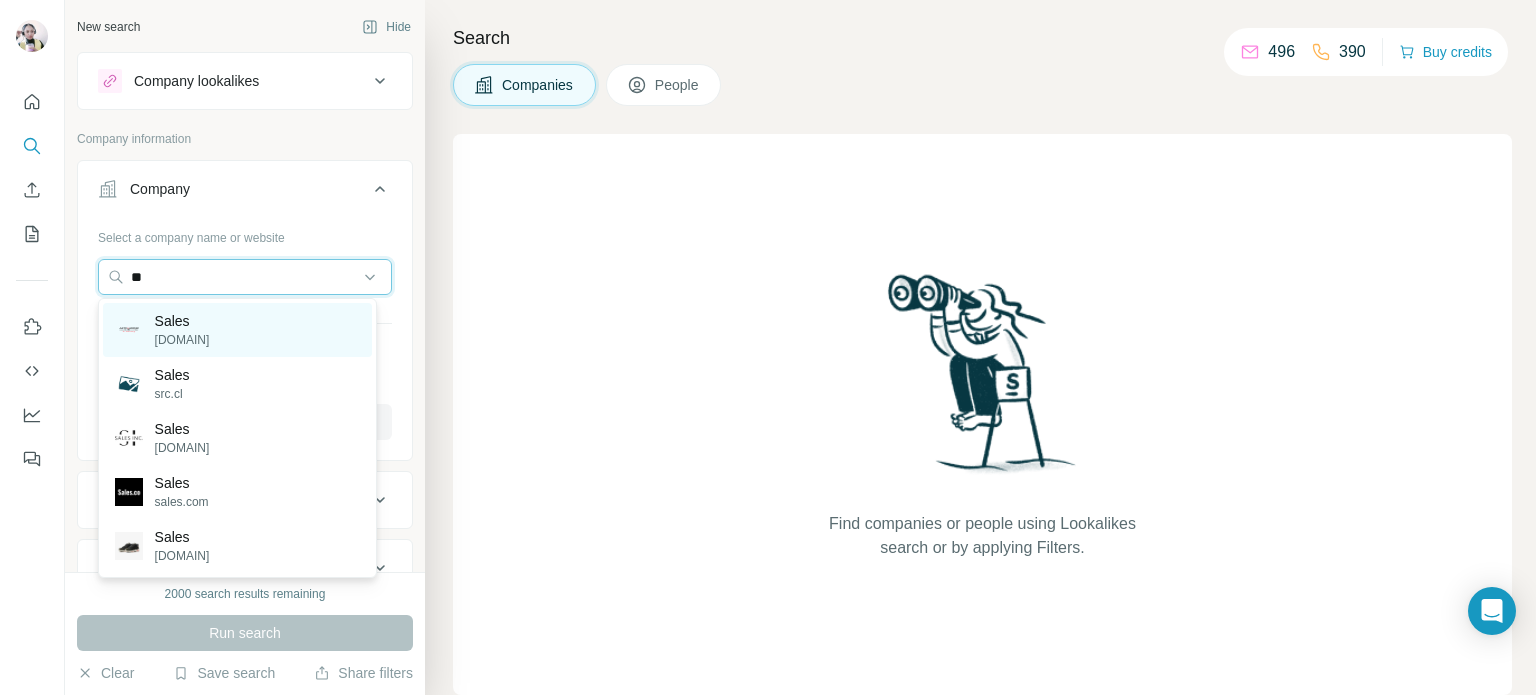 type on "*" 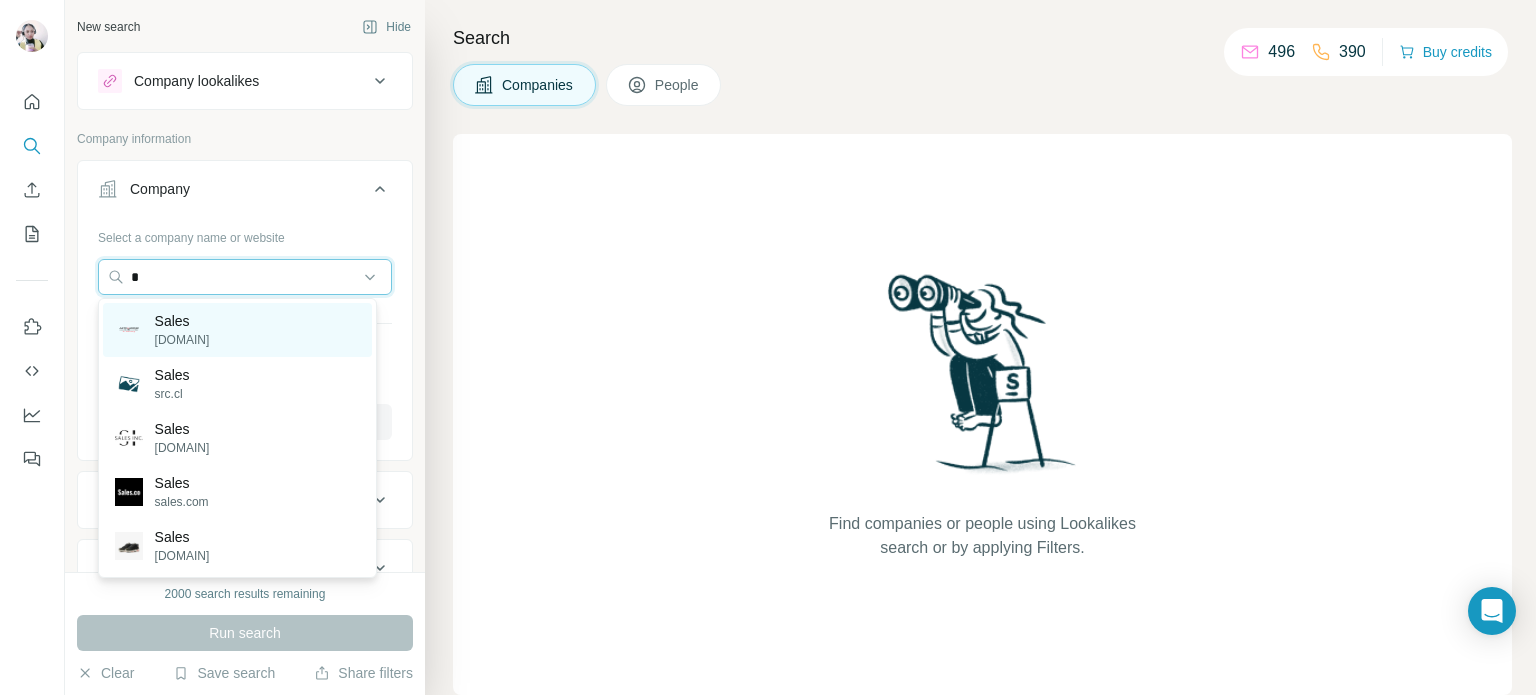 type 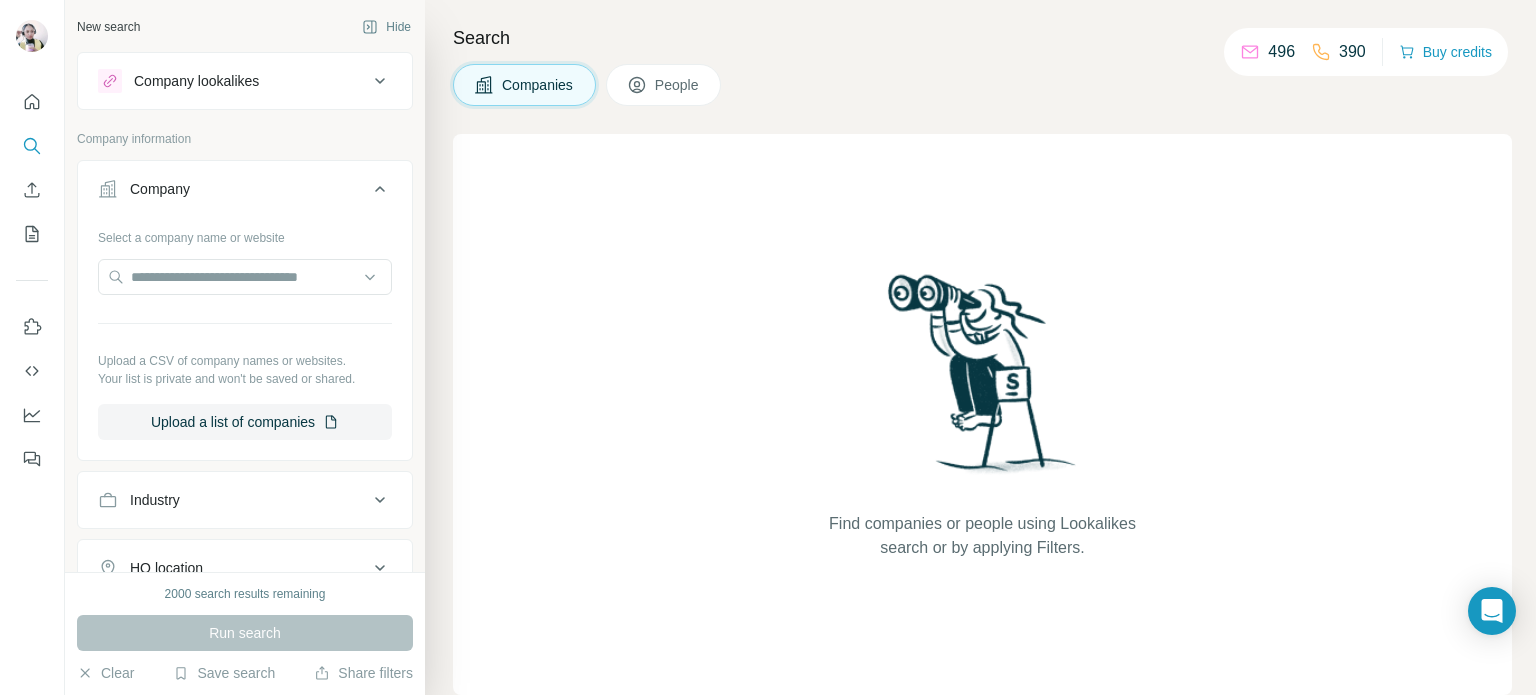 click on "Find companies or people using Lookalikes search or by applying Filters." at bounding box center (982, 414) 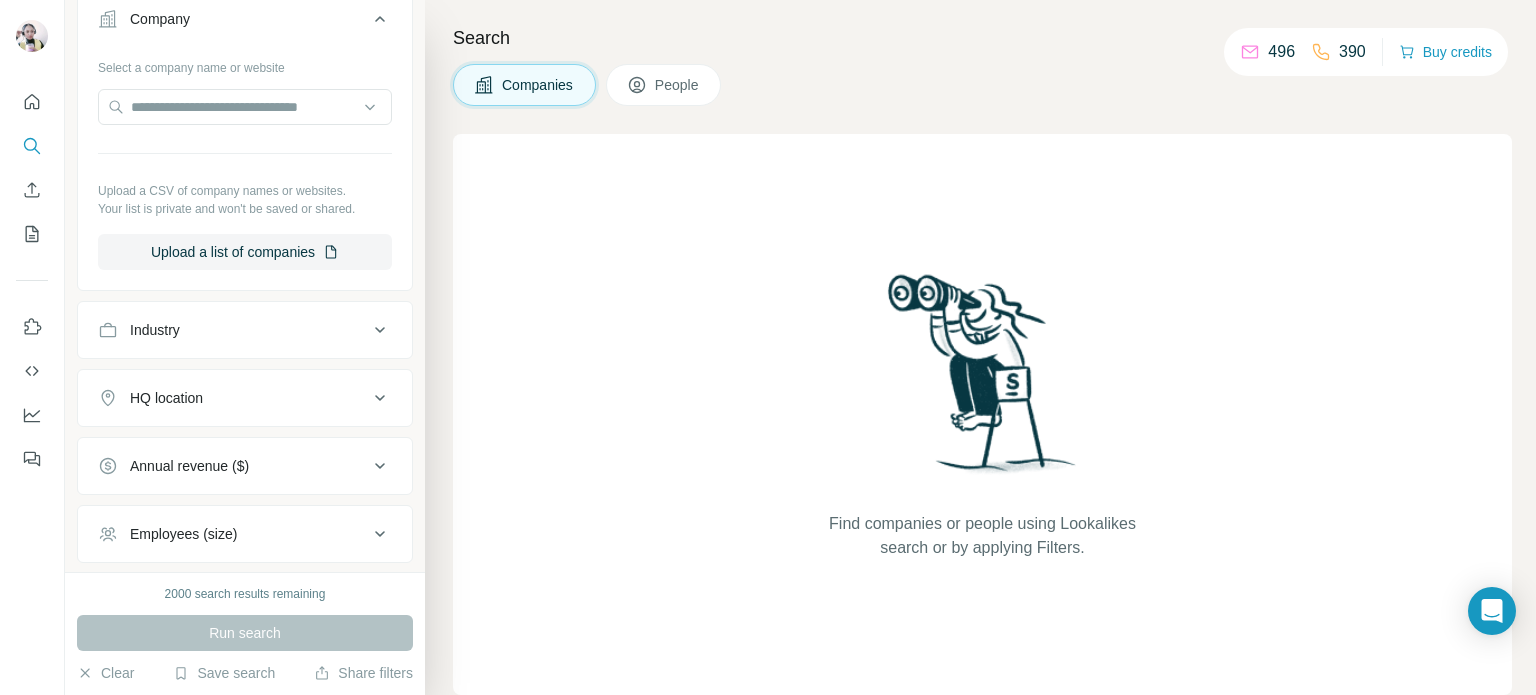 scroll, scrollTop: 200, scrollLeft: 0, axis: vertical 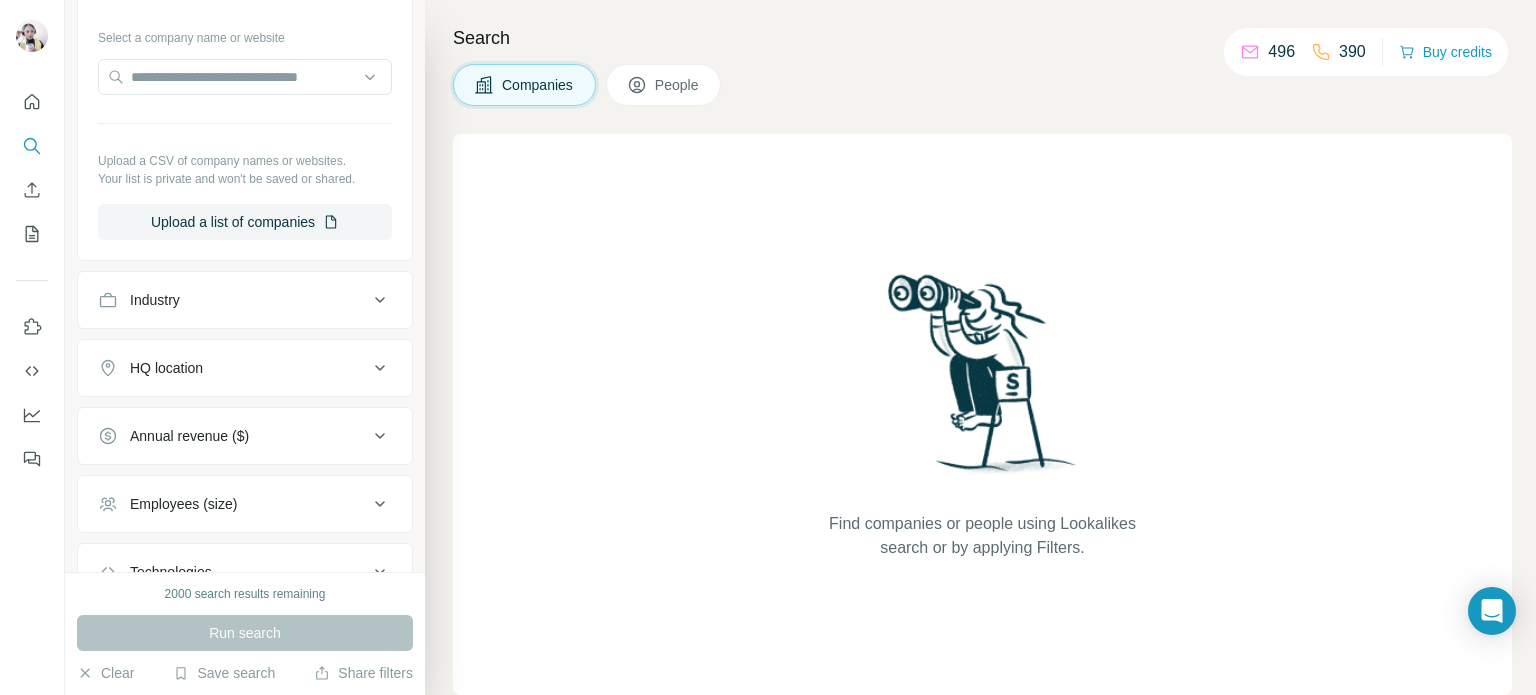 click on "Industry" at bounding box center (233, 300) 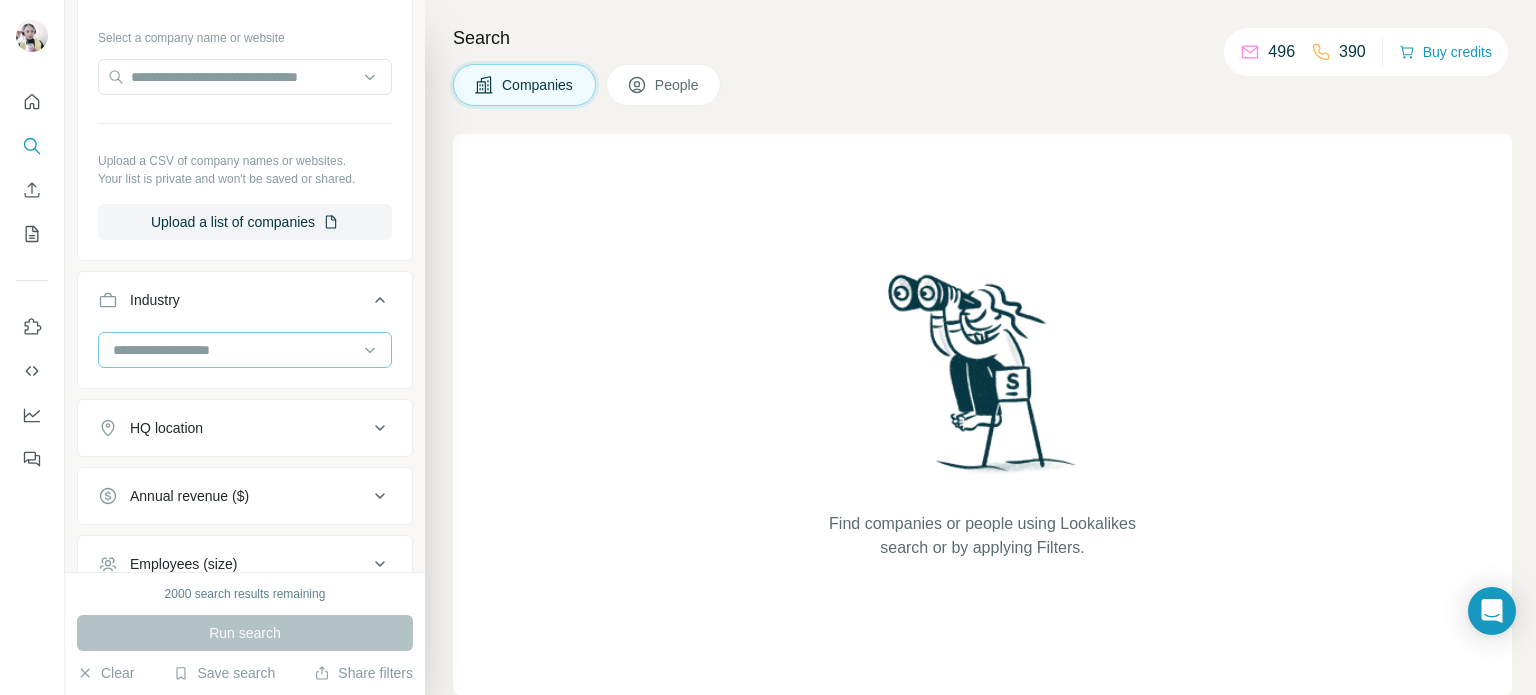 click at bounding box center [234, 350] 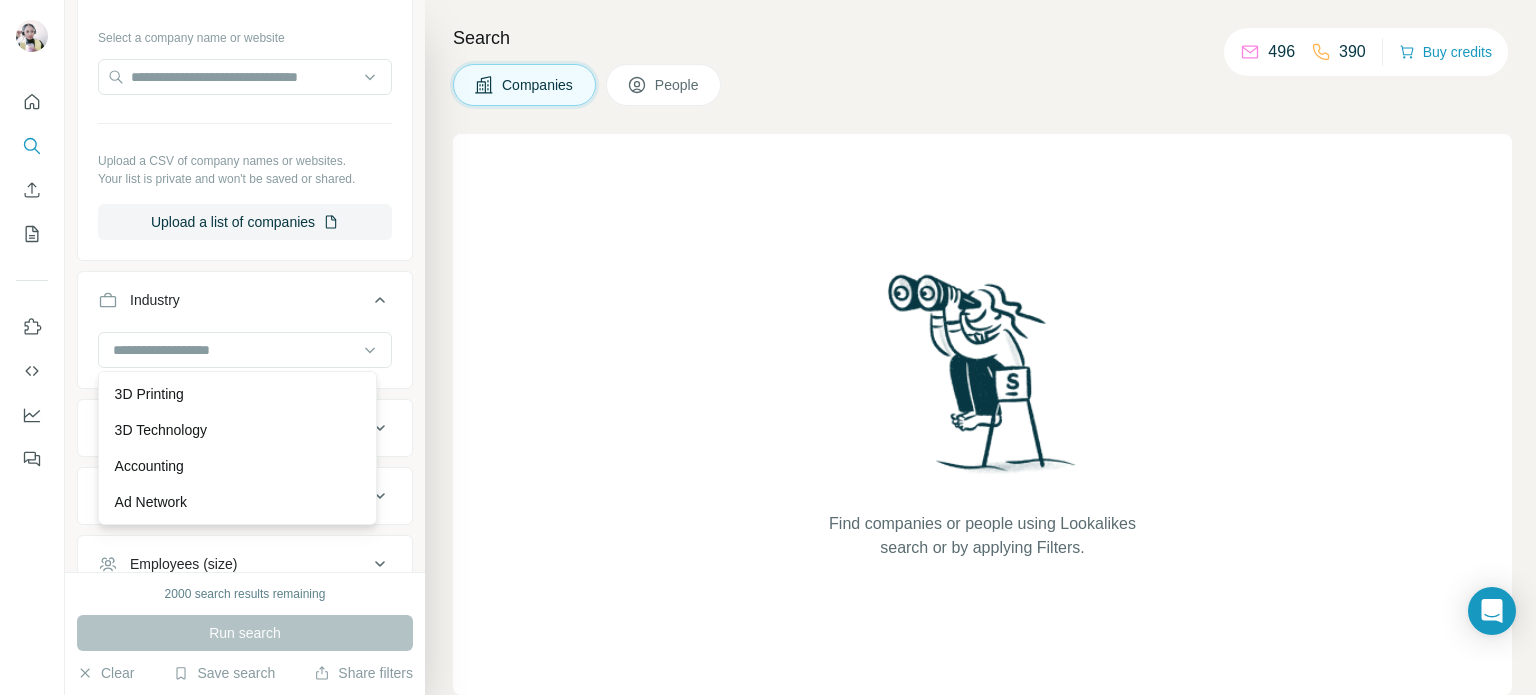 click on "Find companies or people using Lookalikes search or by applying Filters." at bounding box center [982, 414] 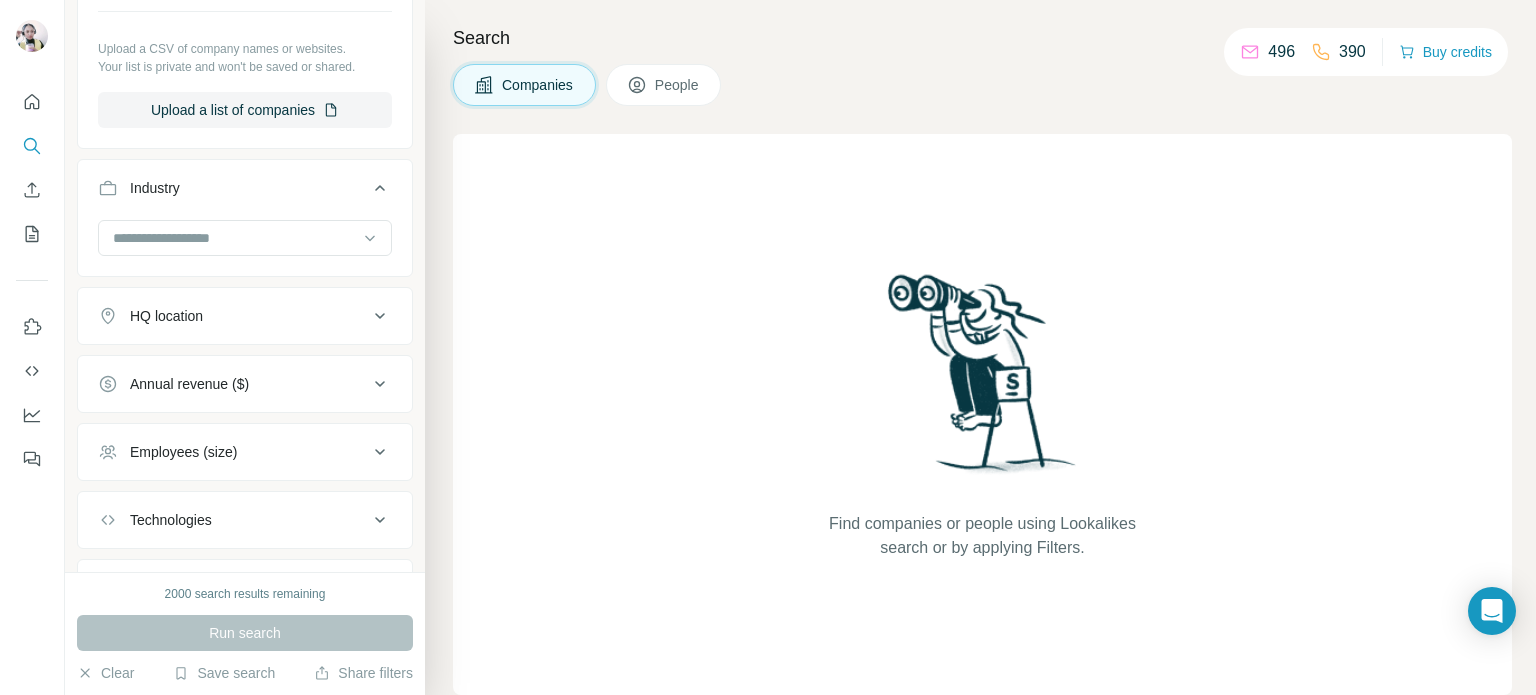 scroll, scrollTop: 400, scrollLeft: 0, axis: vertical 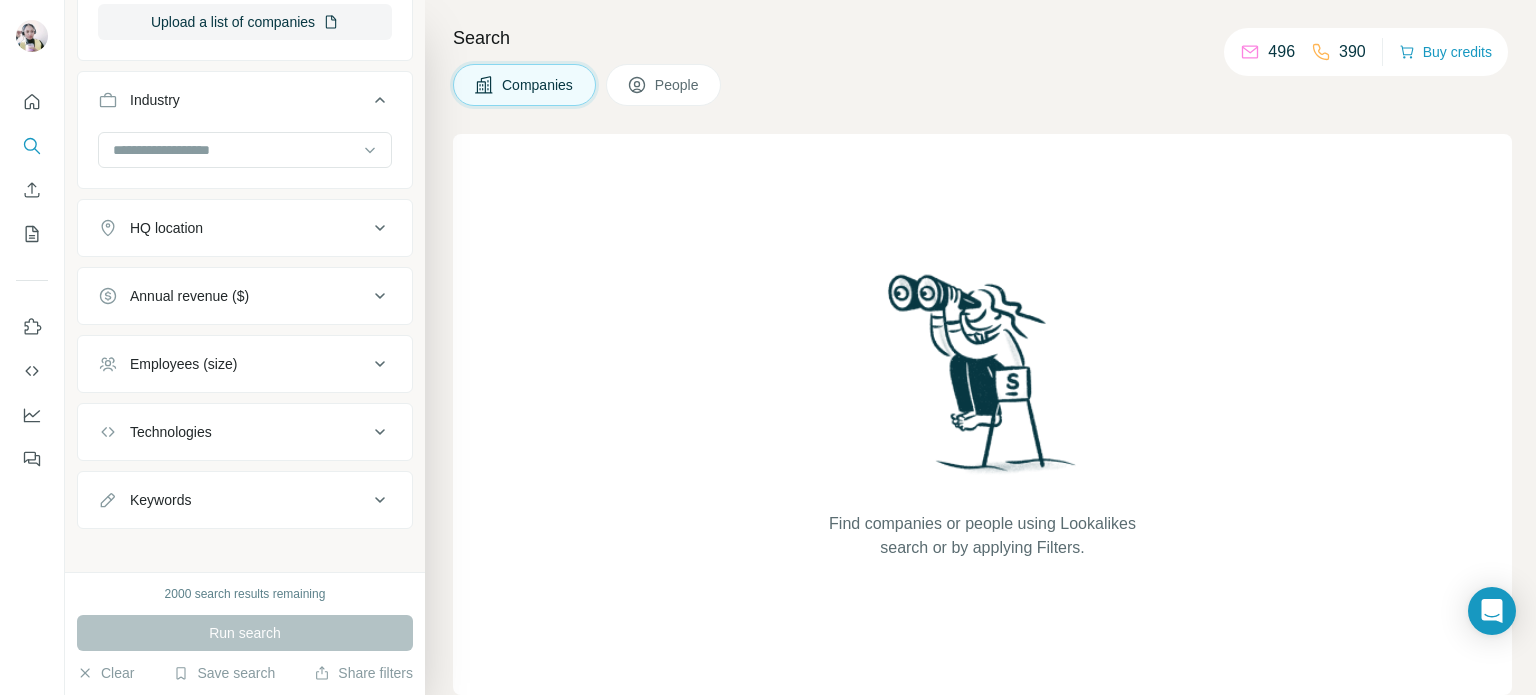 click on "Annual revenue ($)" at bounding box center (189, 296) 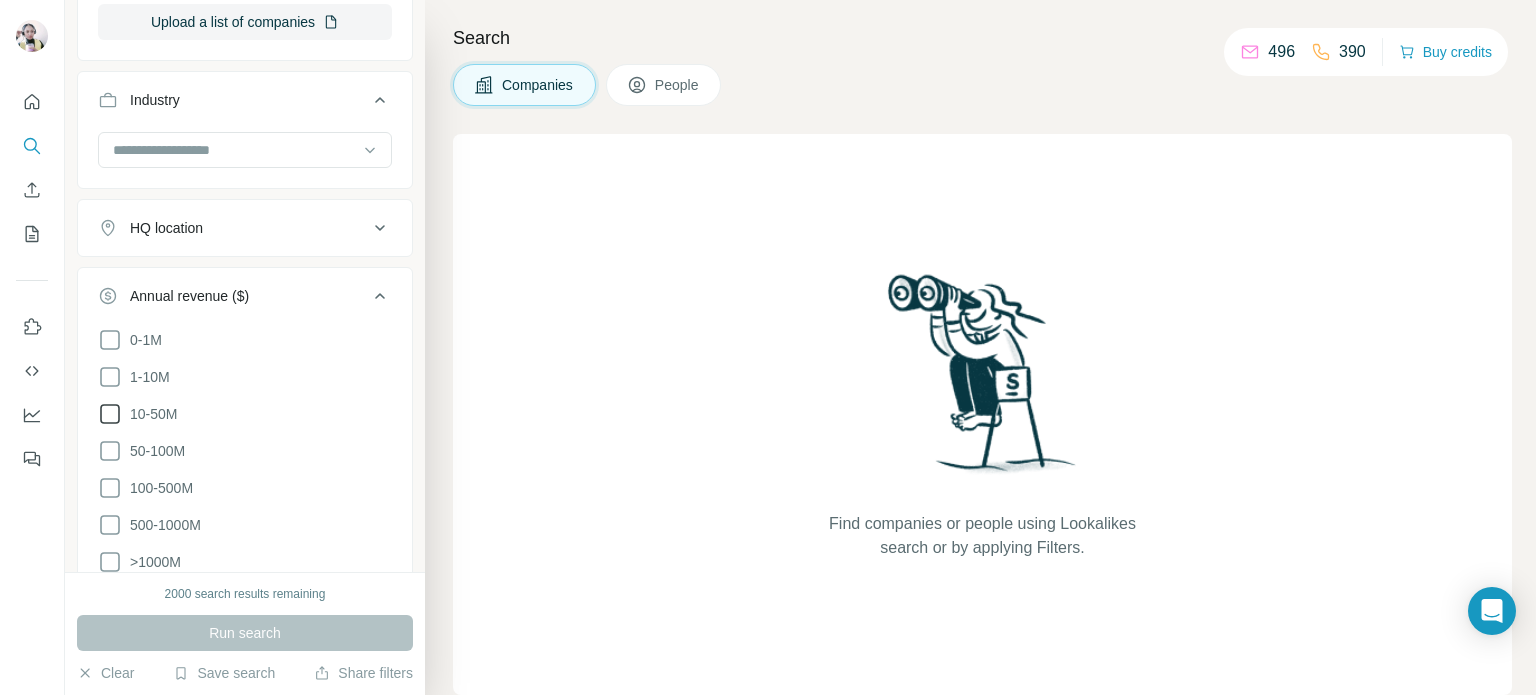 click 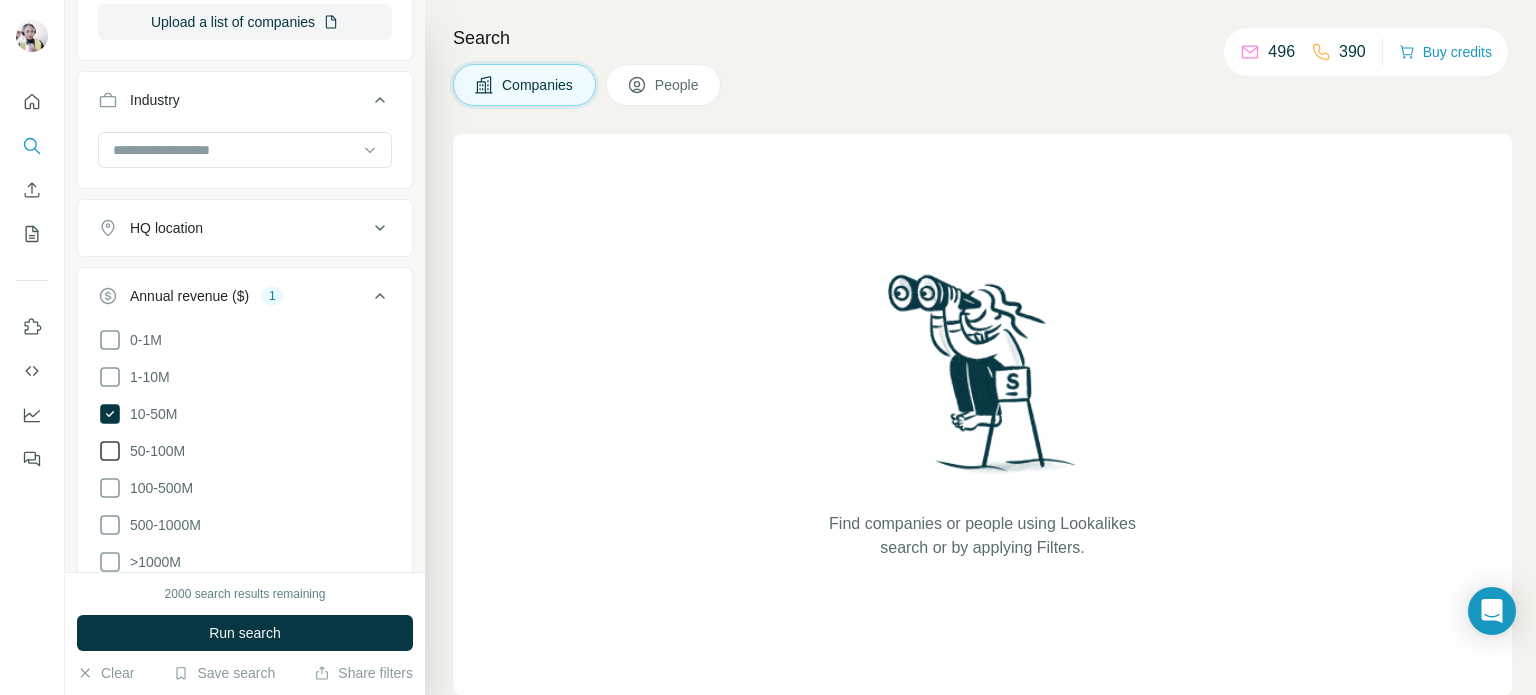 click 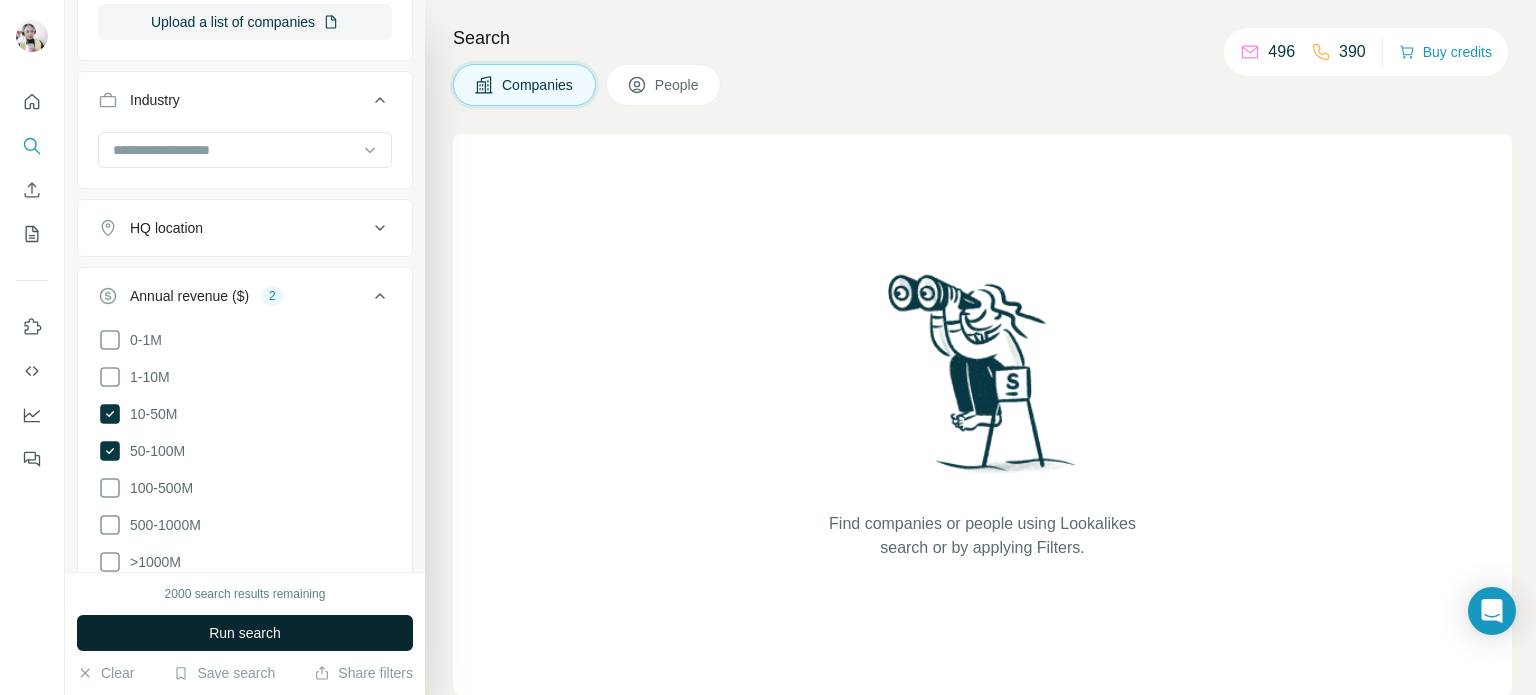 click on "Run search" at bounding box center (245, 633) 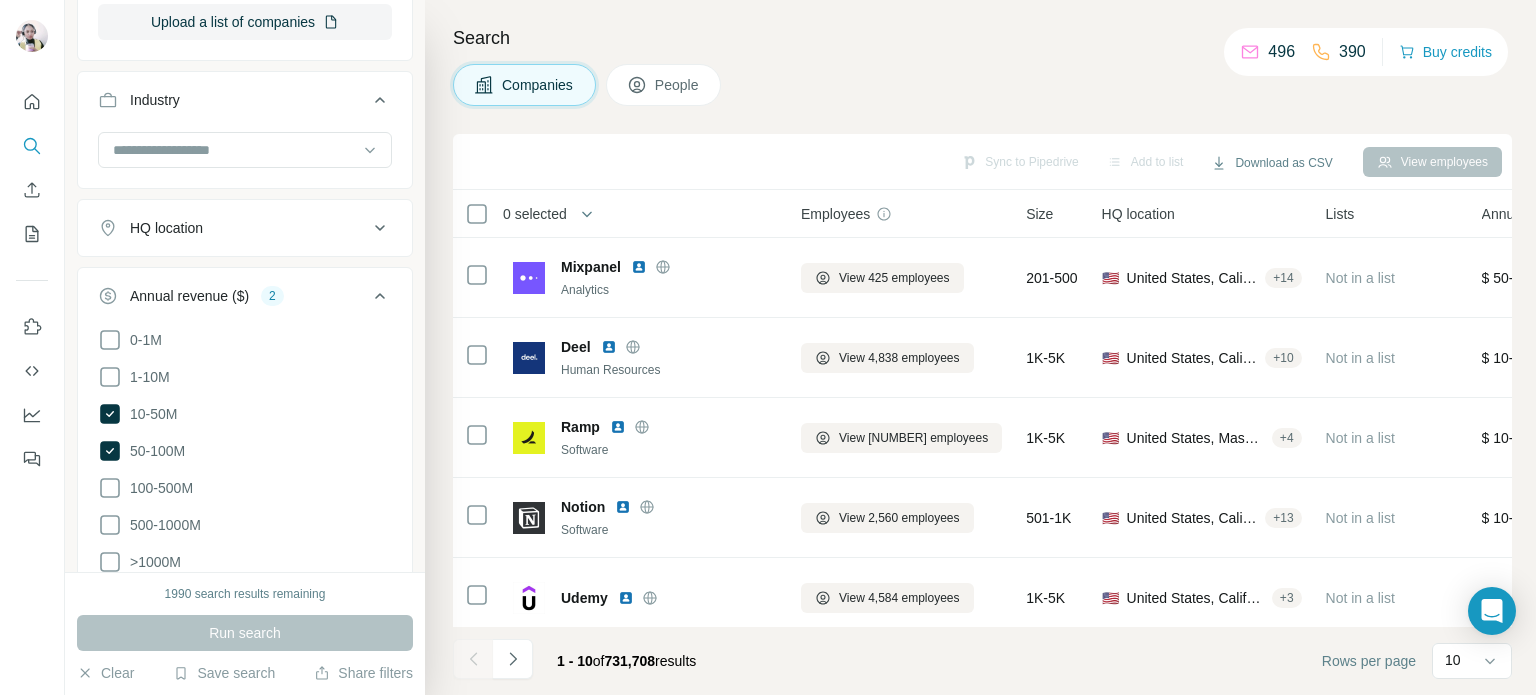 click 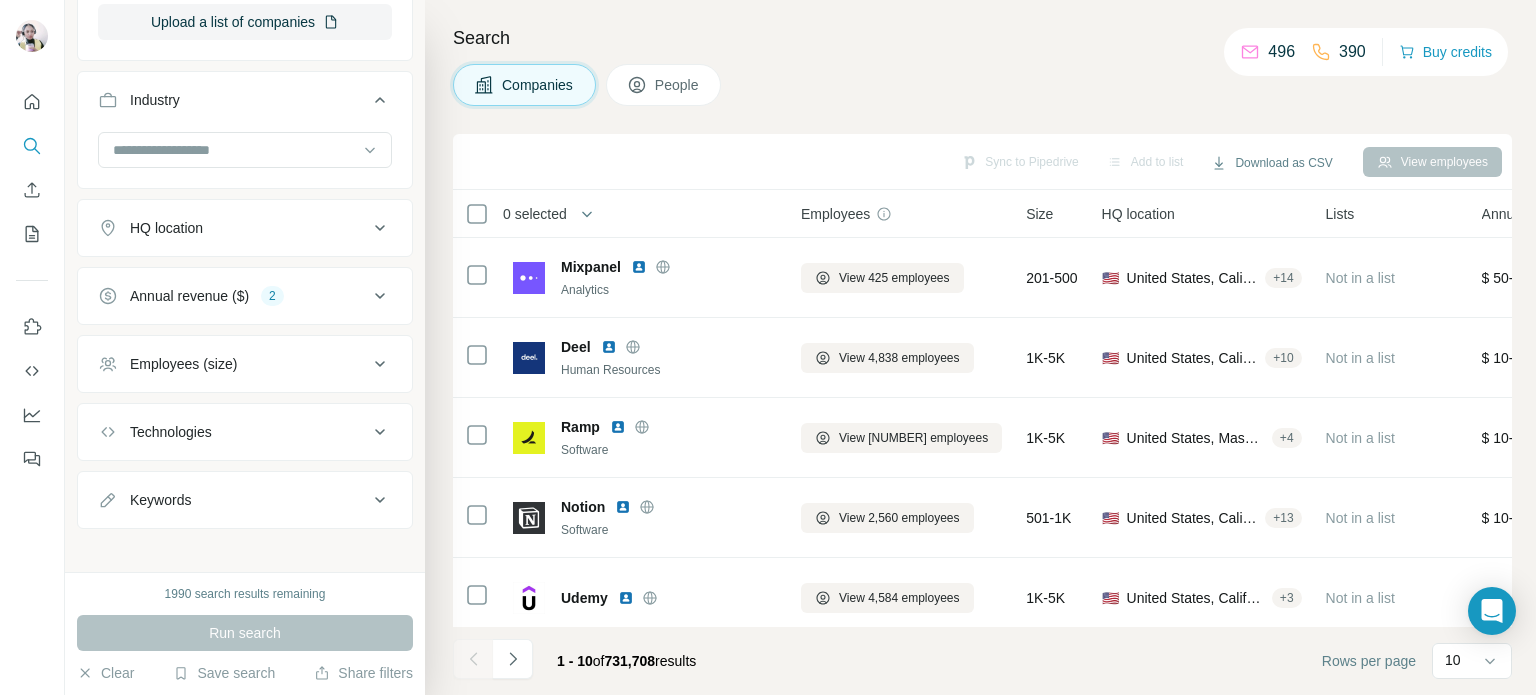 click on "Employees (size)" at bounding box center [183, 364] 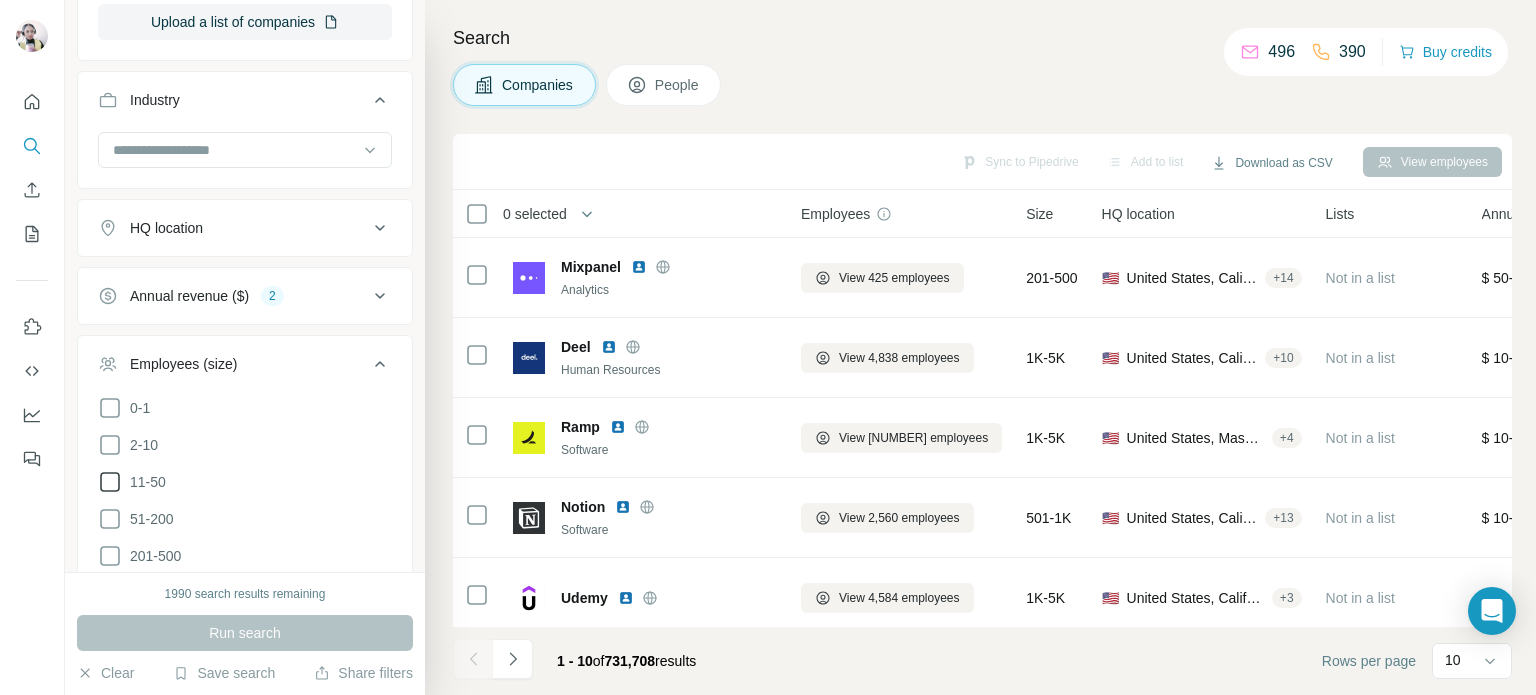 click 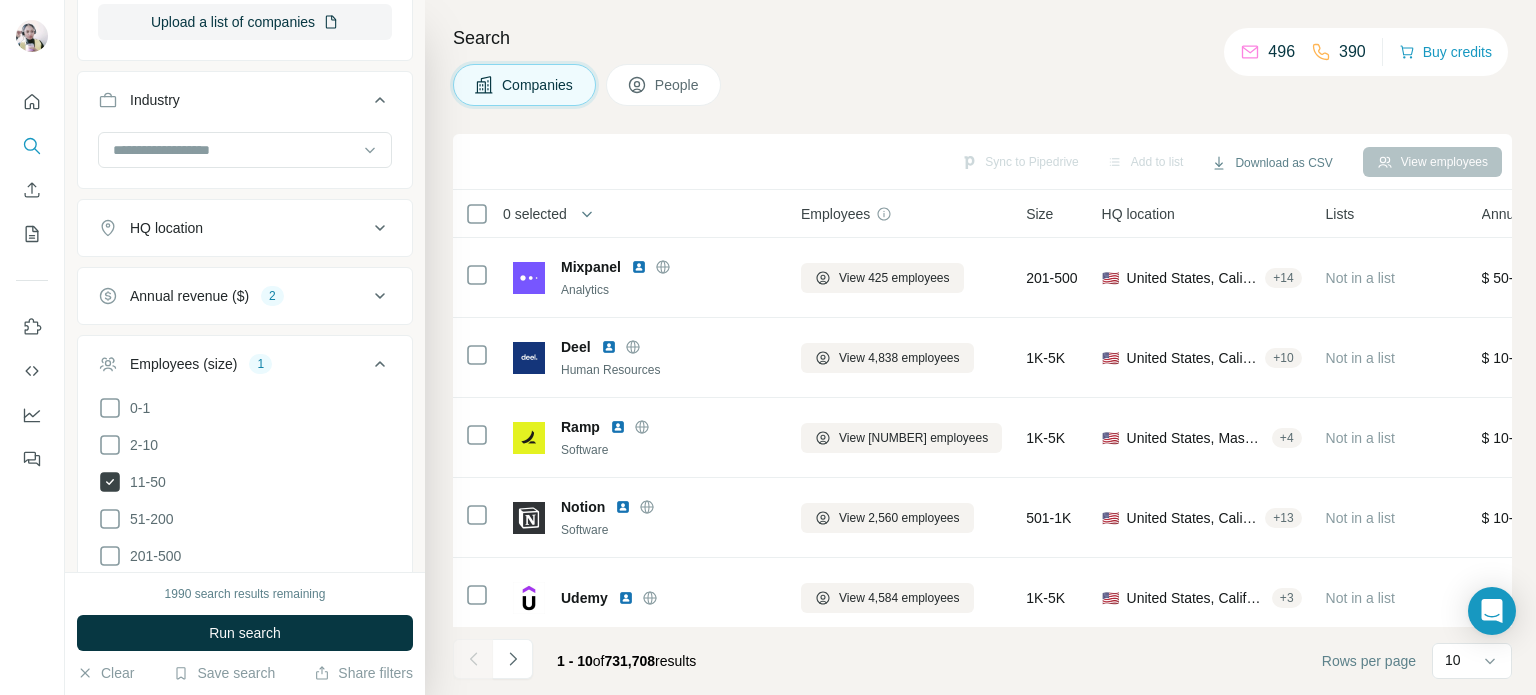 click 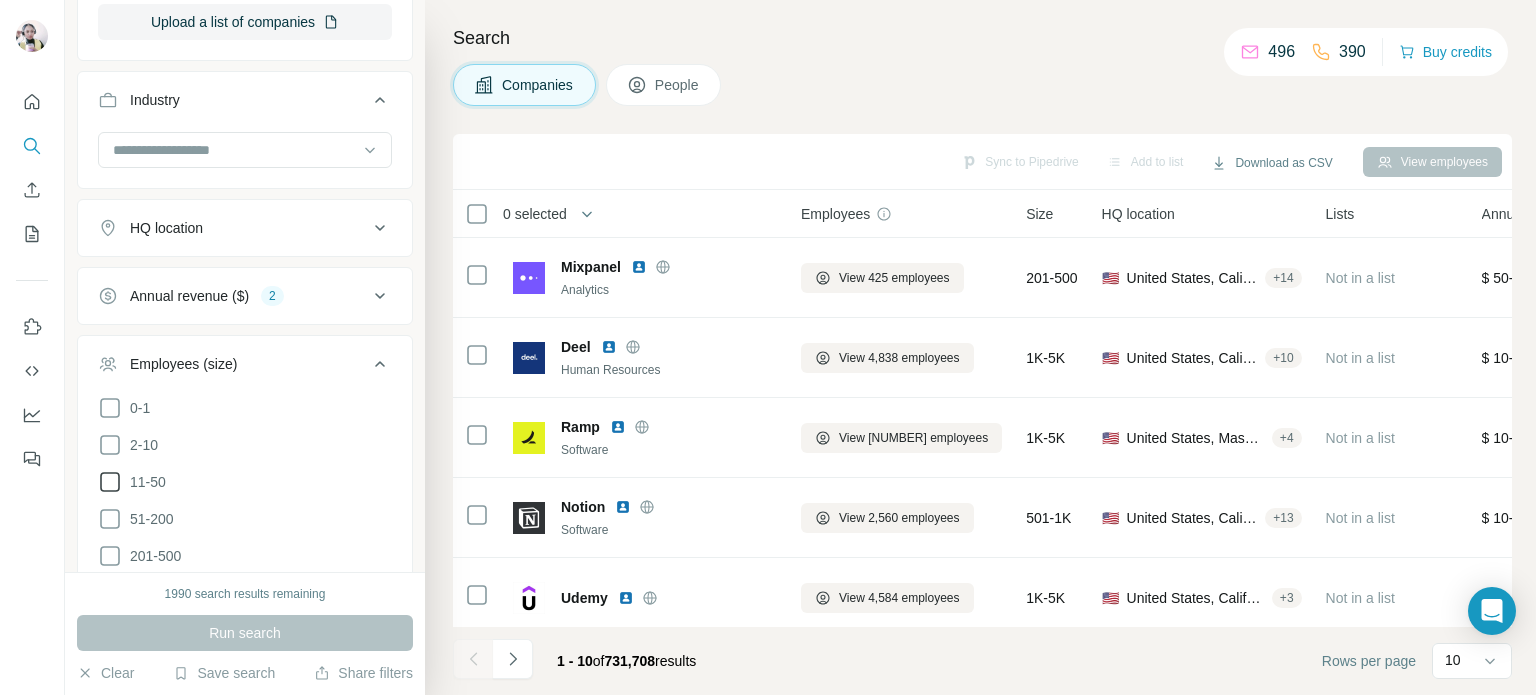 click 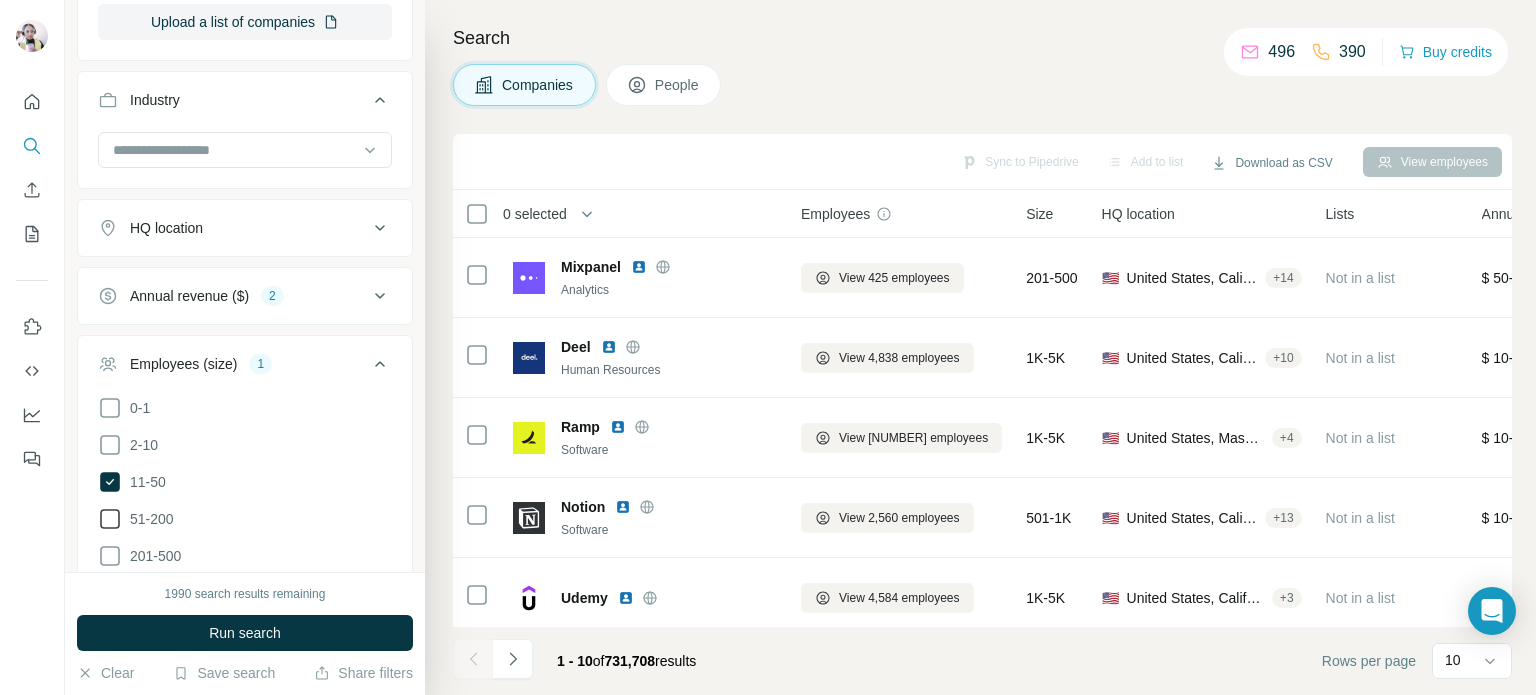 click 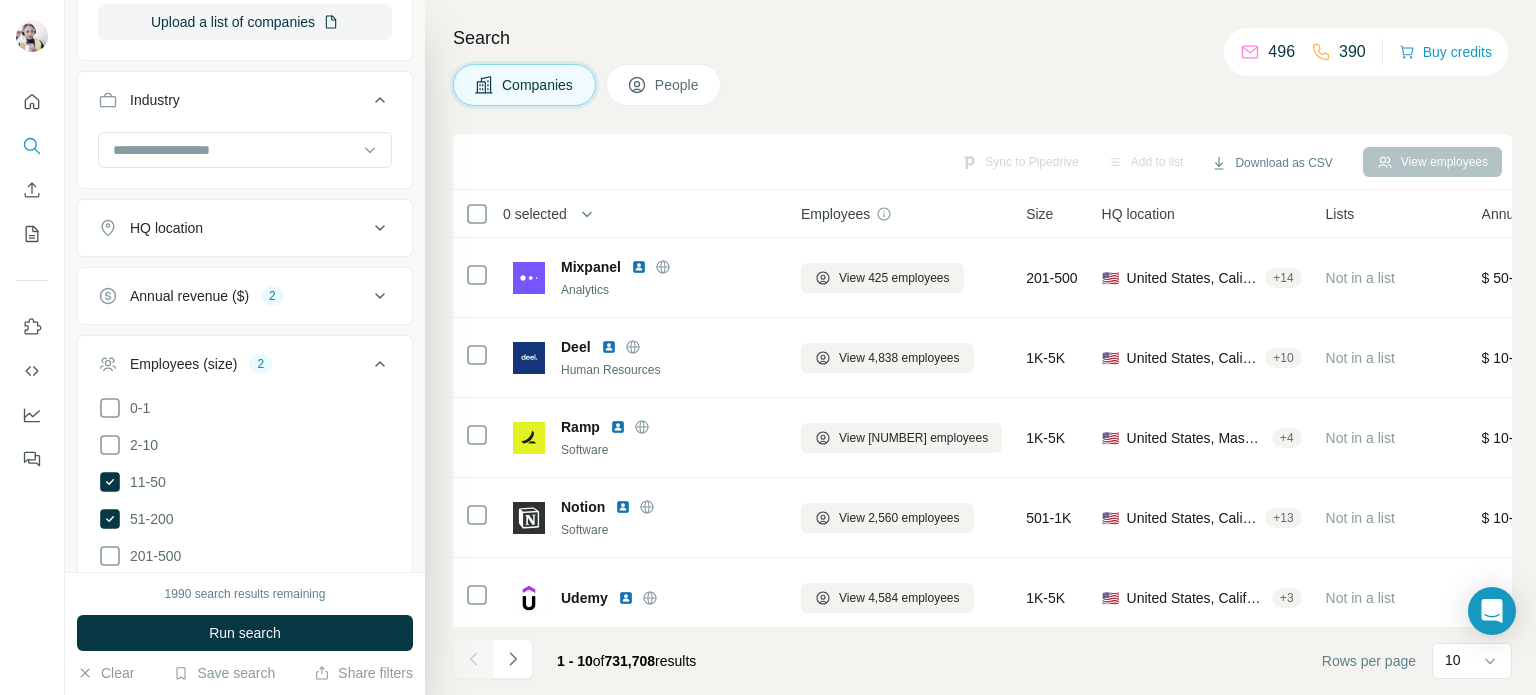 drag, startPoint x: 205, startPoint y: 631, endPoint x: 212, endPoint y: 563, distance: 68.359344 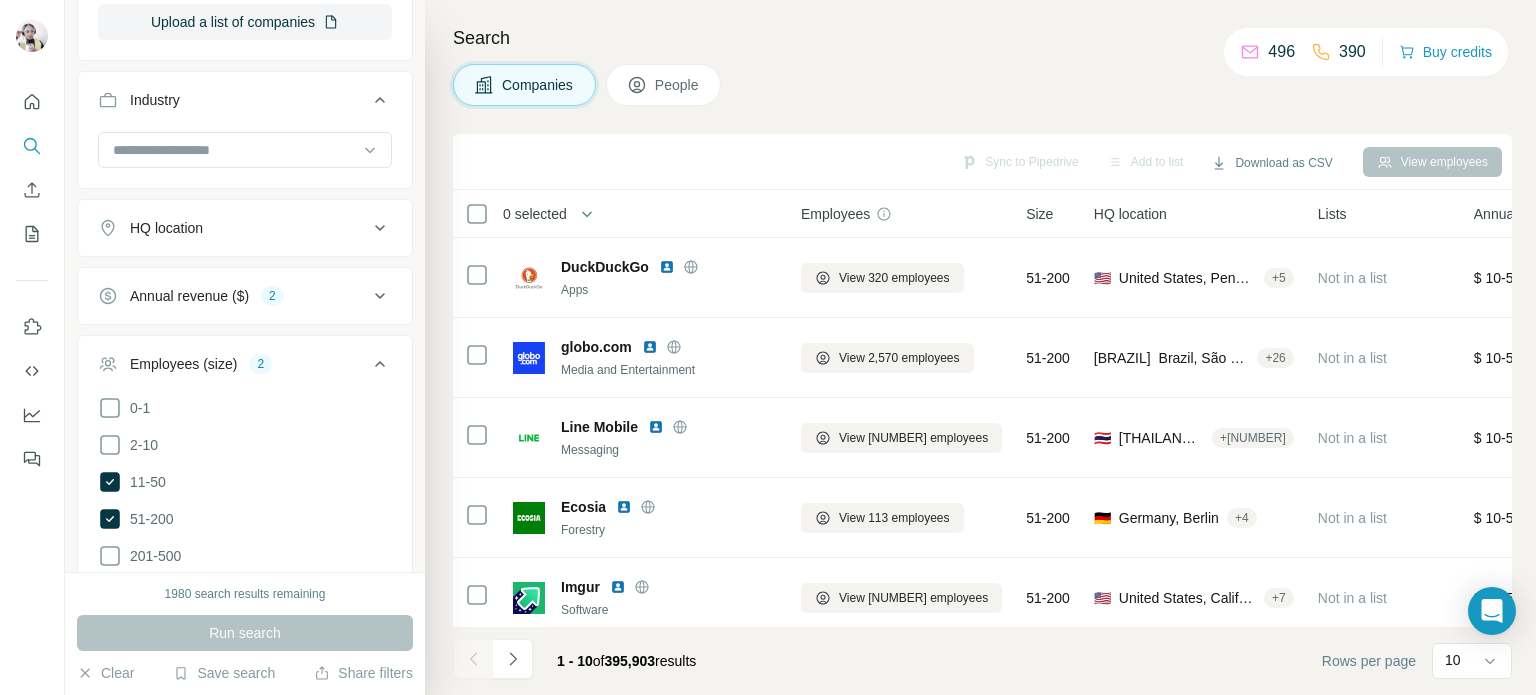 drag, startPoint x: 112, startPoint y: 520, endPoint x: 209, endPoint y: 432, distance: 130.96947 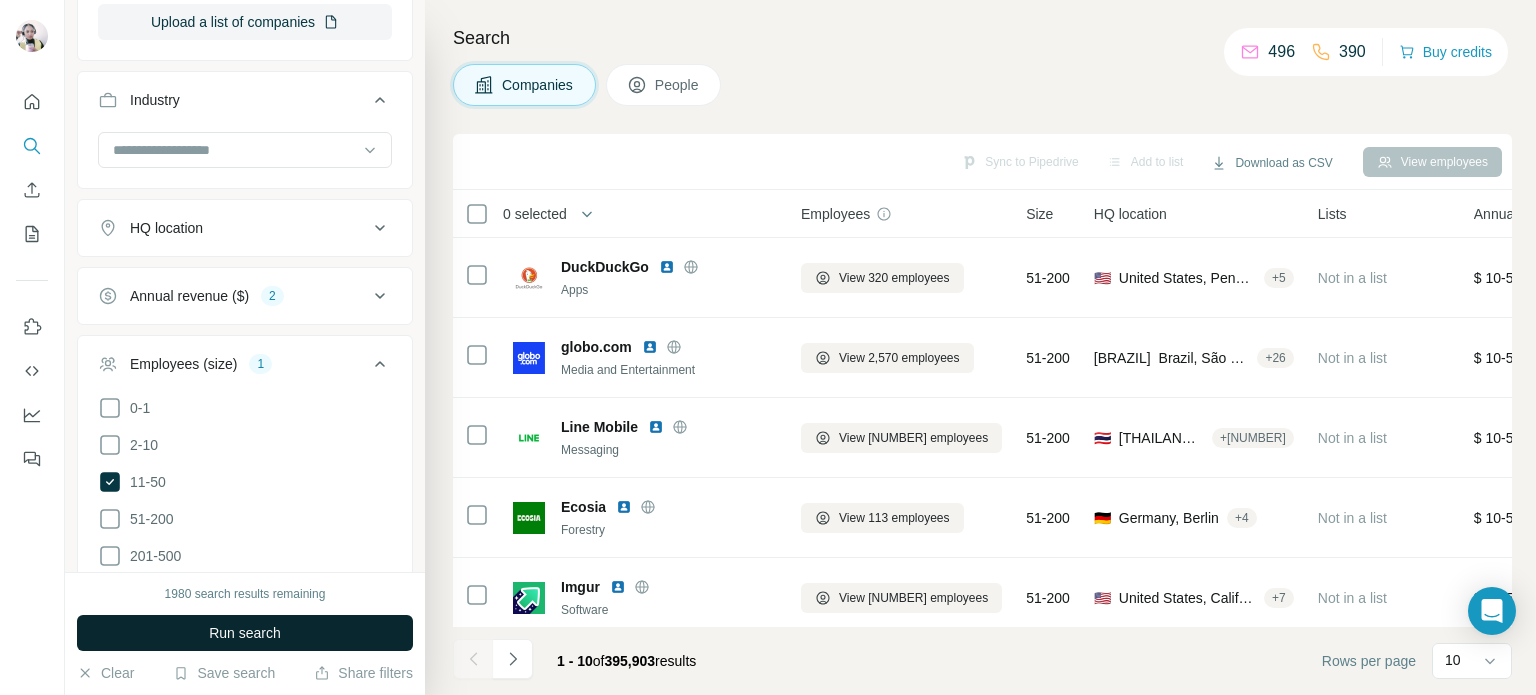 click on "Run search" at bounding box center (245, 633) 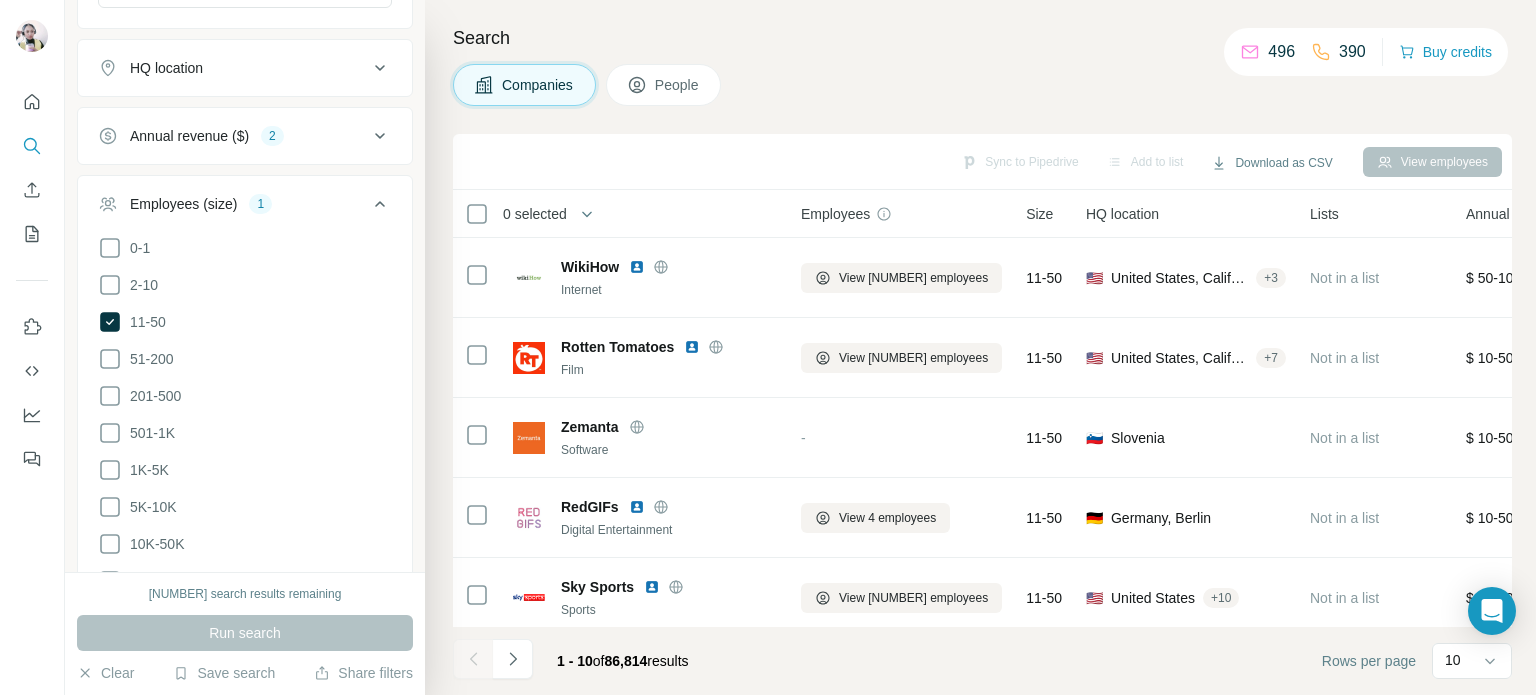 scroll, scrollTop: 567, scrollLeft: 0, axis: vertical 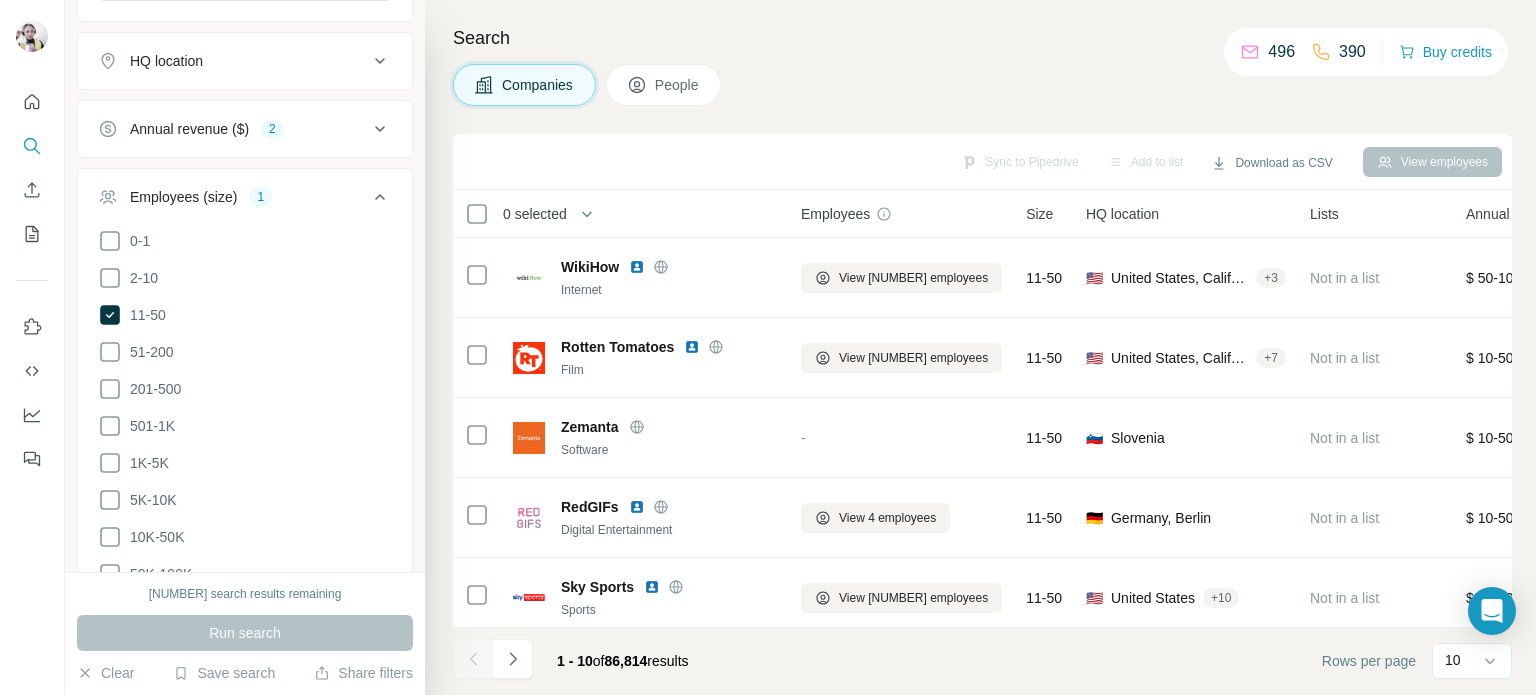 click 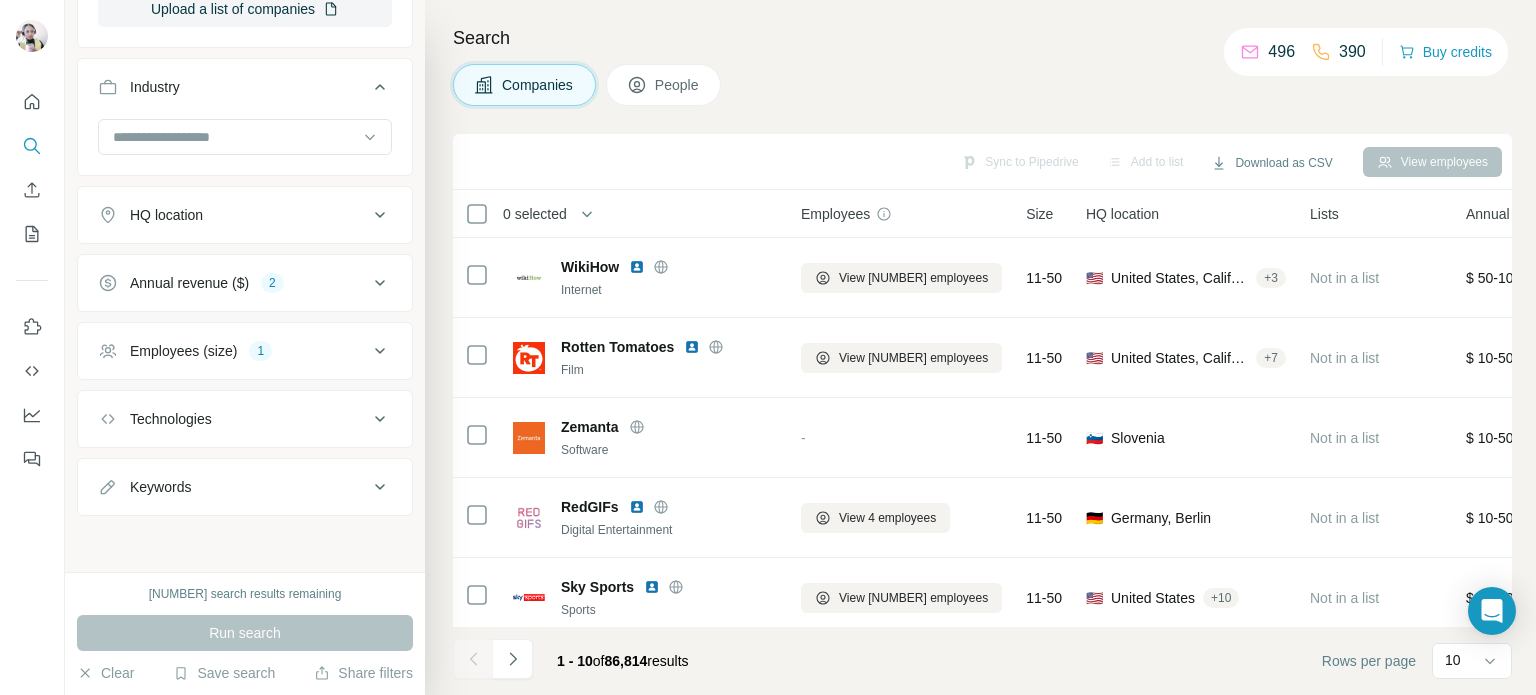 scroll, scrollTop: 408, scrollLeft: 0, axis: vertical 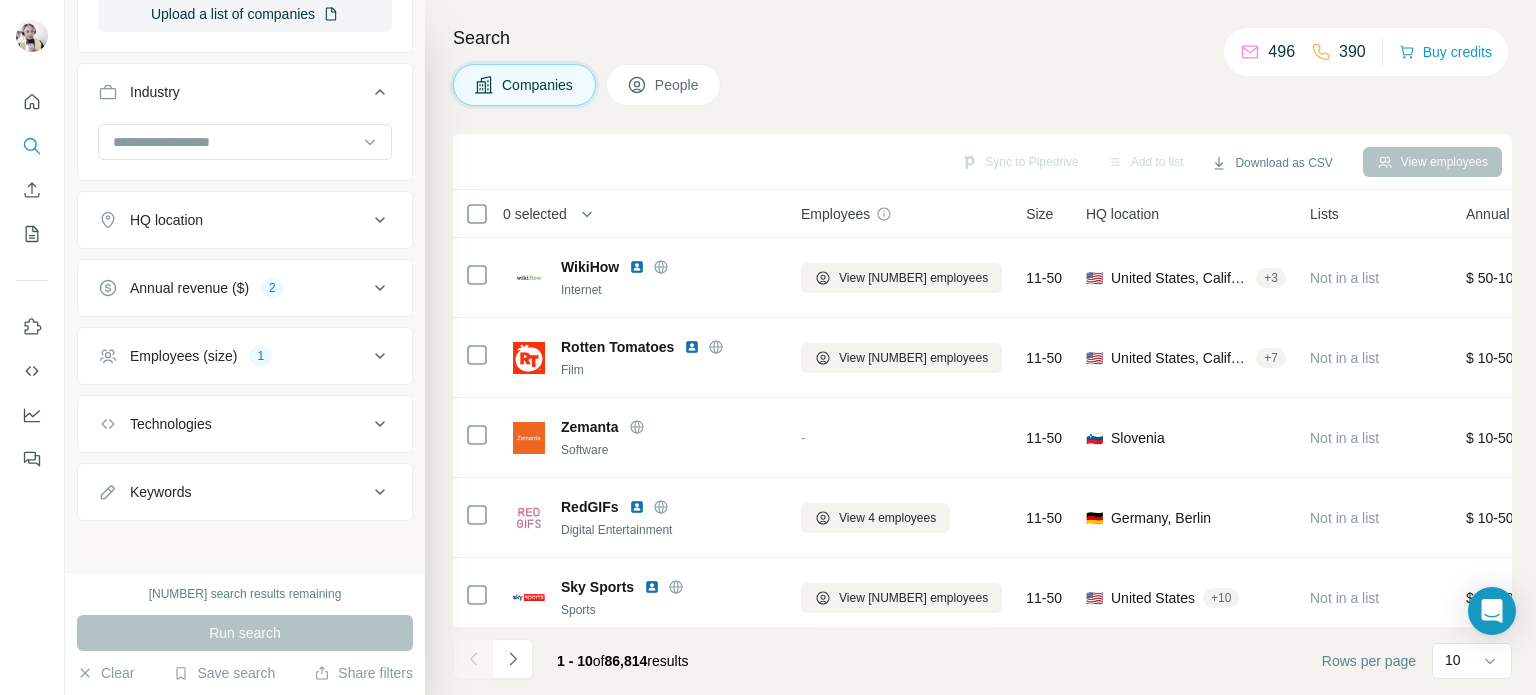 drag, startPoint x: 233, startPoint y: 428, endPoint x: 281, endPoint y: 404, distance: 53.66563 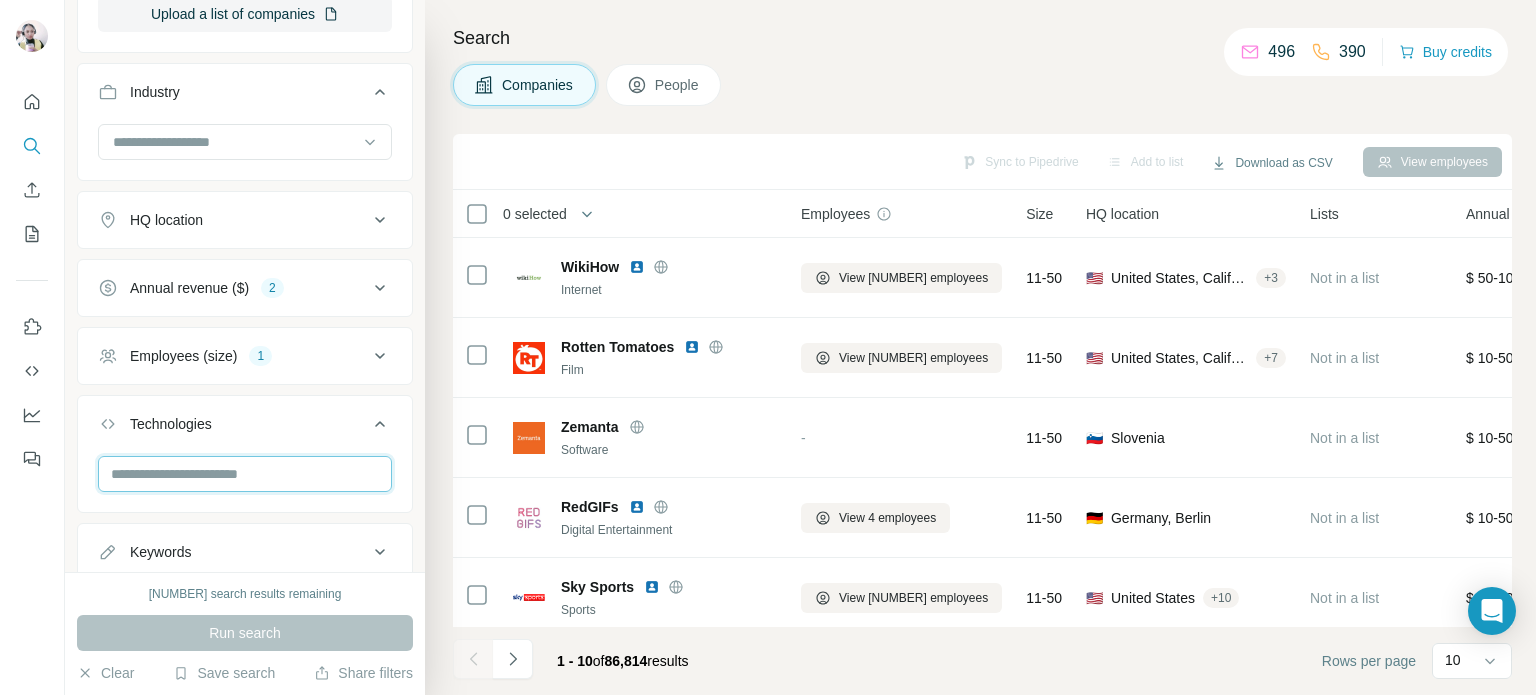 click at bounding box center (245, 474) 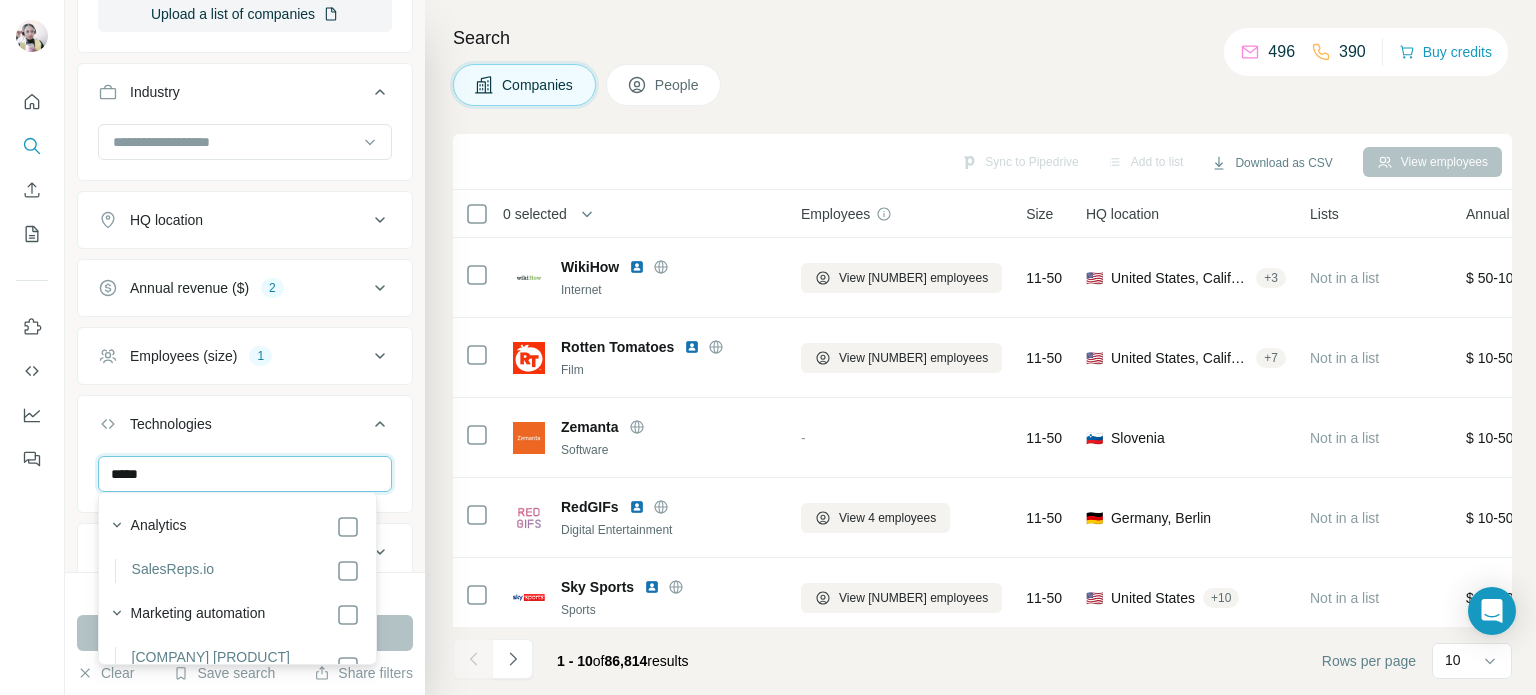 type on "*****" 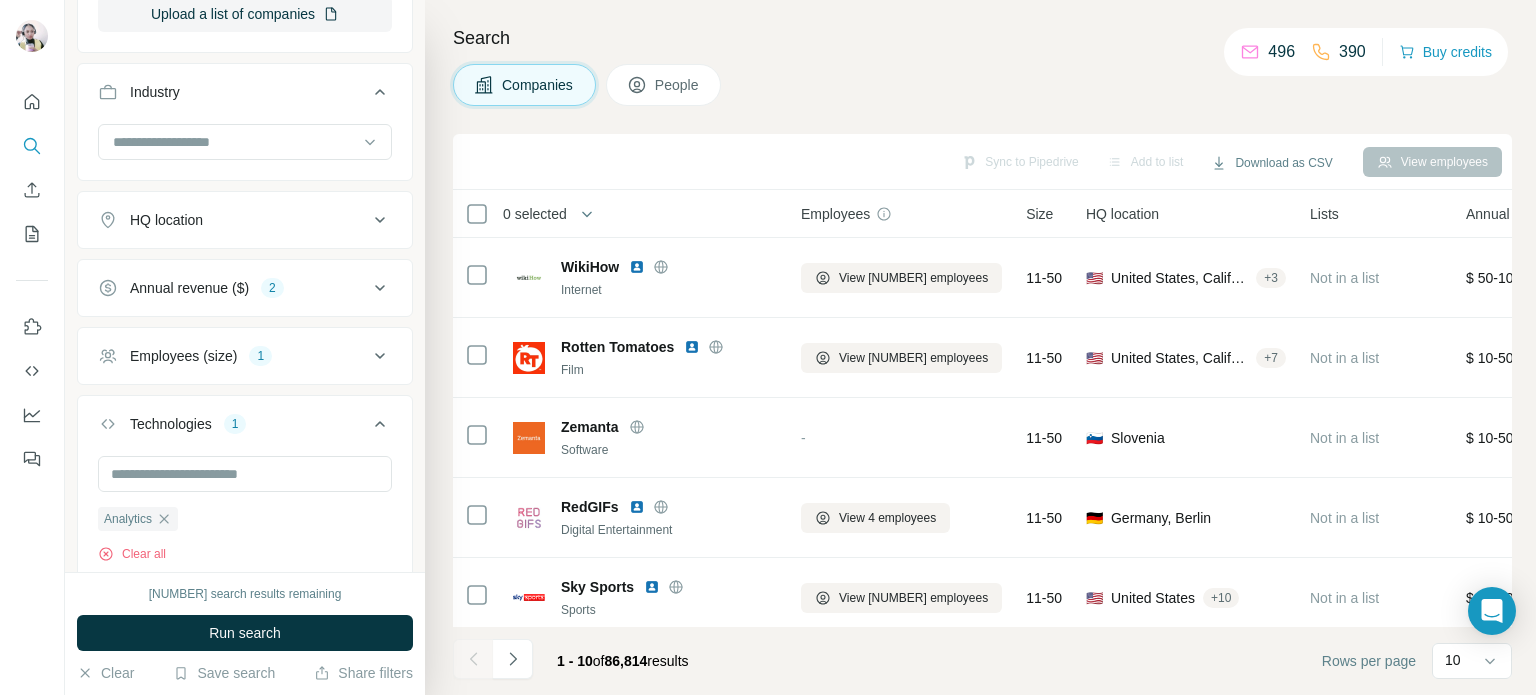 scroll, scrollTop: 488, scrollLeft: 0, axis: vertical 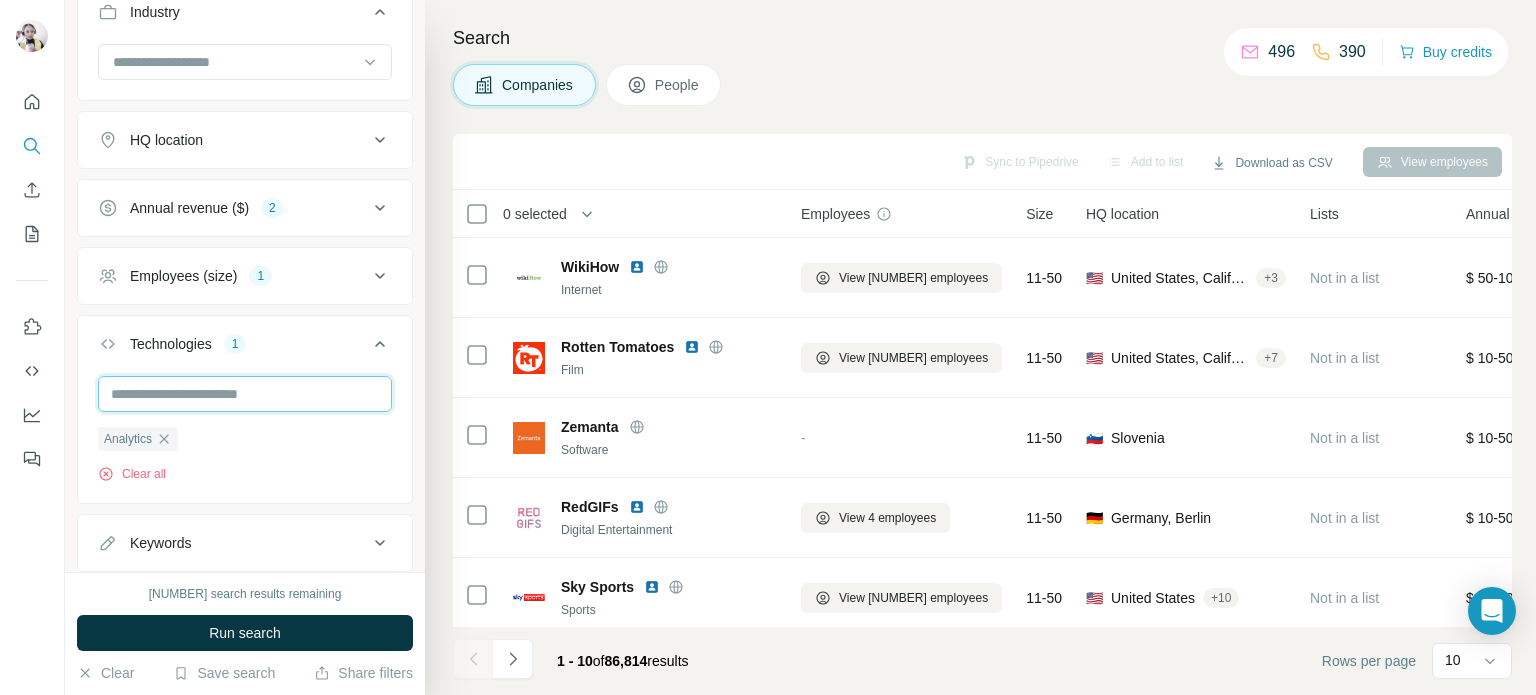 click at bounding box center [245, 394] 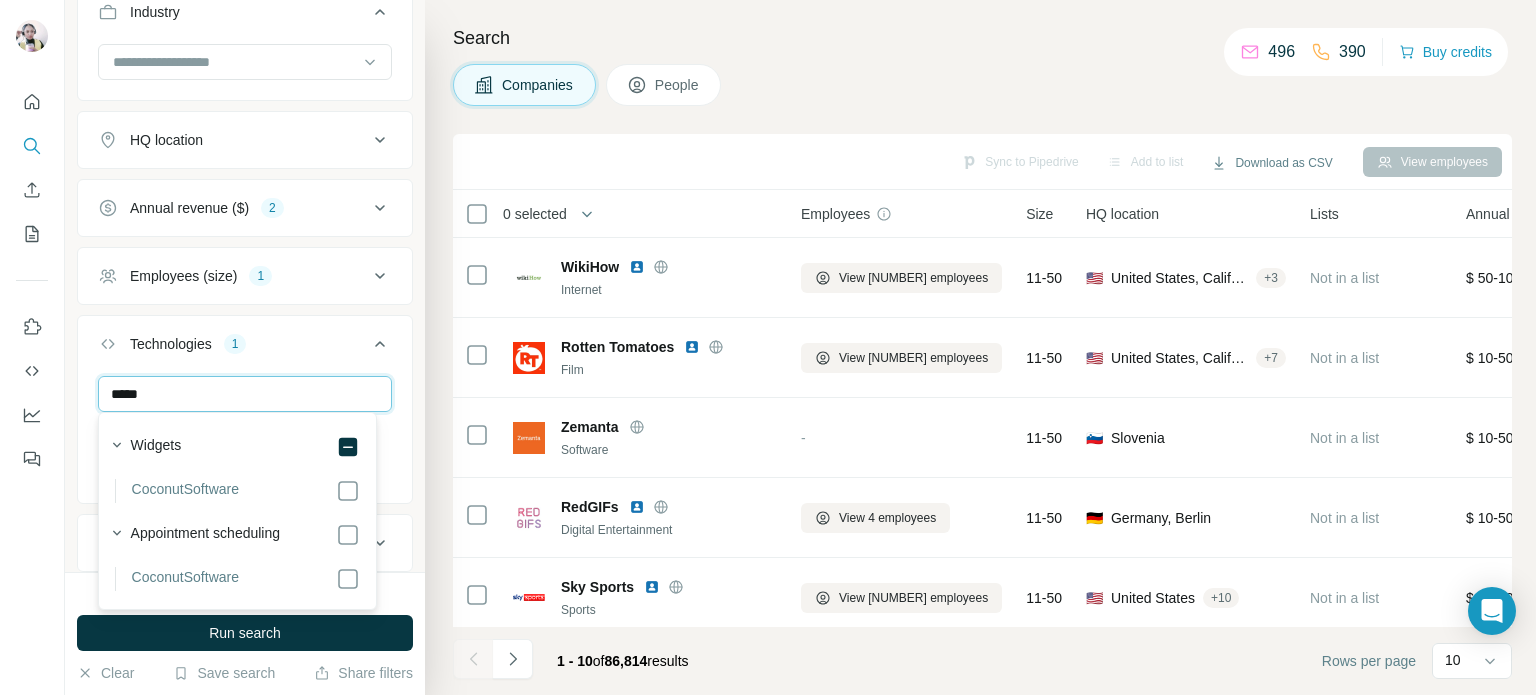 type on "*****" 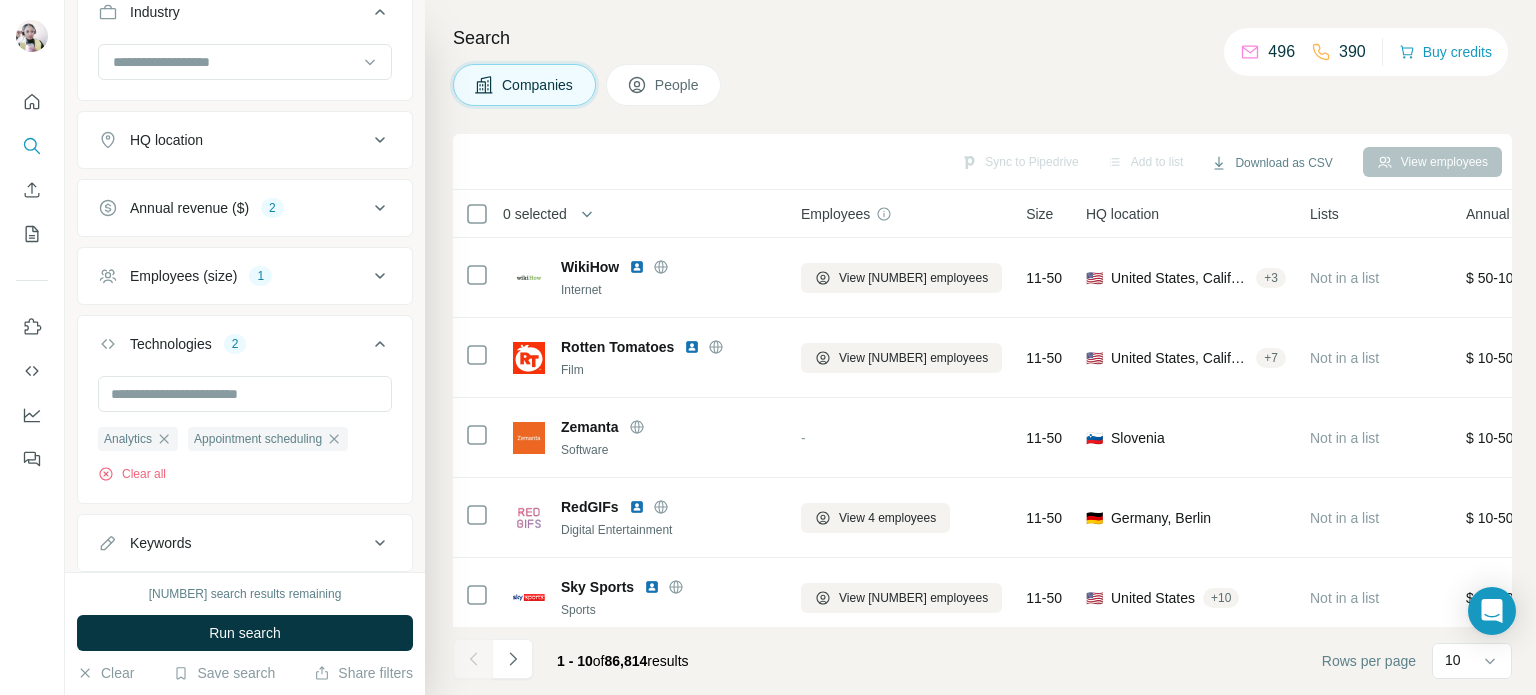 scroll, scrollTop: 540, scrollLeft: 0, axis: vertical 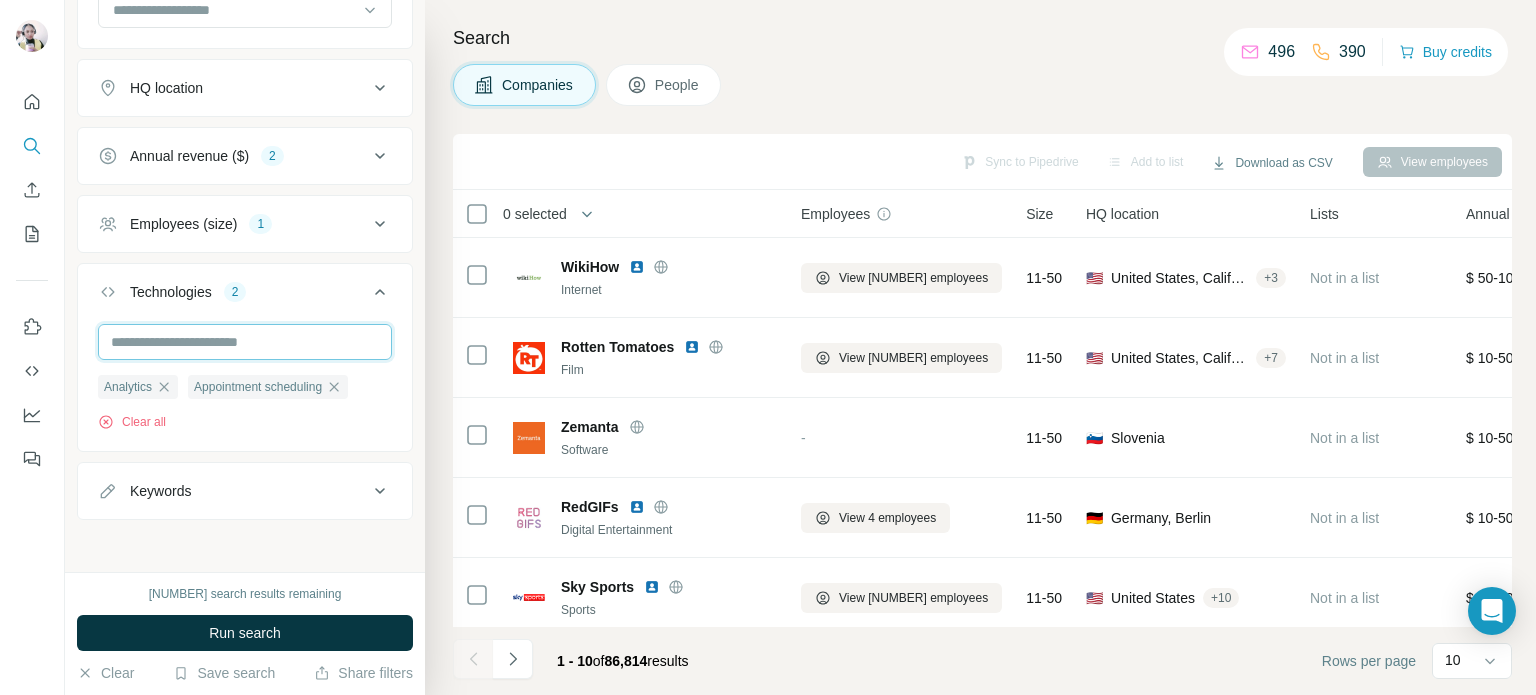 click at bounding box center [245, 342] 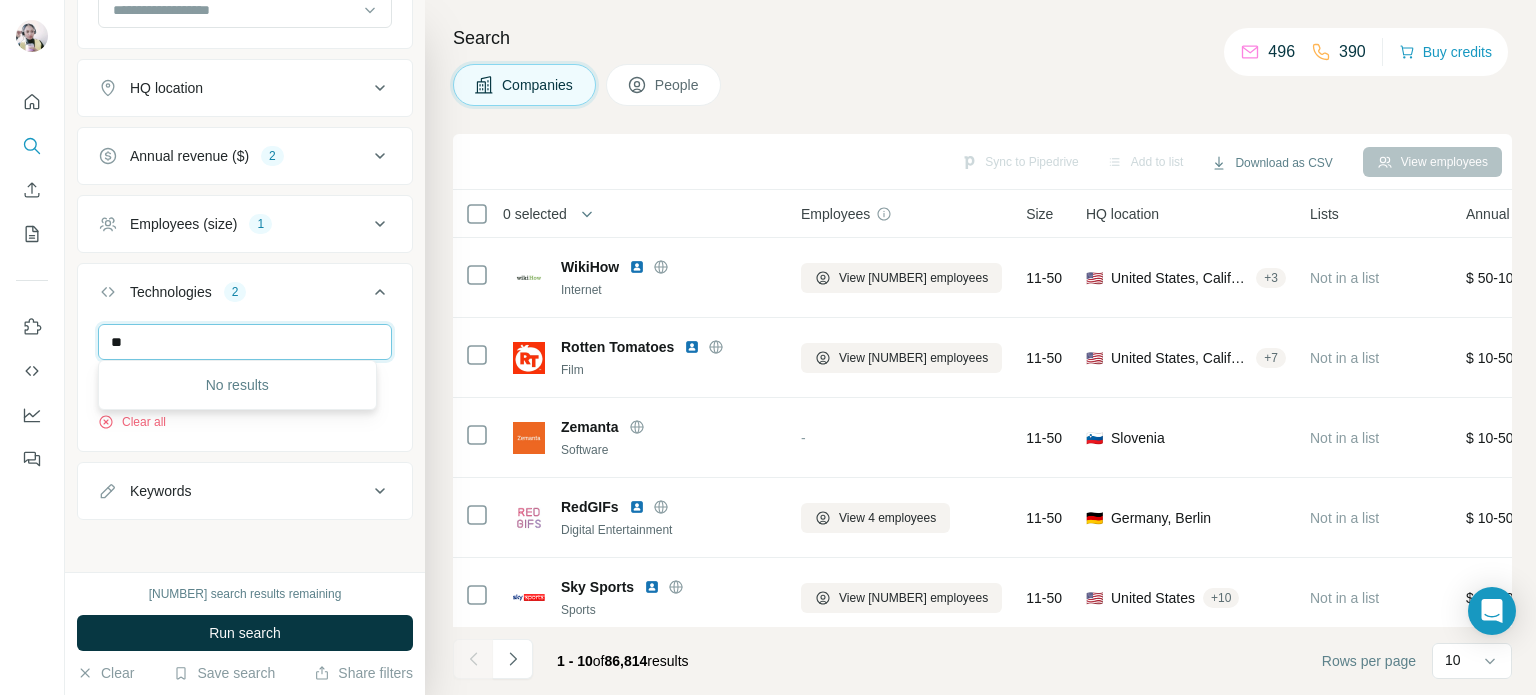 type on "*" 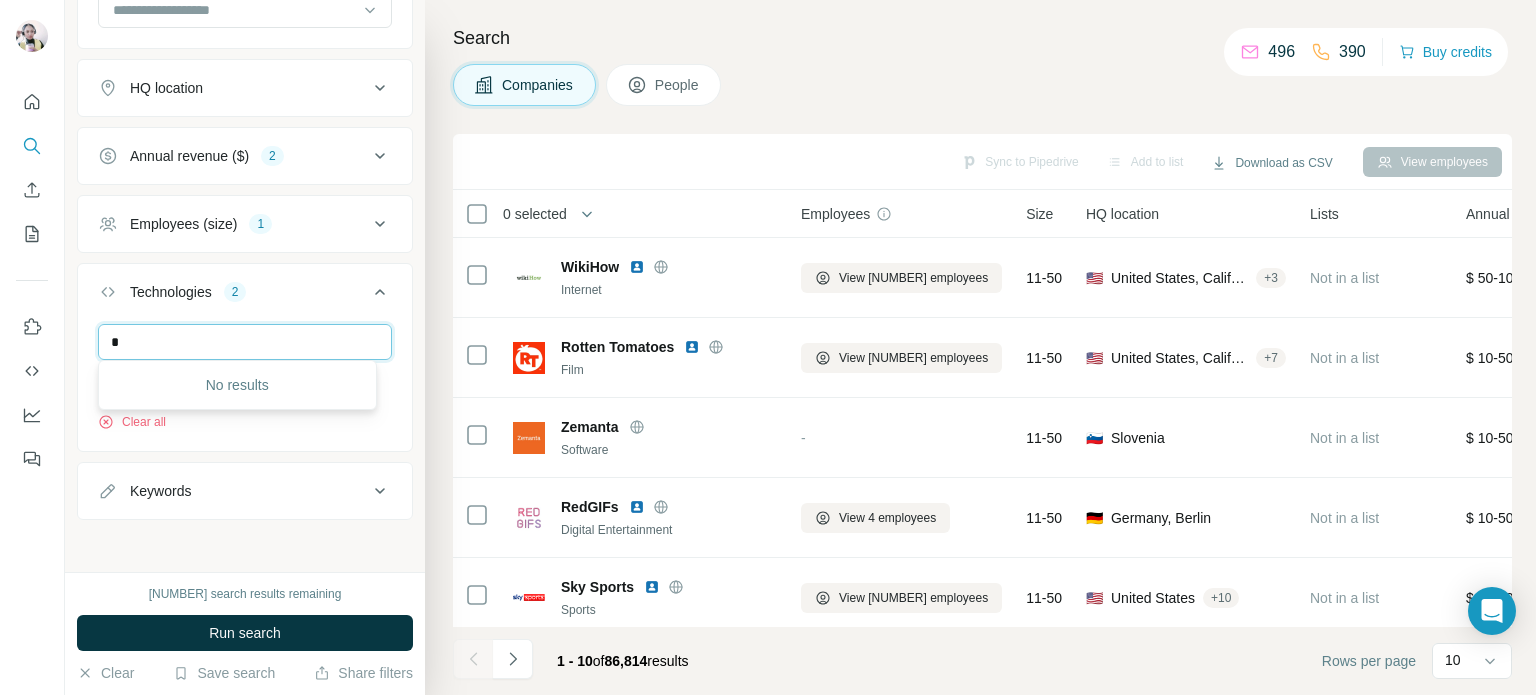 type 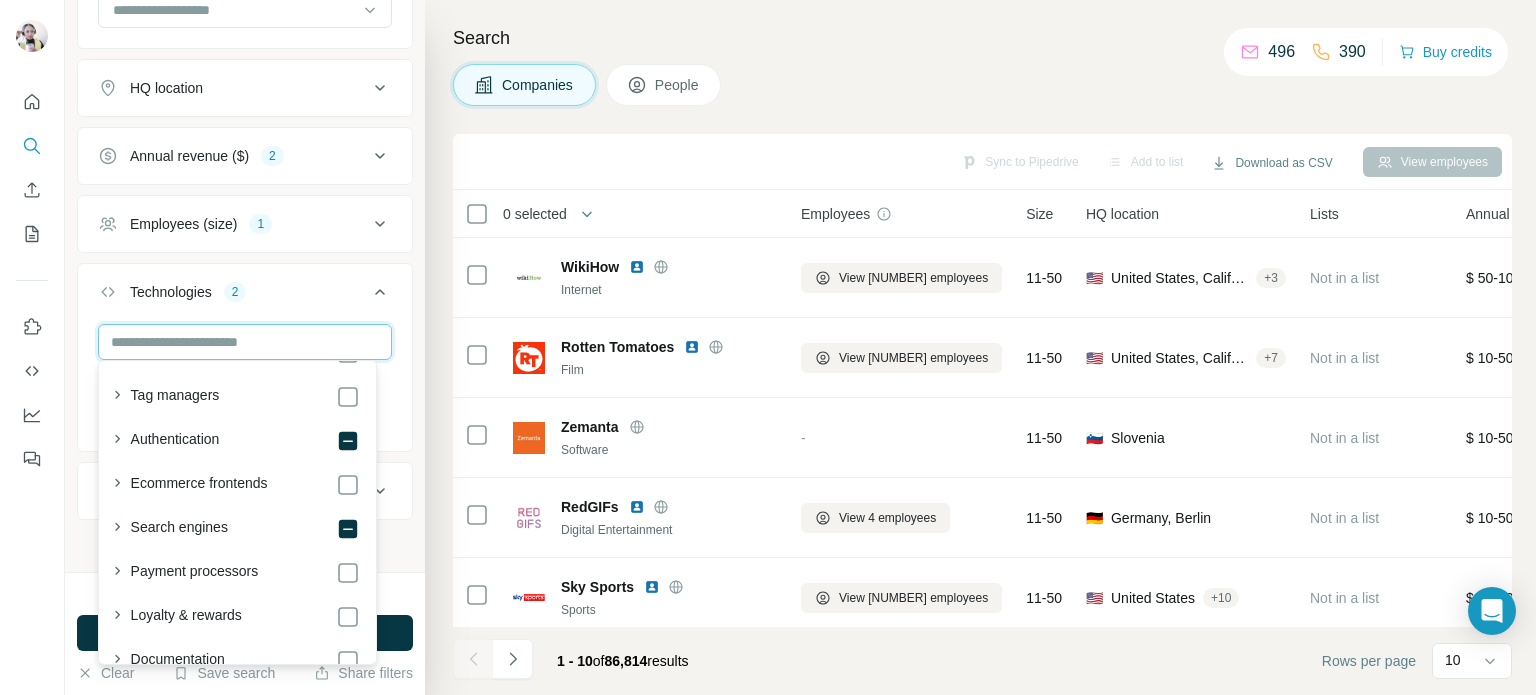 scroll, scrollTop: 2100, scrollLeft: 0, axis: vertical 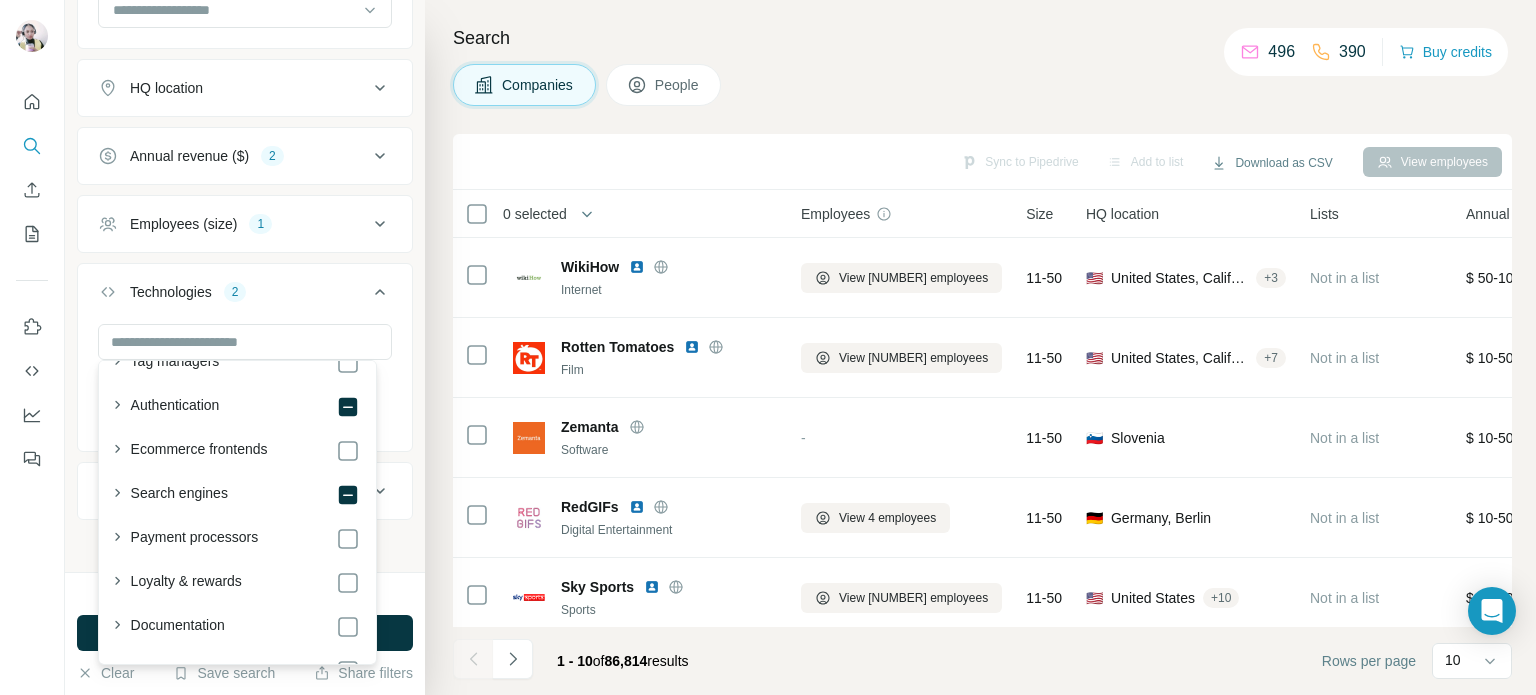 click 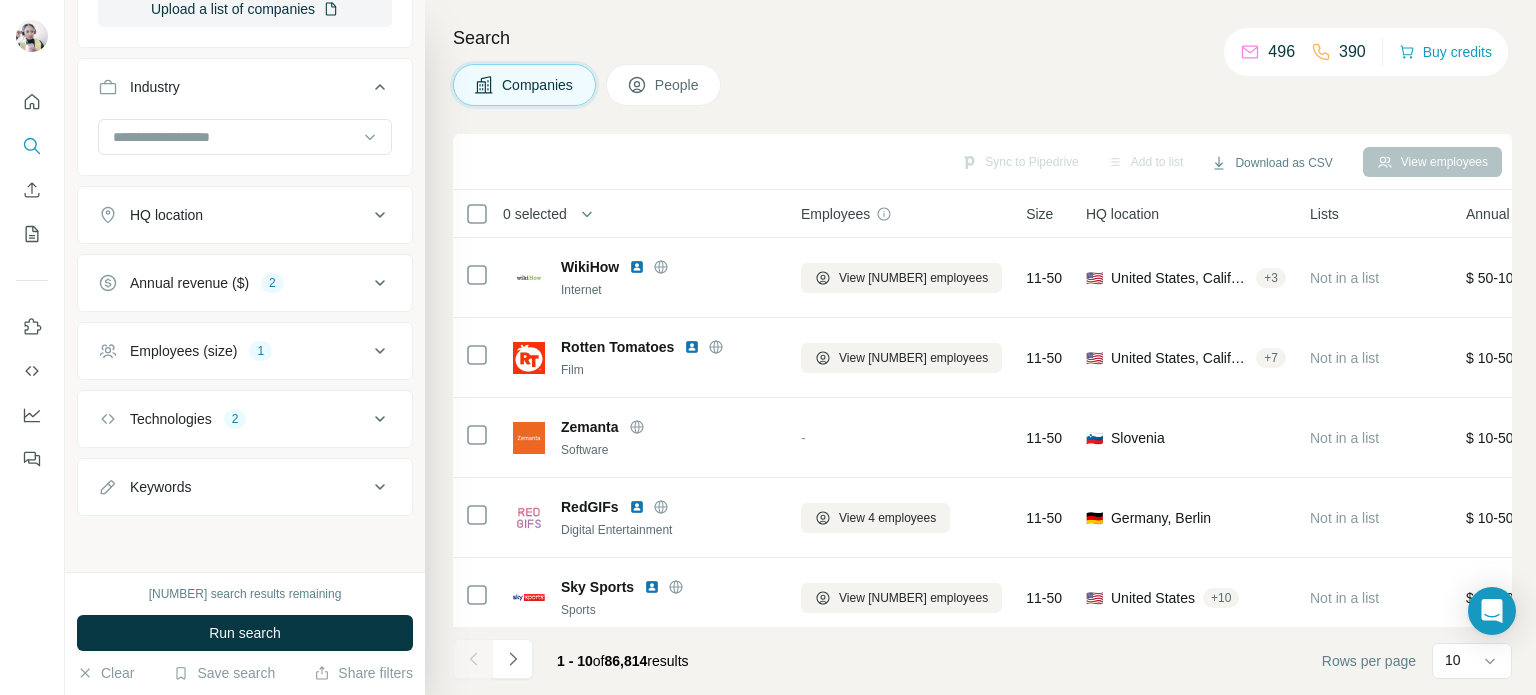 scroll, scrollTop: 408, scrollLeft: 0, axis: vertical 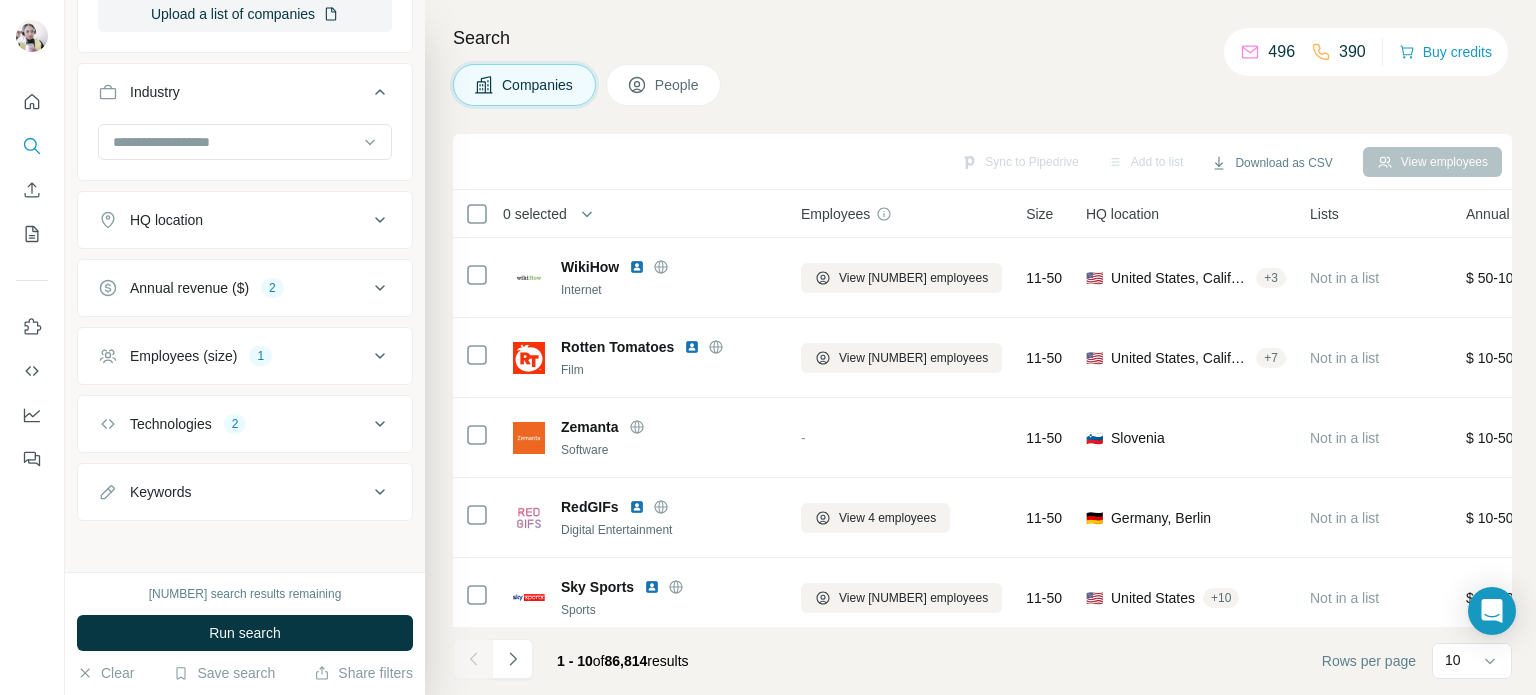 click on "Technologies 2" at bounding box center (245, 424) 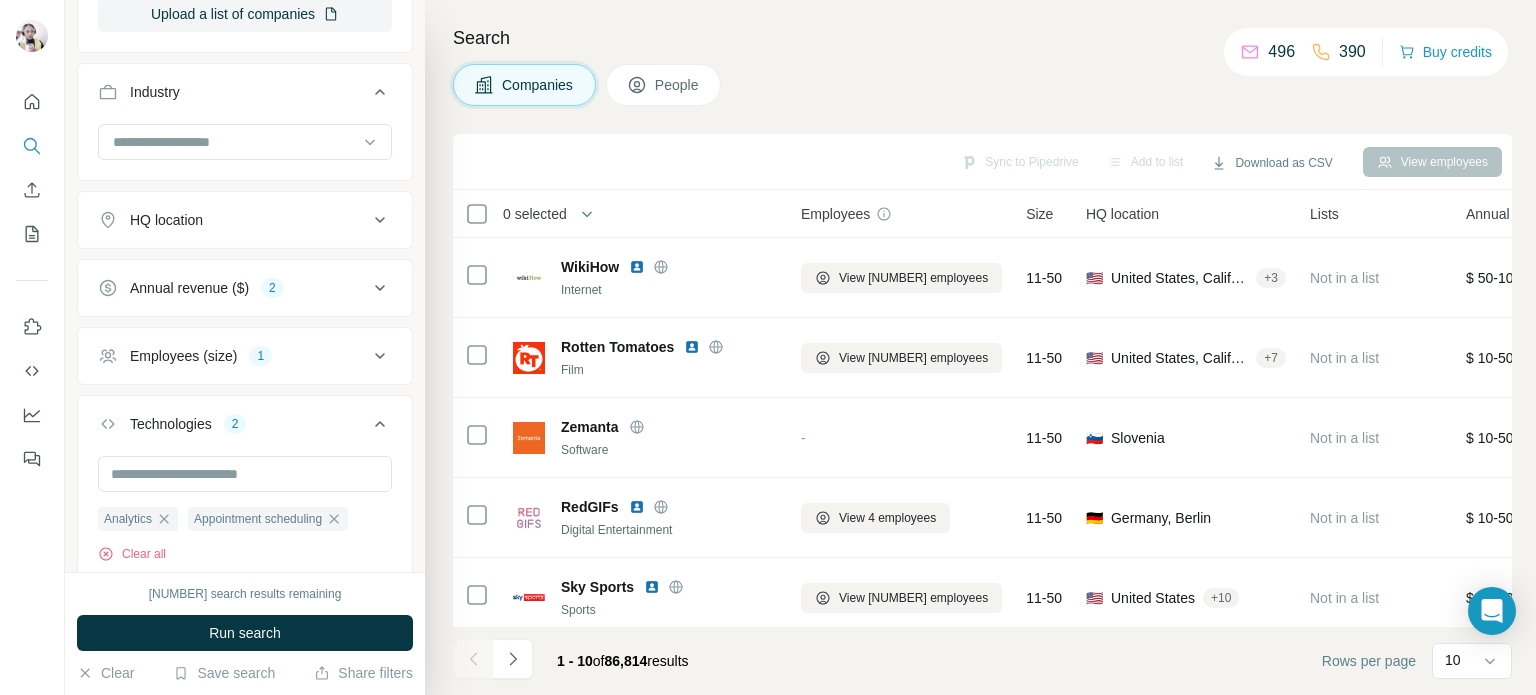 scroll, scrollTop: 540, scrollLeft: 0, axis: vertical 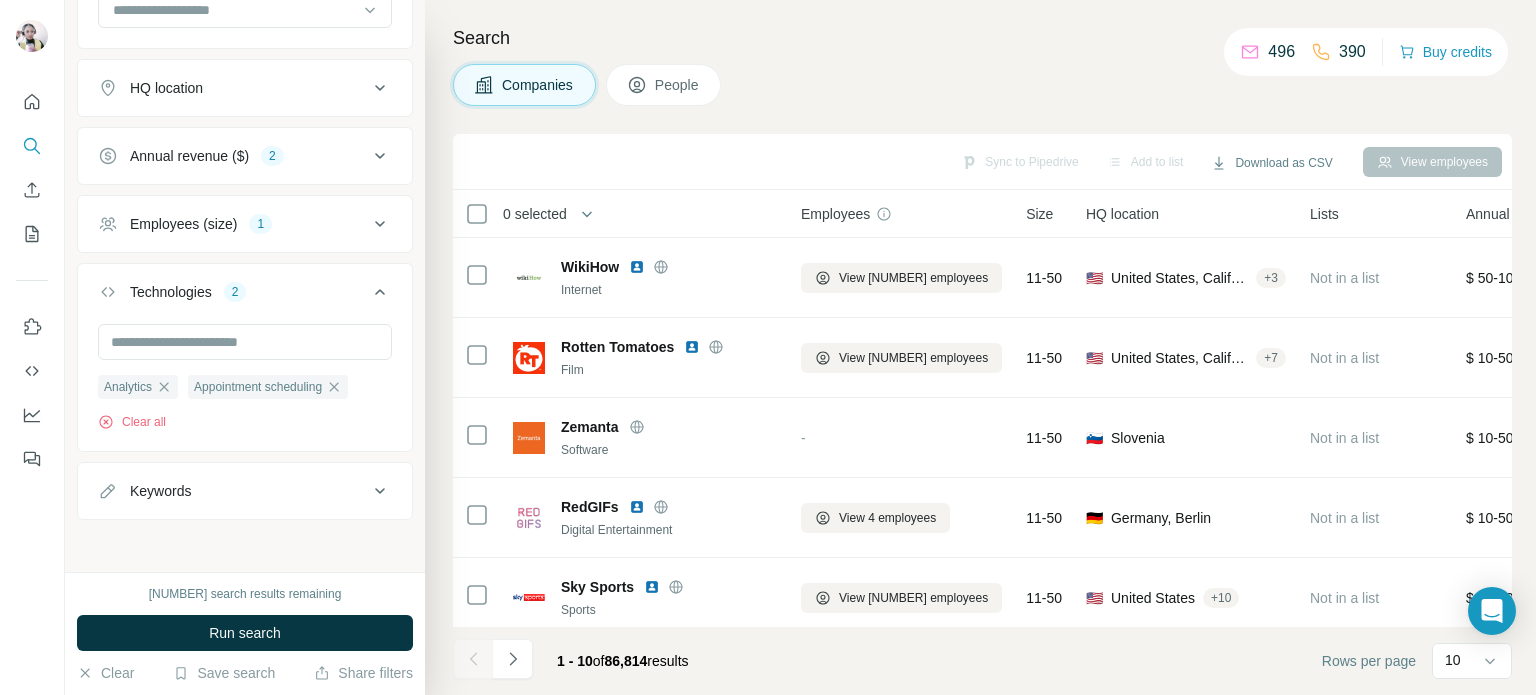 click 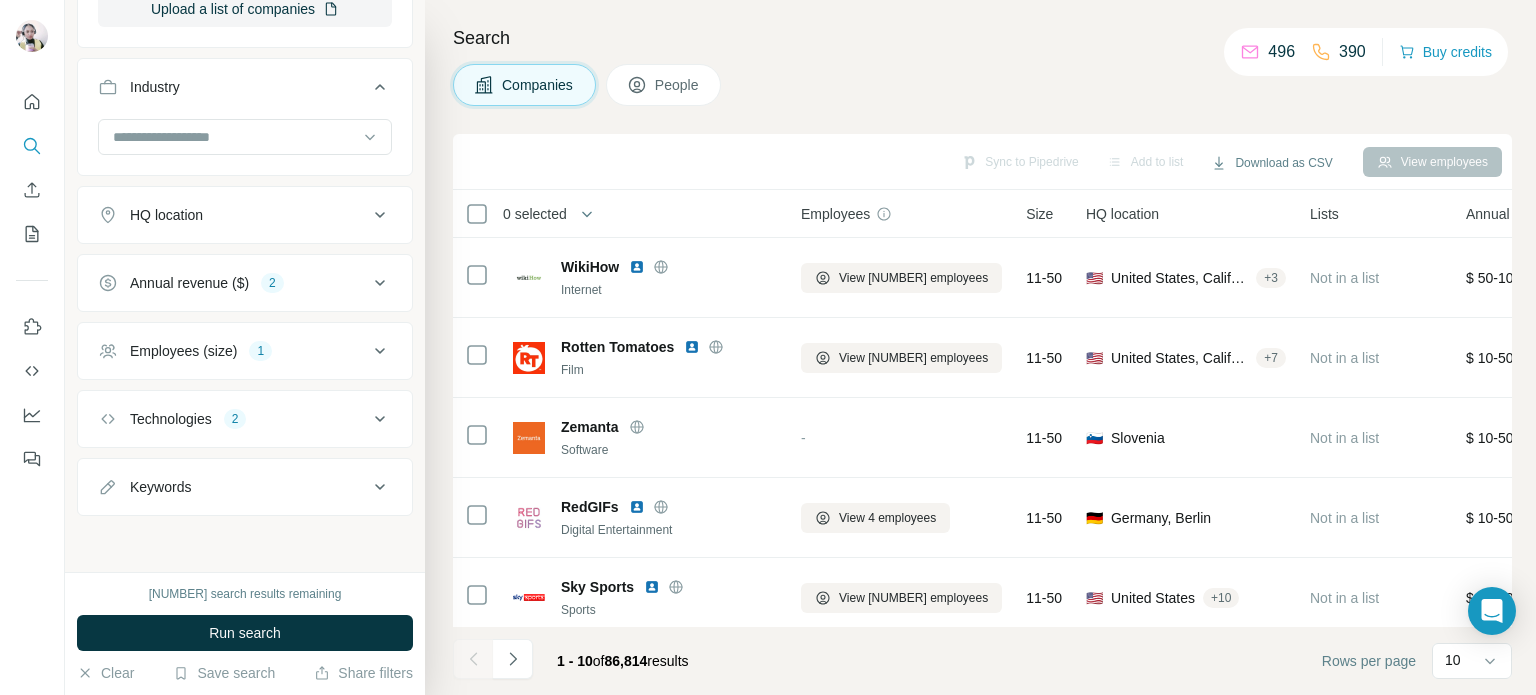 scroll, scrollTop: 408, scrollLeft: 0, axis: vertical 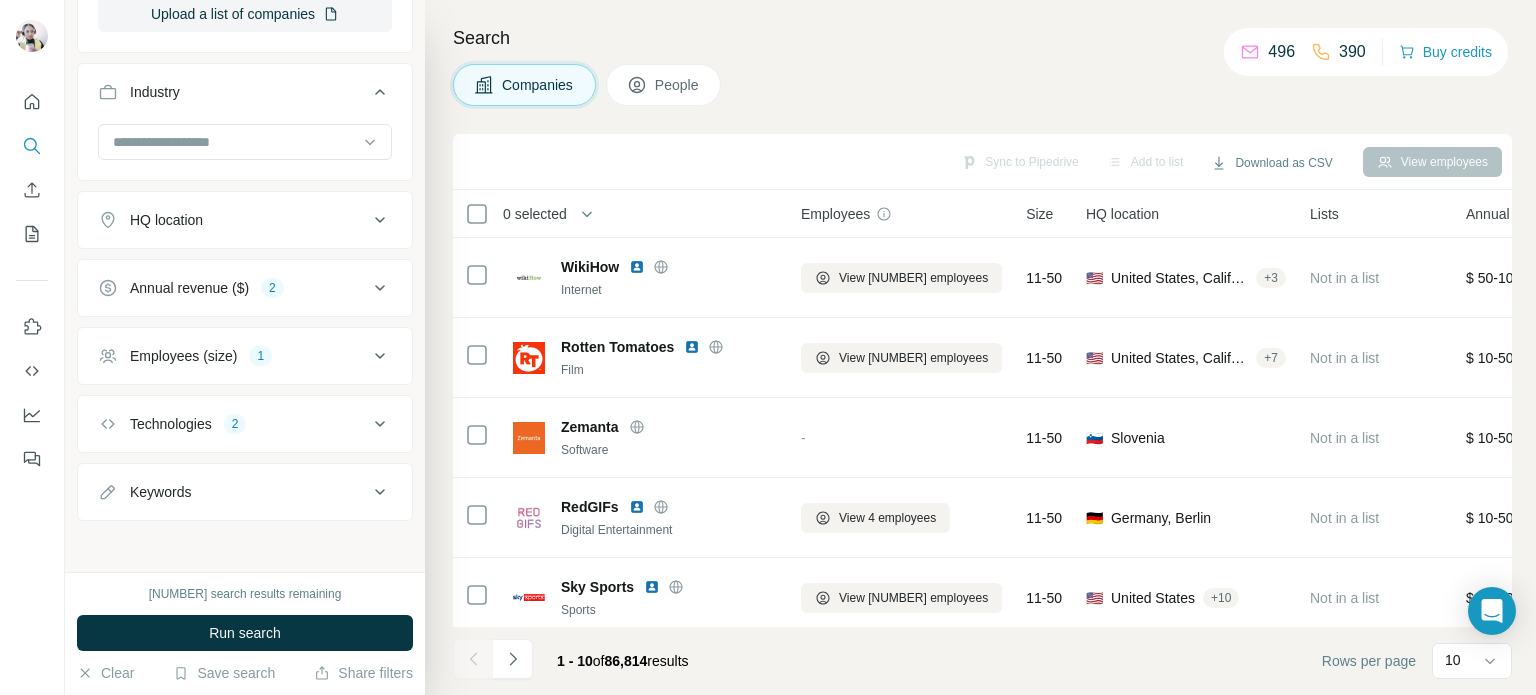 click on "HQ location" at bounding box center (233, 220) 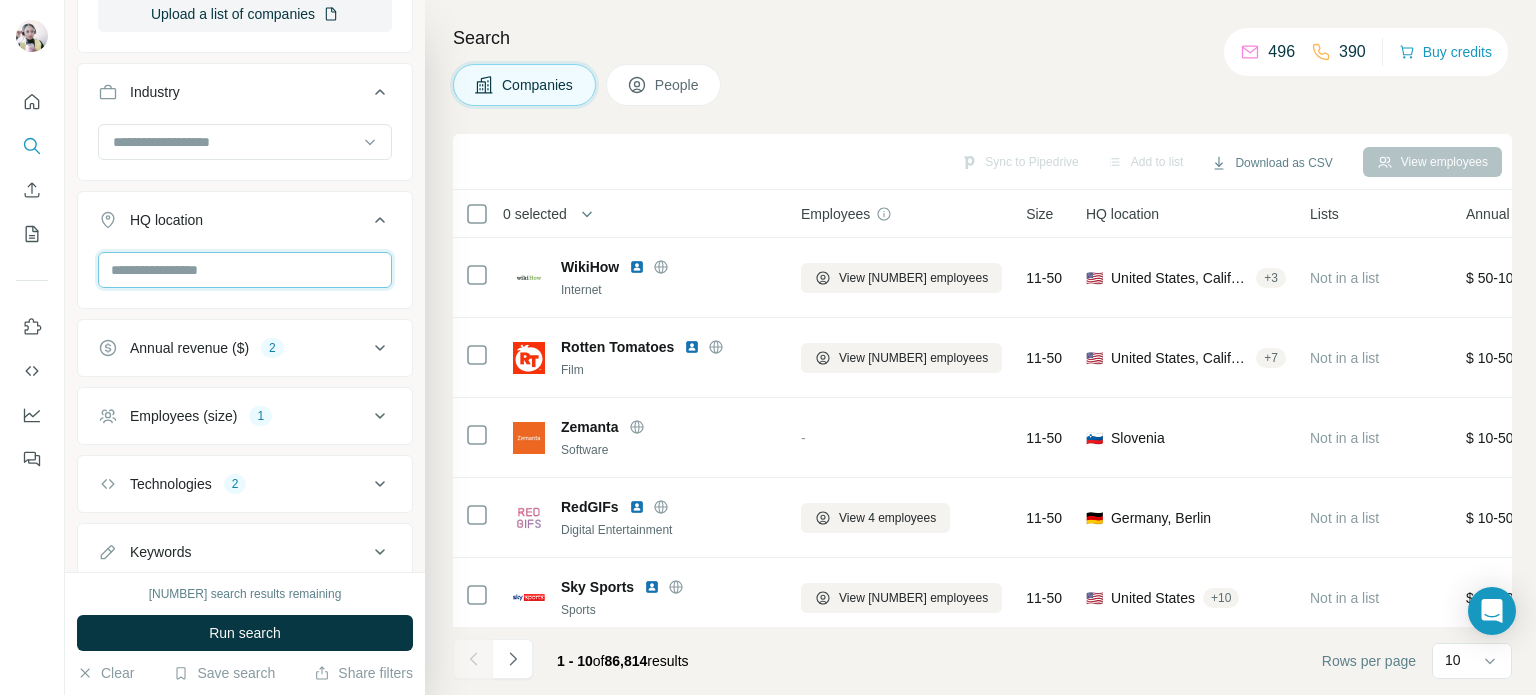 click at bounding box center [245, 270] 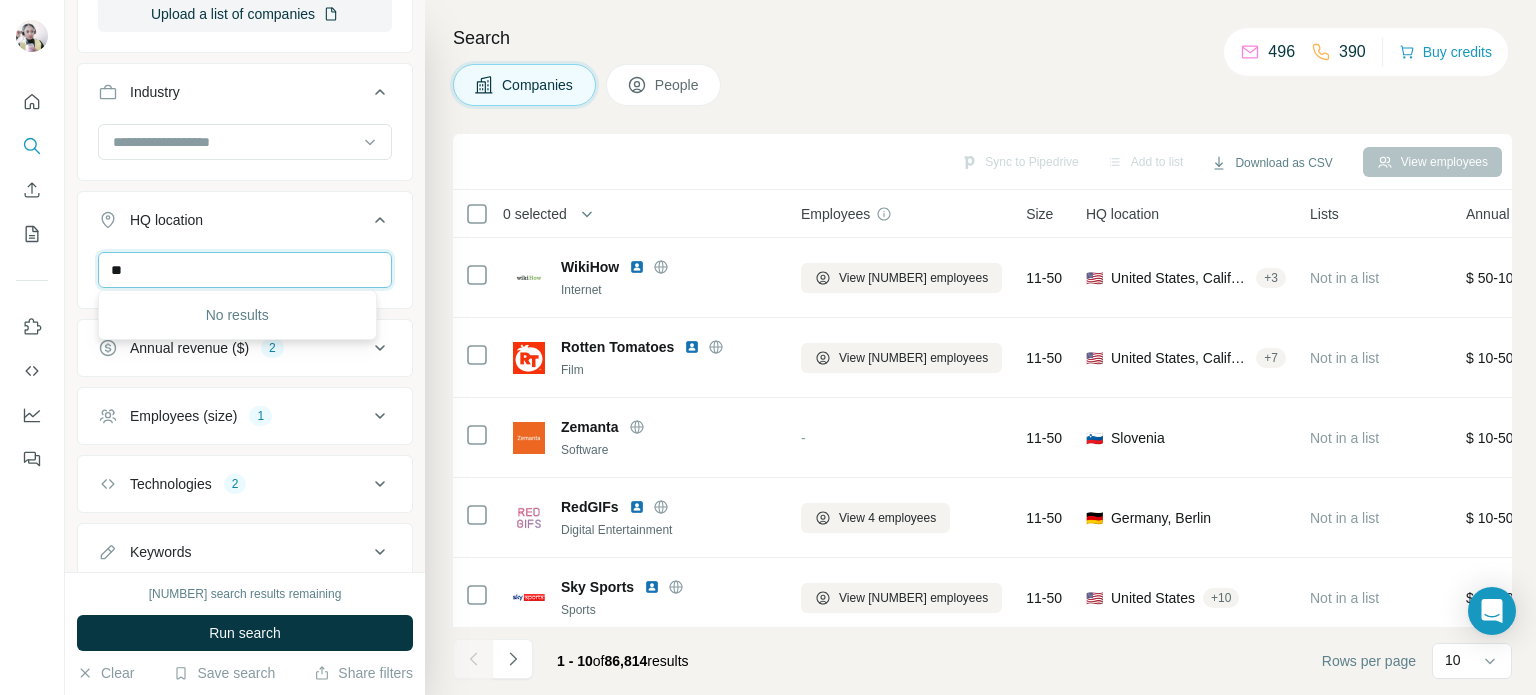 type on "*" 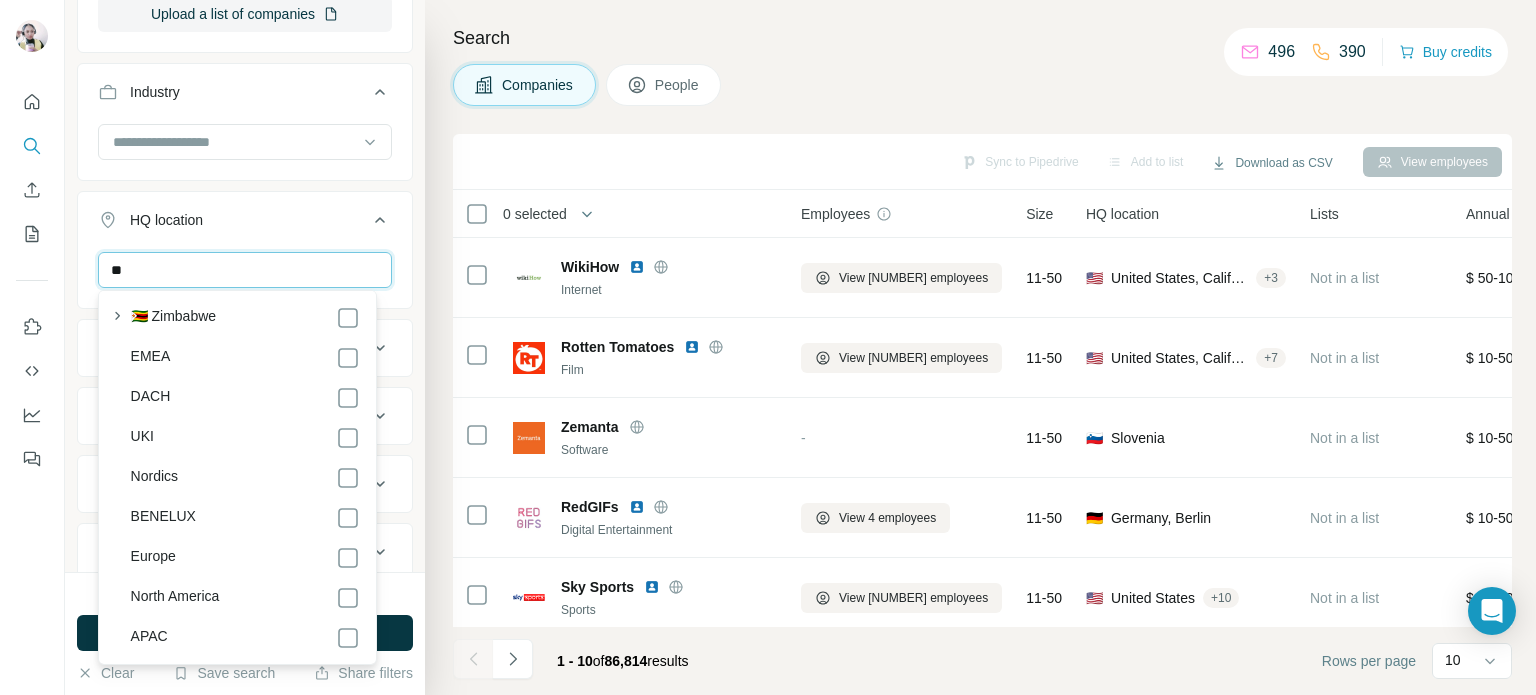 scroll, scrollTop: 10762, scrollLeft: 0, axis: vertical 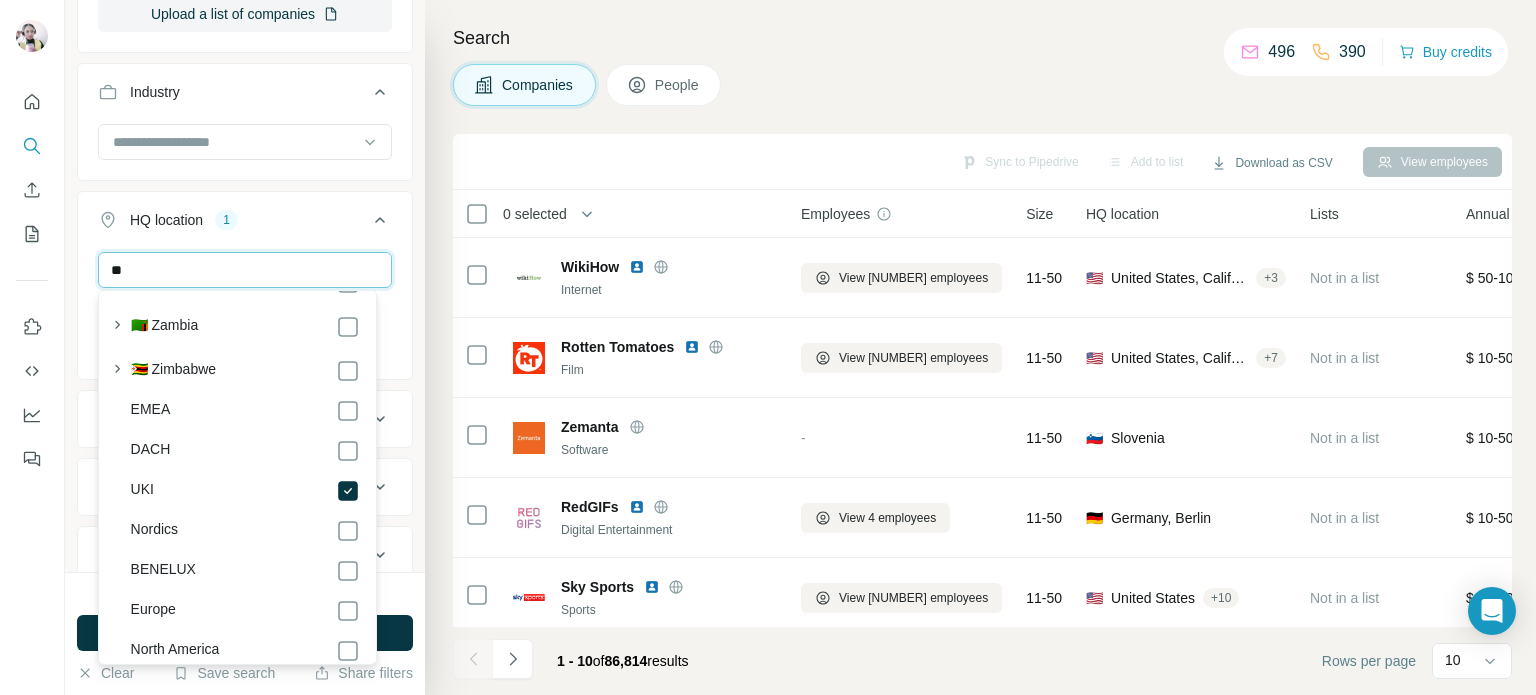 click on "**" at bounding box center (245, 270) 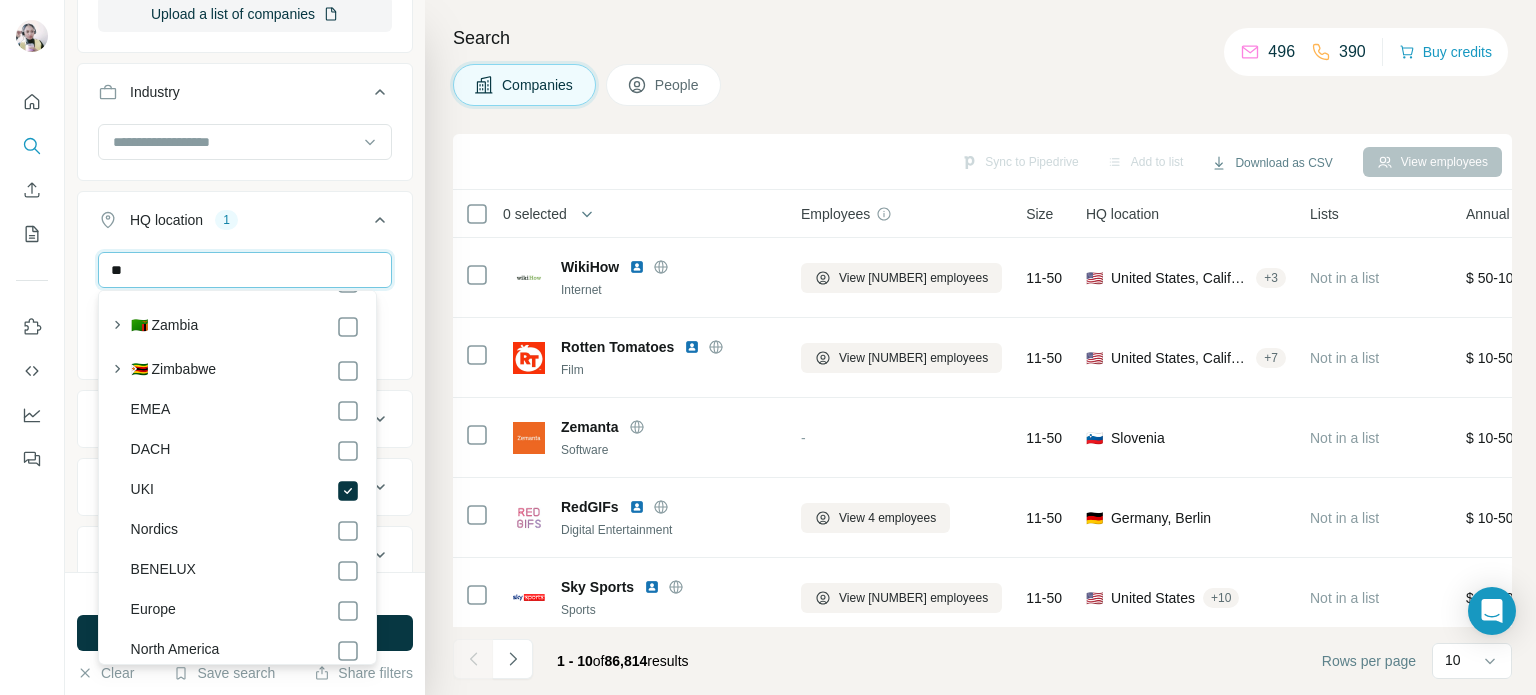 type on "*" 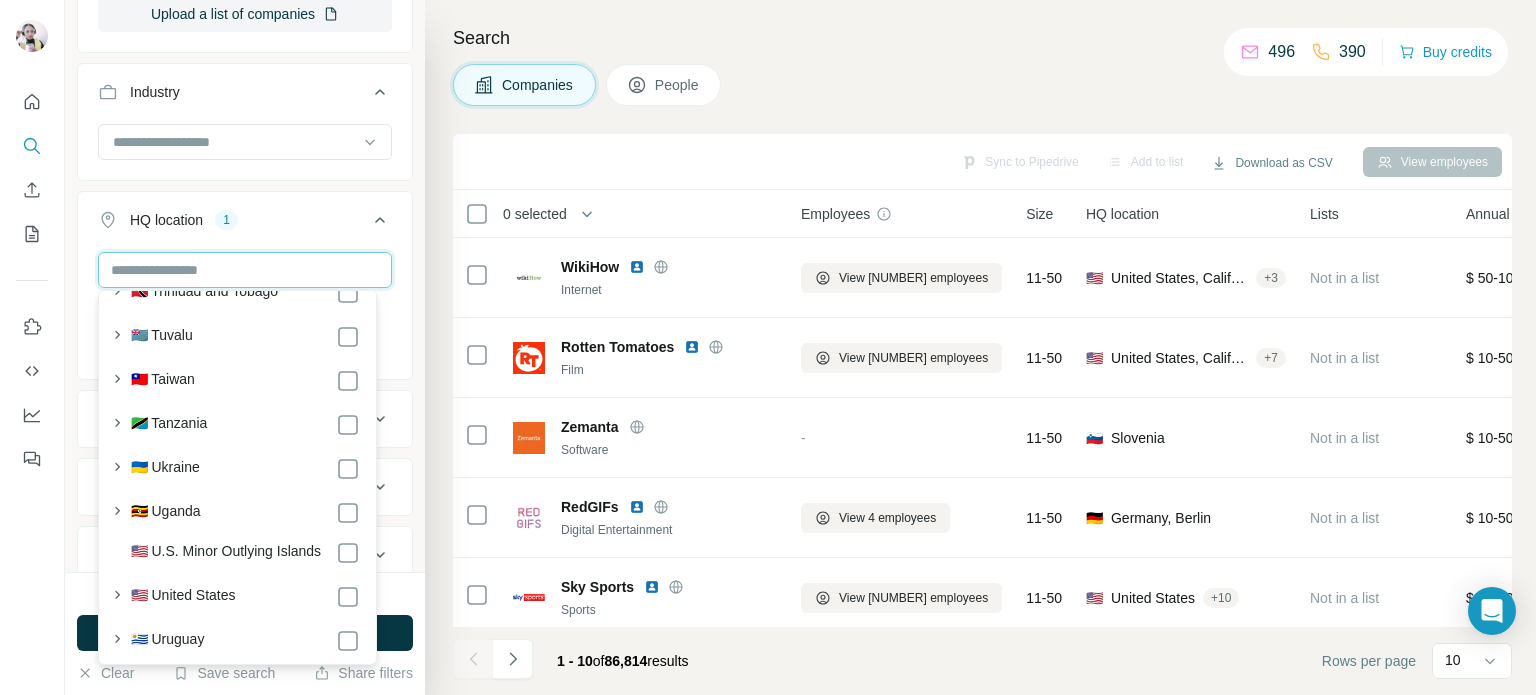 scroll, scrollTop: 9762, scrollLeft: 0, axis: vertical 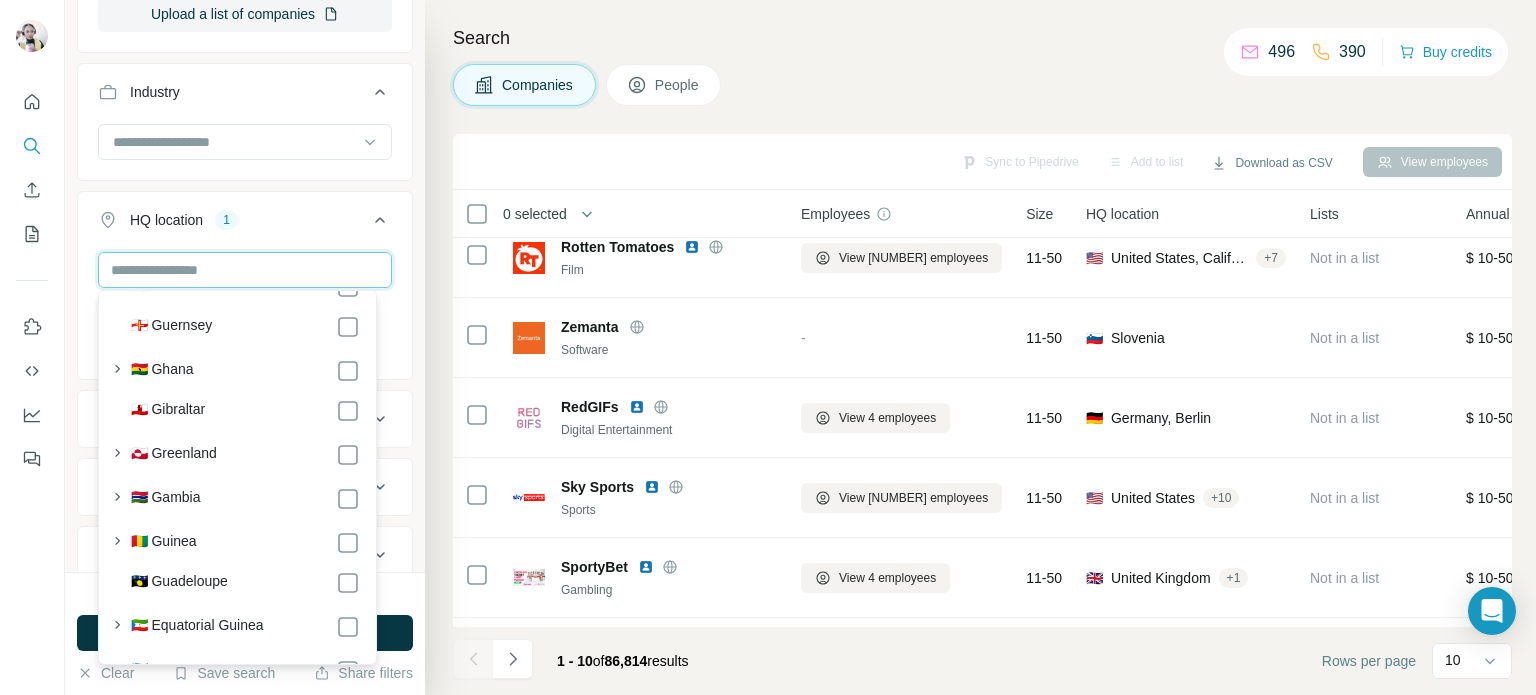 click at bounding box center (245, 270) 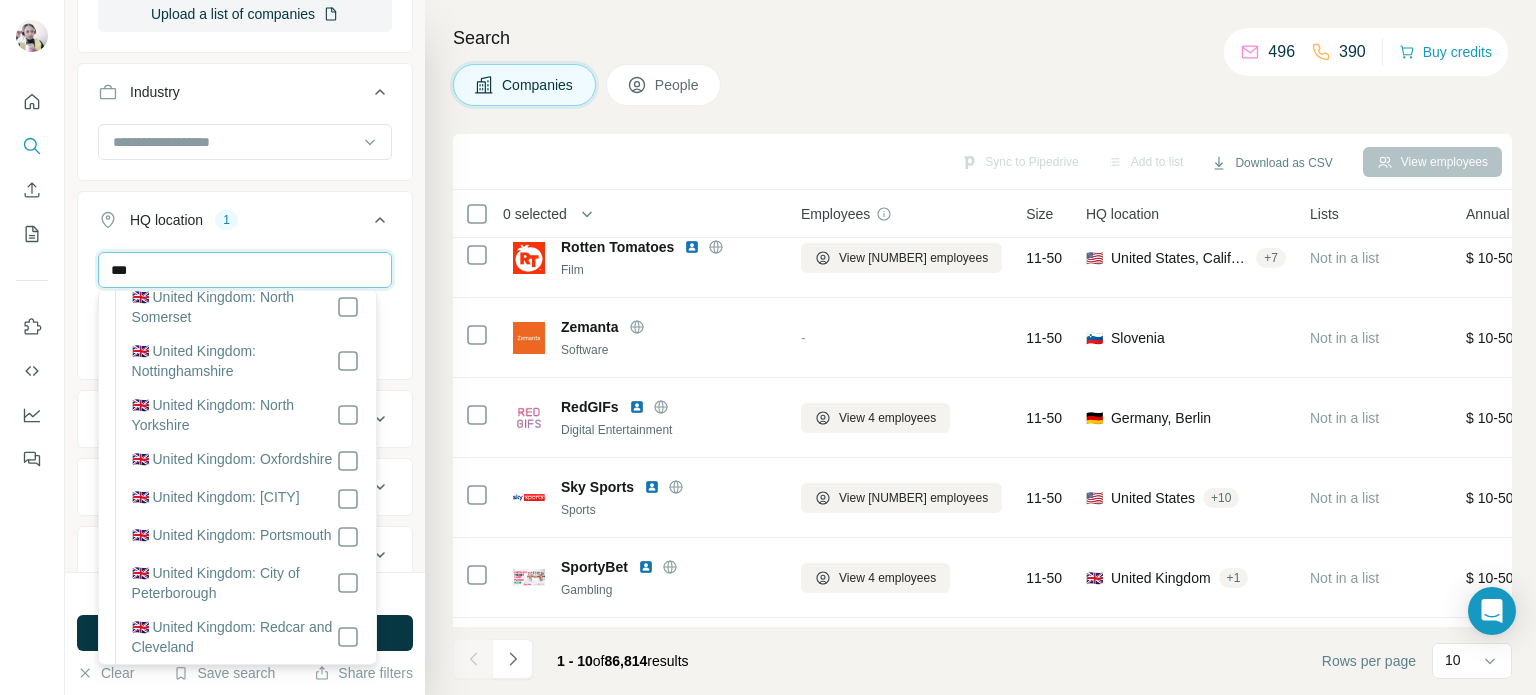 scroll, scrollTop: 0, scrollLeft: 0, axis: both 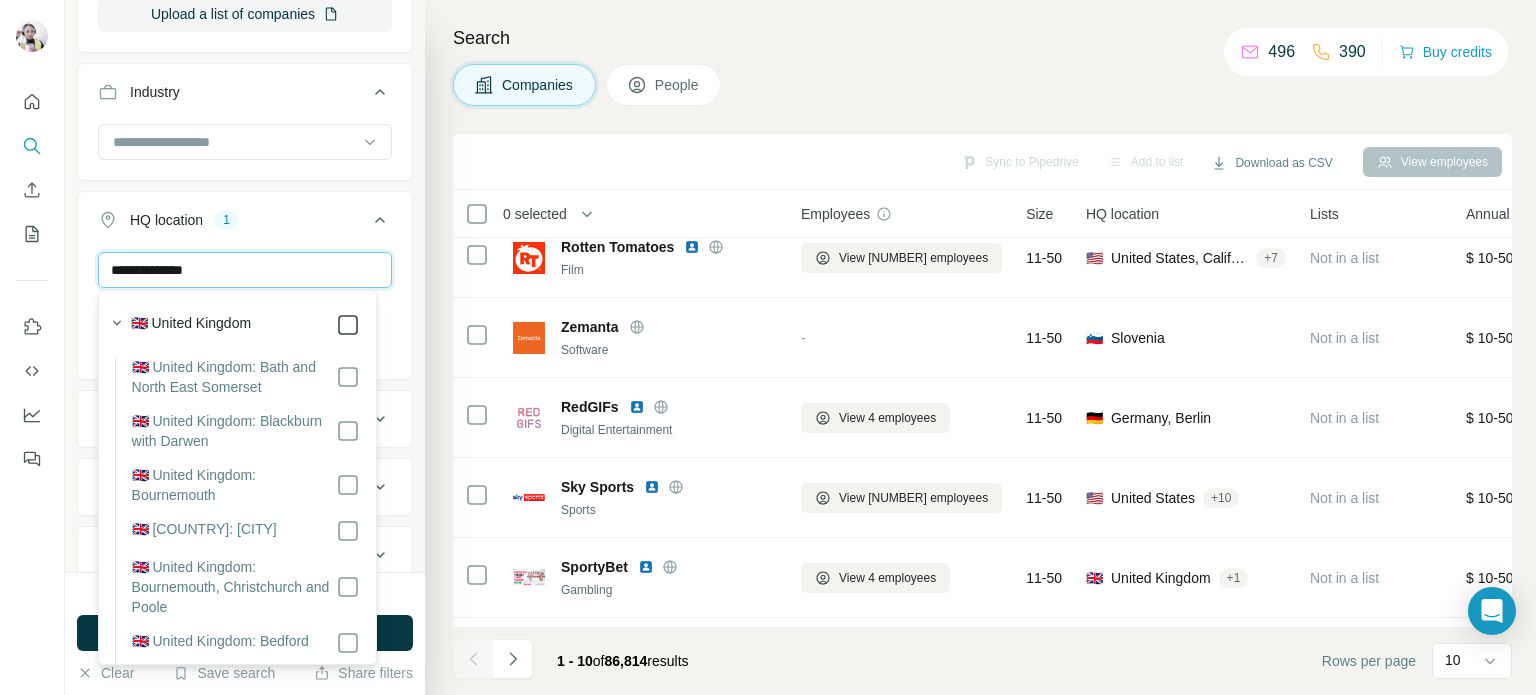 type on "**********" 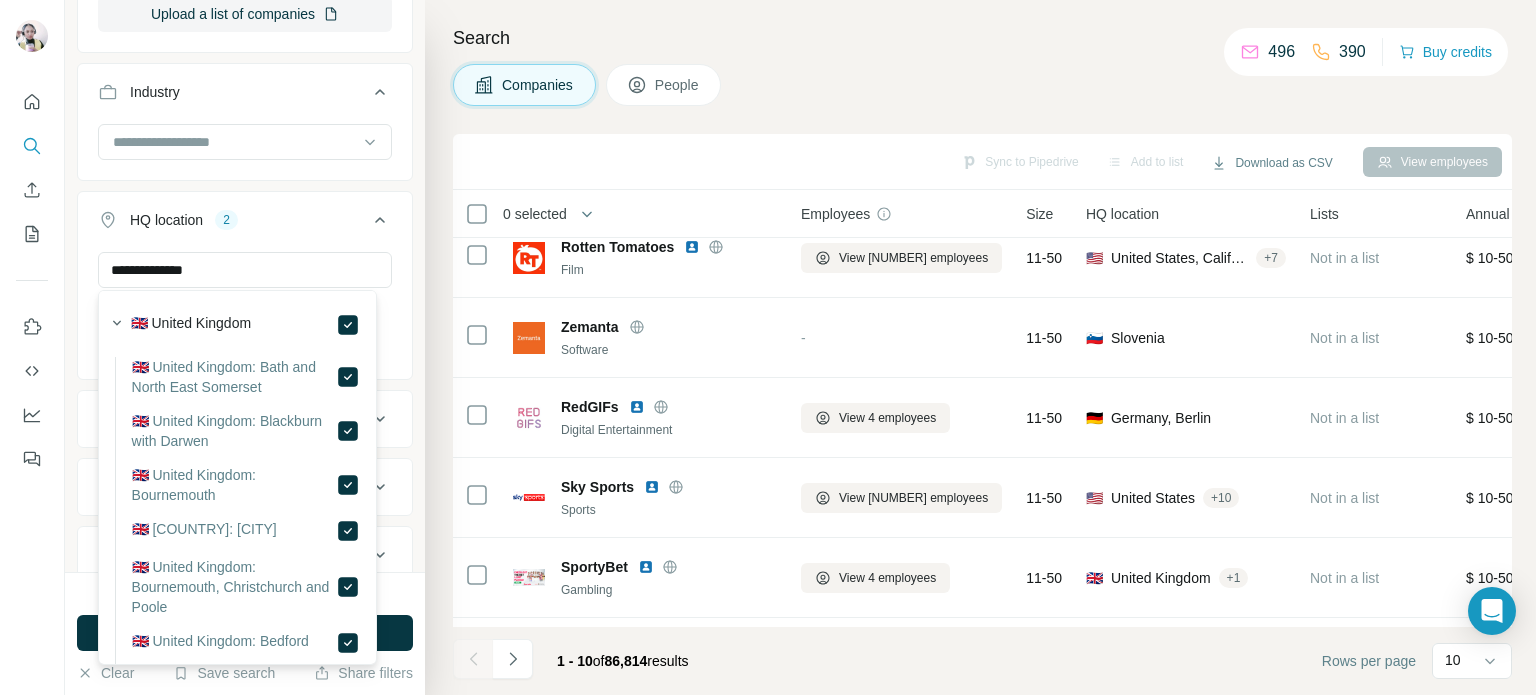 click 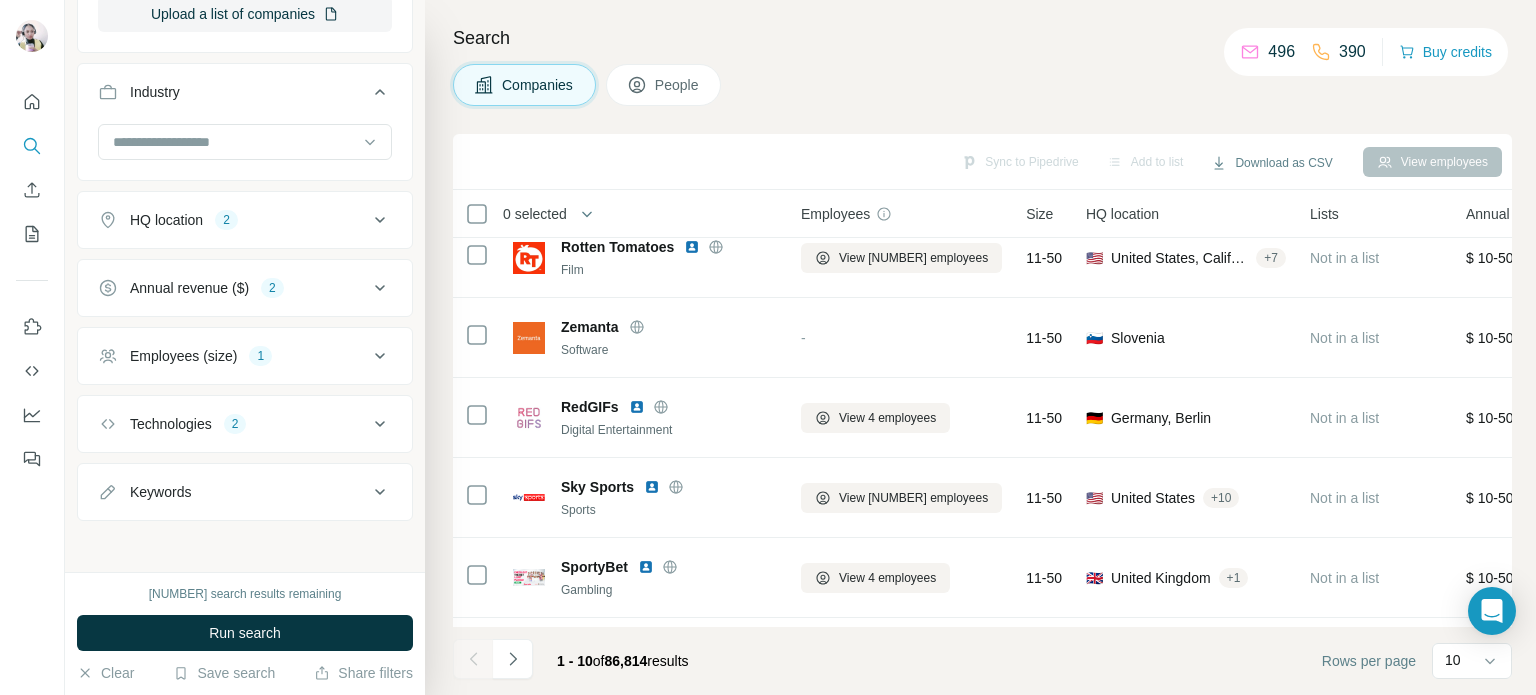 click on "HQ location" at bounding box center [166, 220] 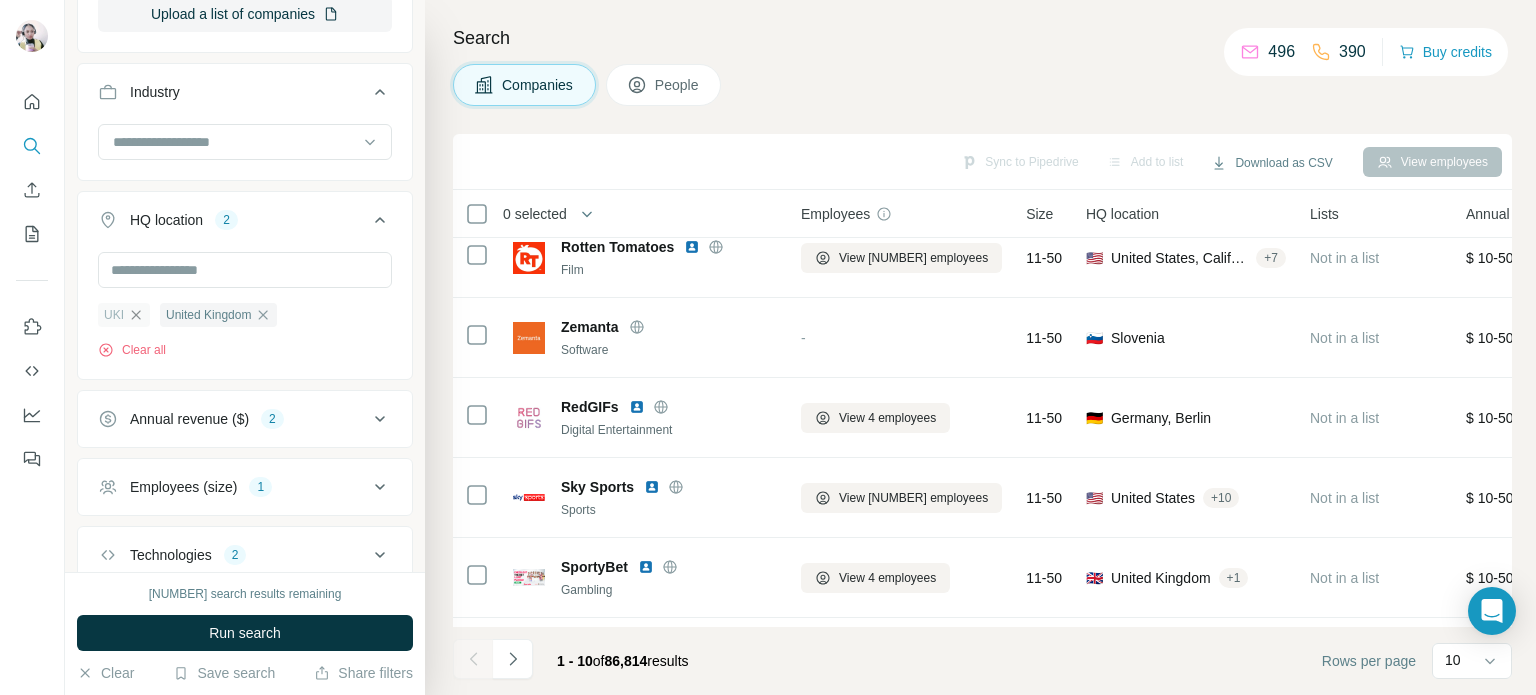 click 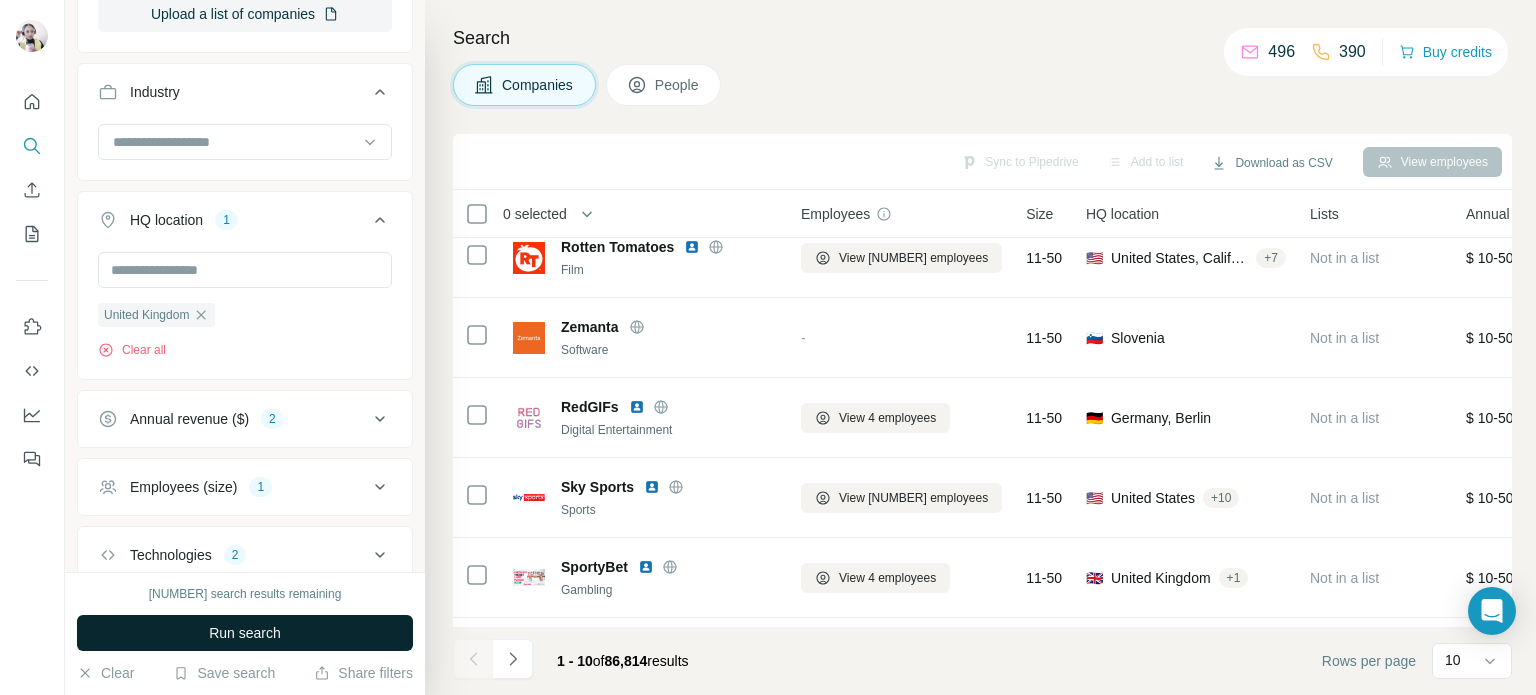 click on "Run search" at bounding box center (245, 633) 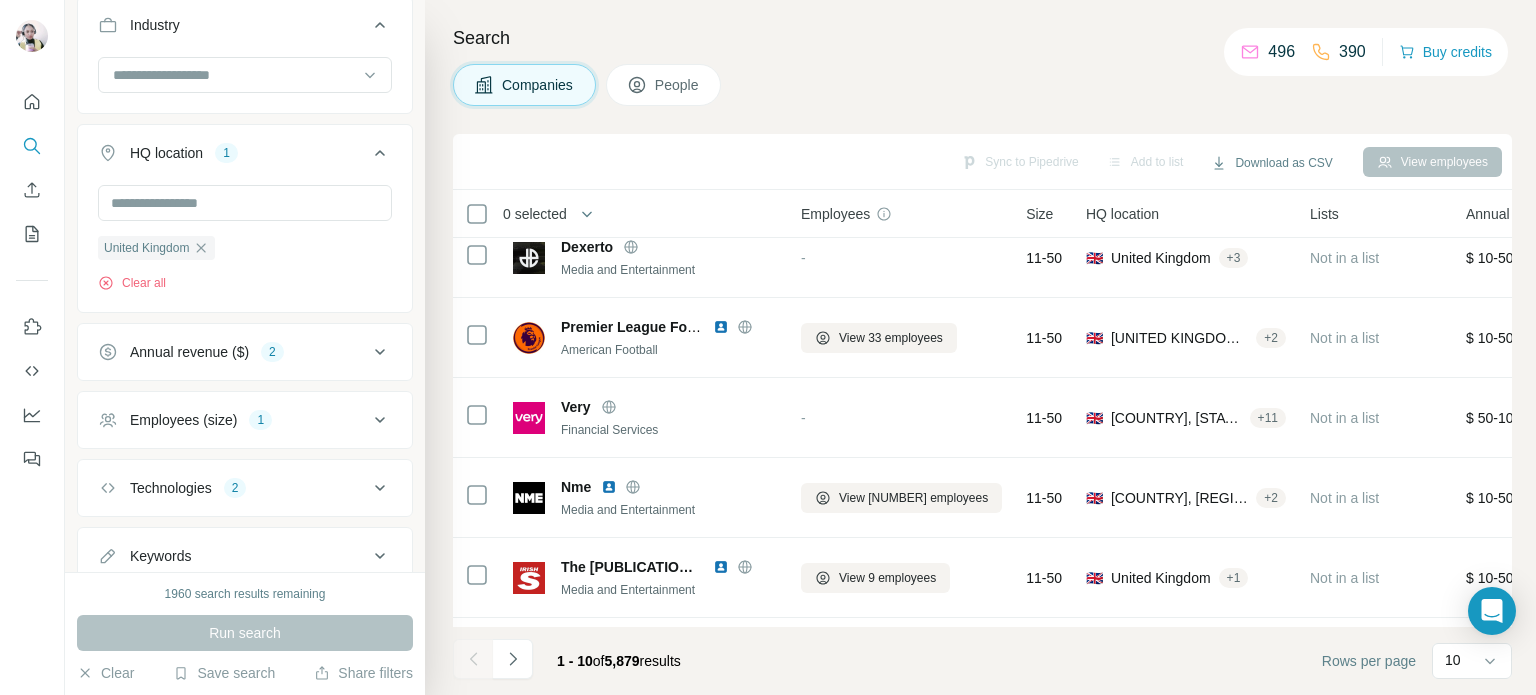 scroll, scrollTop: 508, scrollLeft: 0, axis: vertical 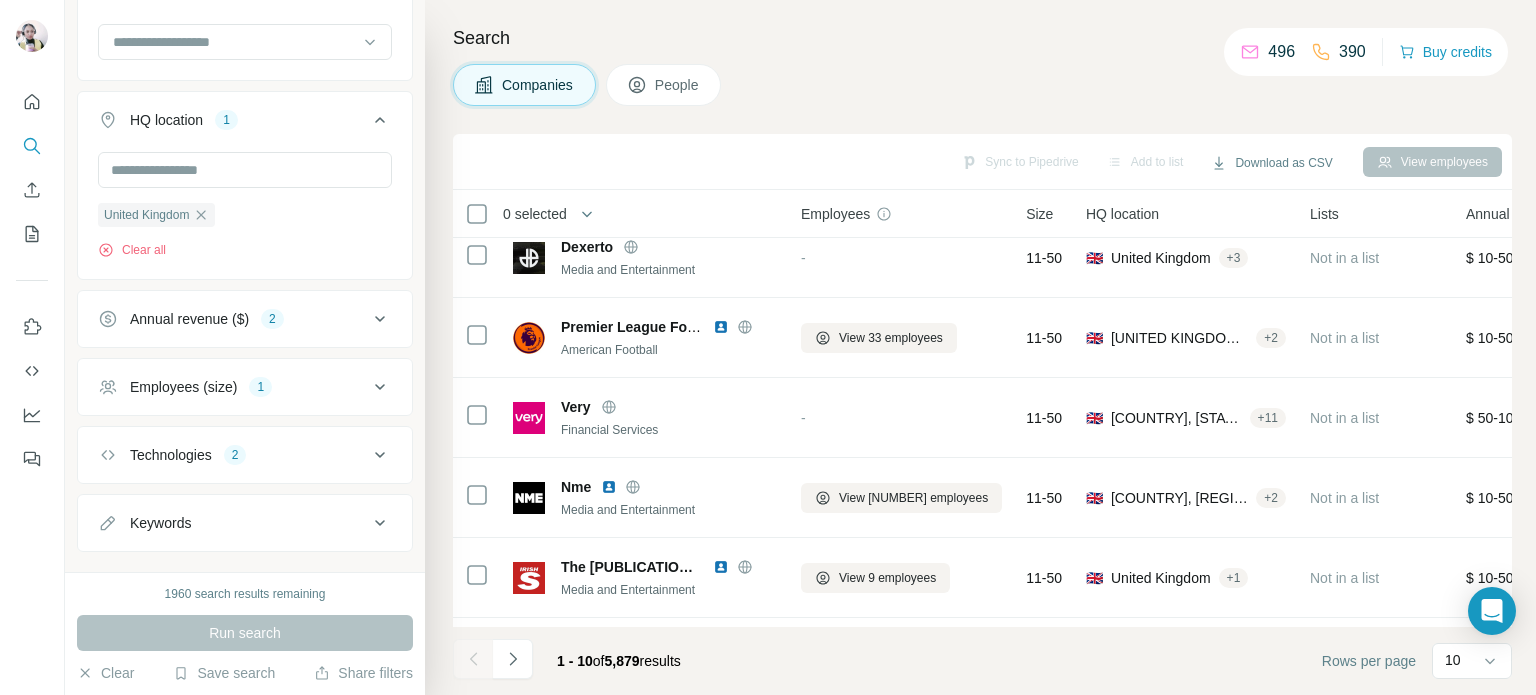 click on "Employees (size) 1" at bounding box center [233, 387] 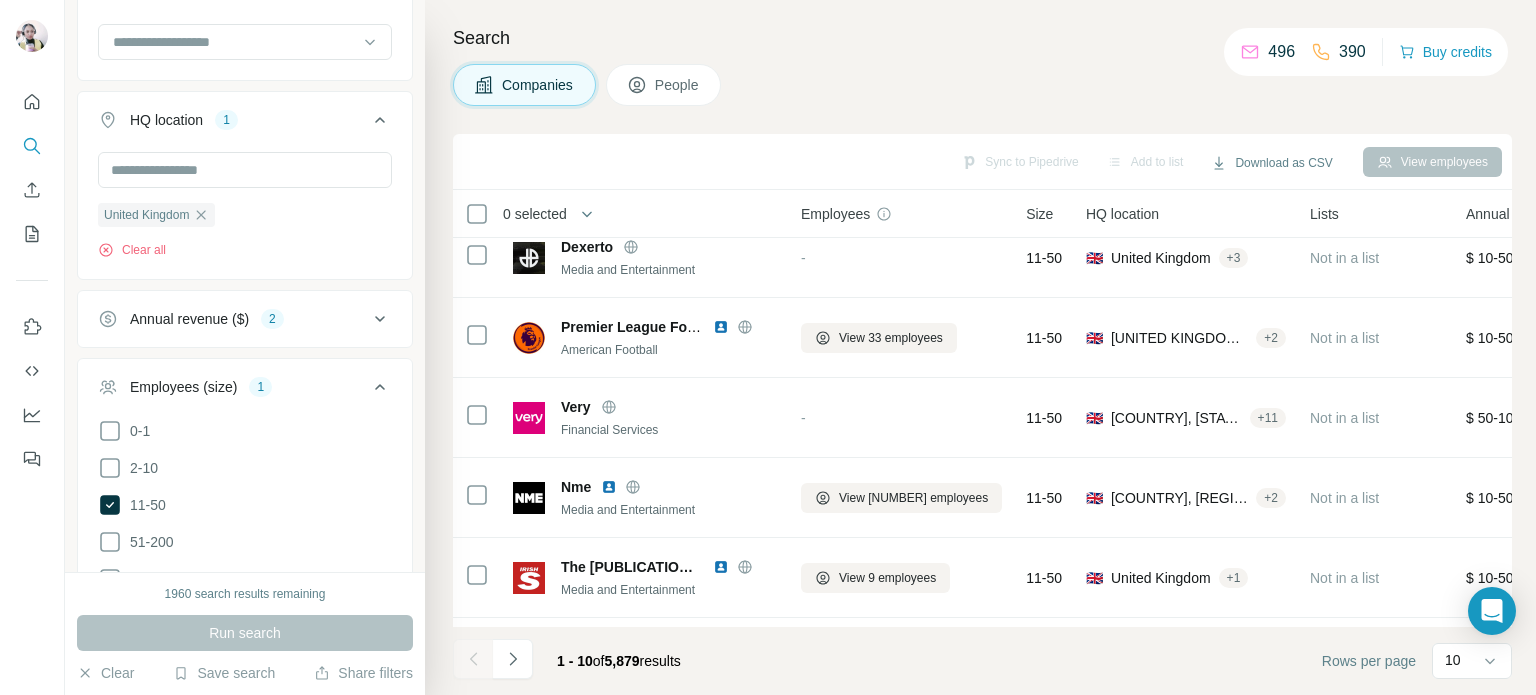 click on "Employees (size) 1" at bounding box center [233, 387] 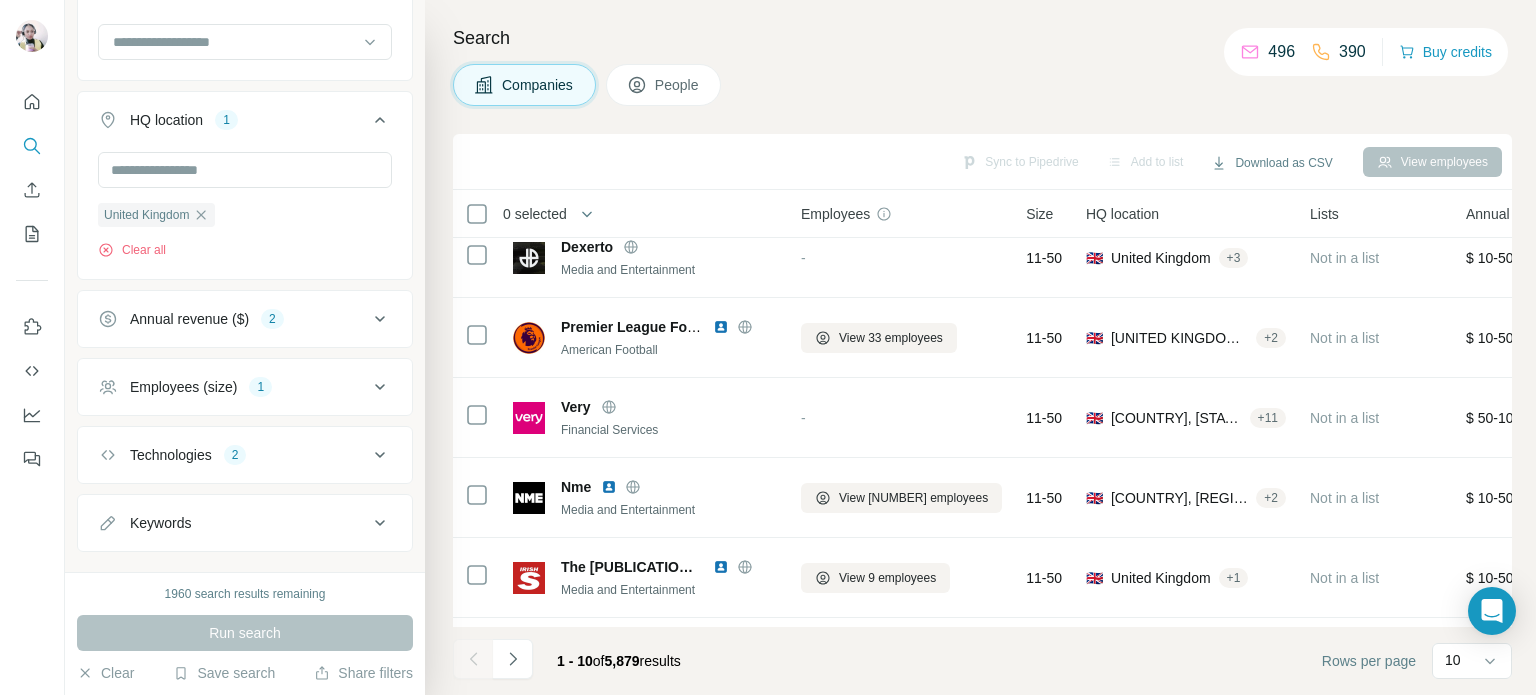 click on "Technologies 2" at bounding box center [233, 455] 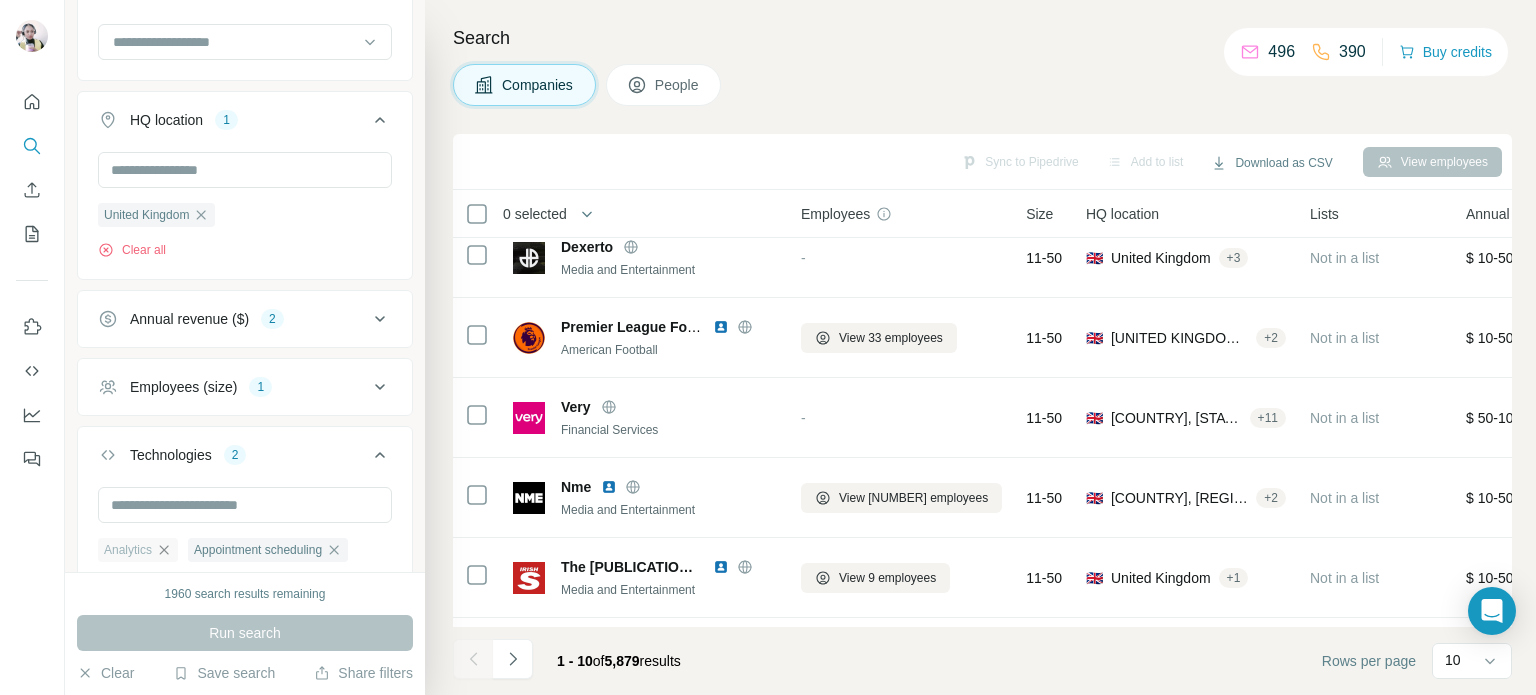 click 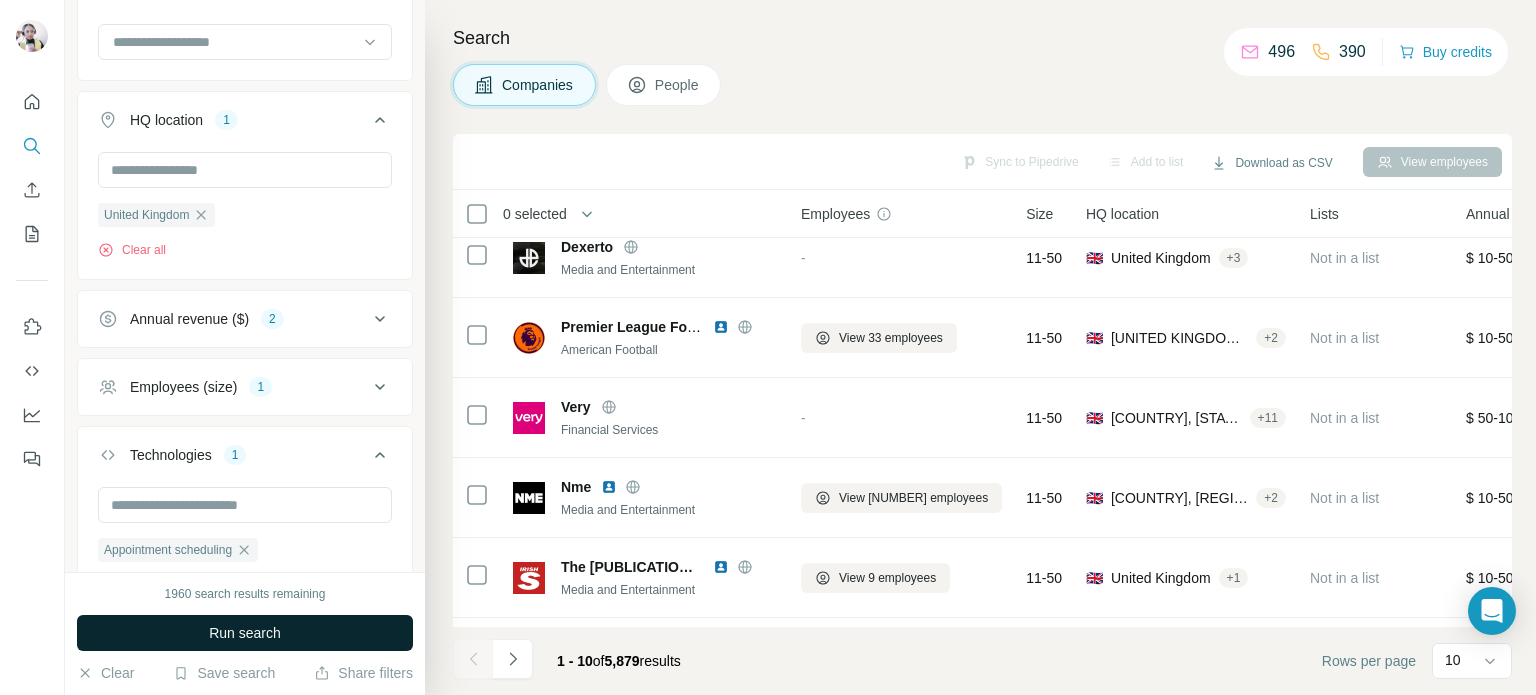 click on "Run search" at bounding box center (245, 633) 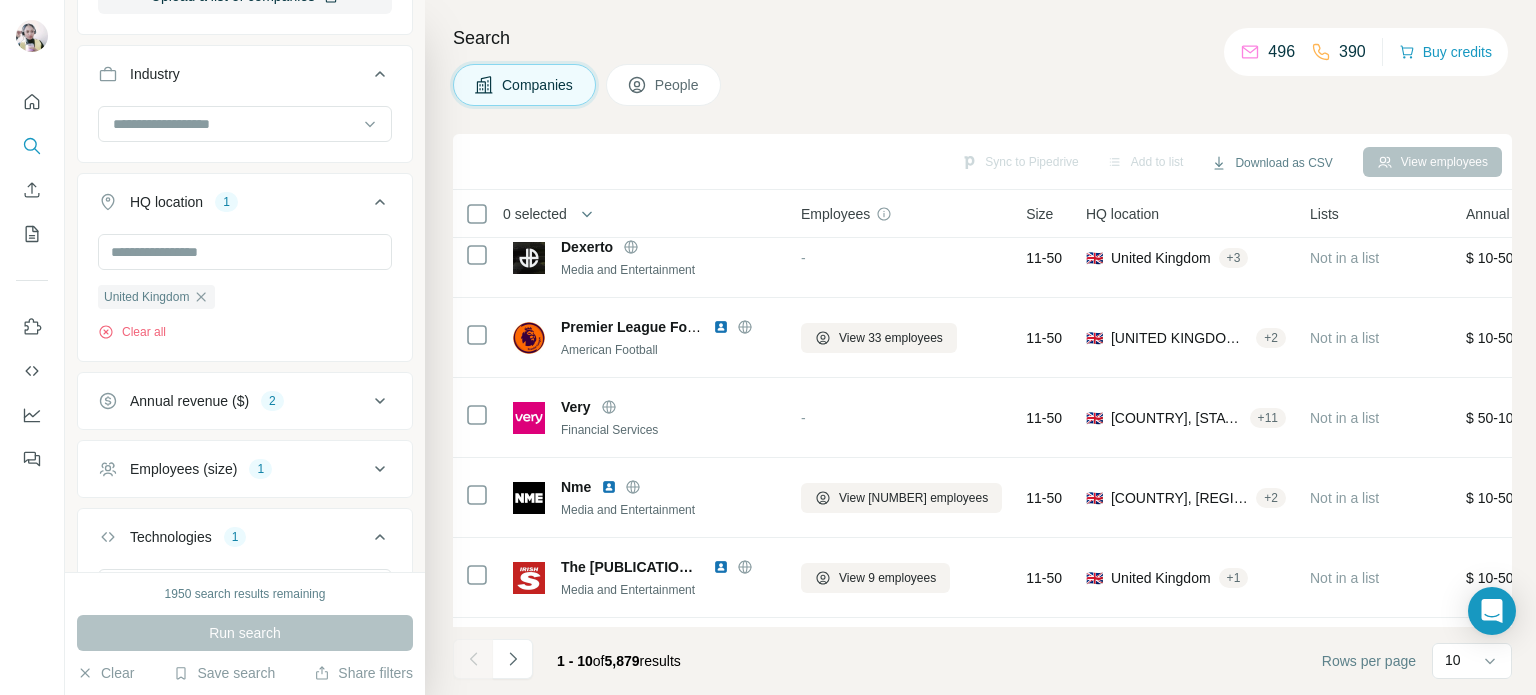 scroll, scrollTop: 408, scrollLeft: 0, axis: vertical 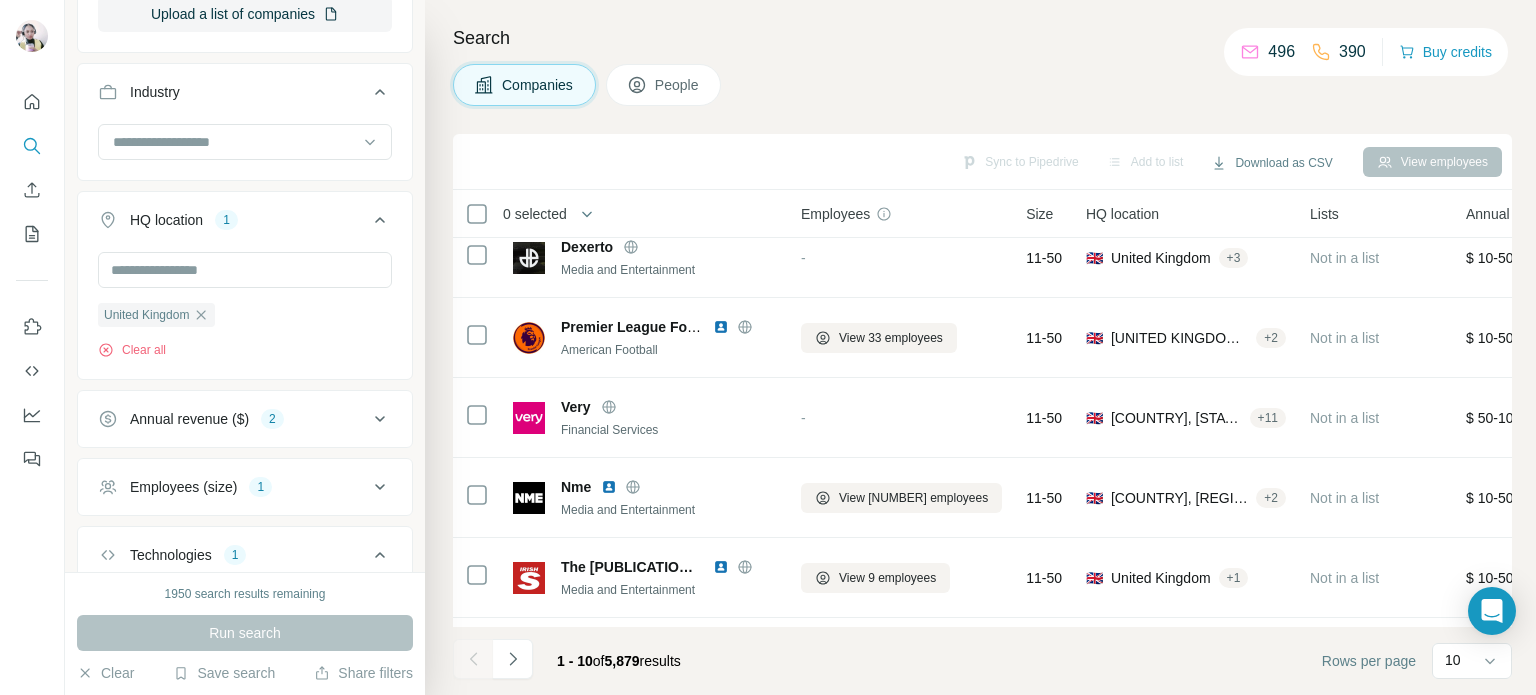 click on "Annual revenue ($) 2" at bounding box center [245, 419] 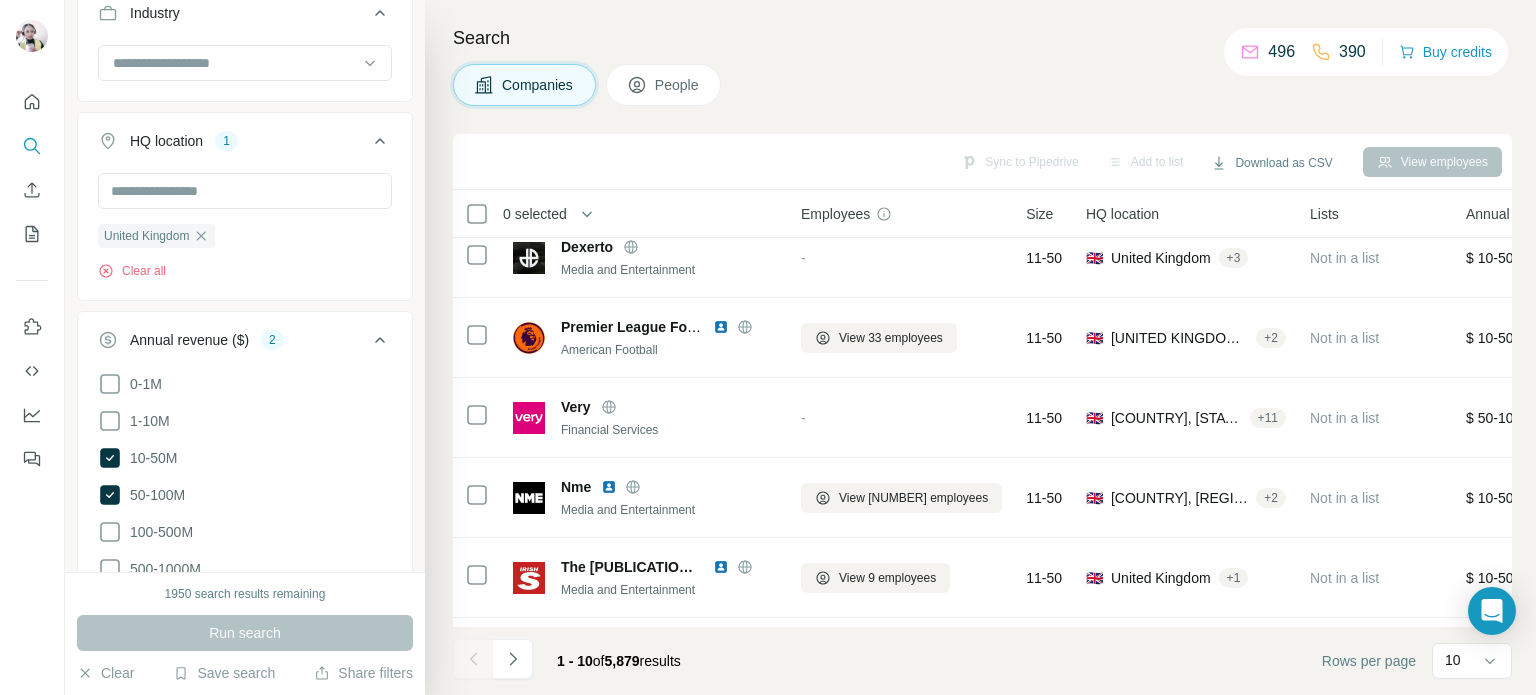 scroll, scrollTop: 508, scrollLeft: 0, axis: vertical 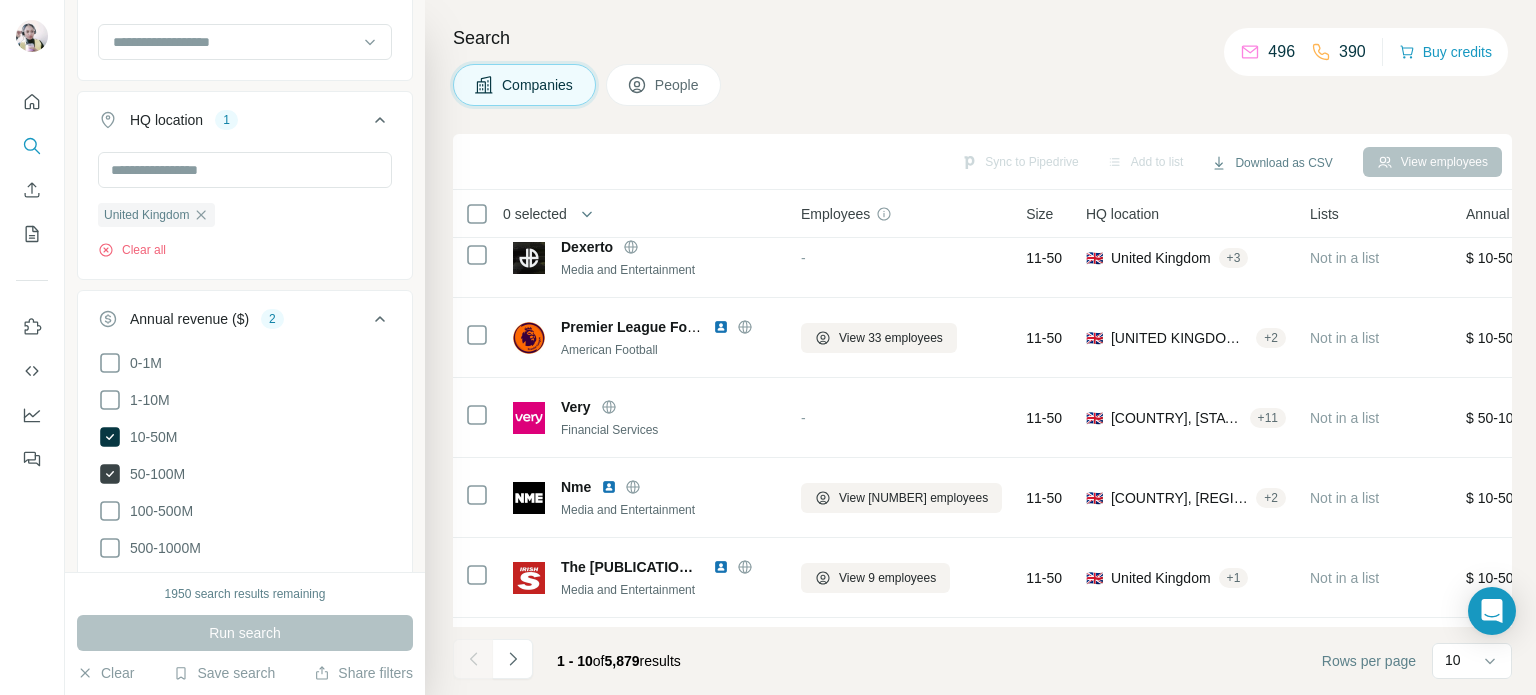 click 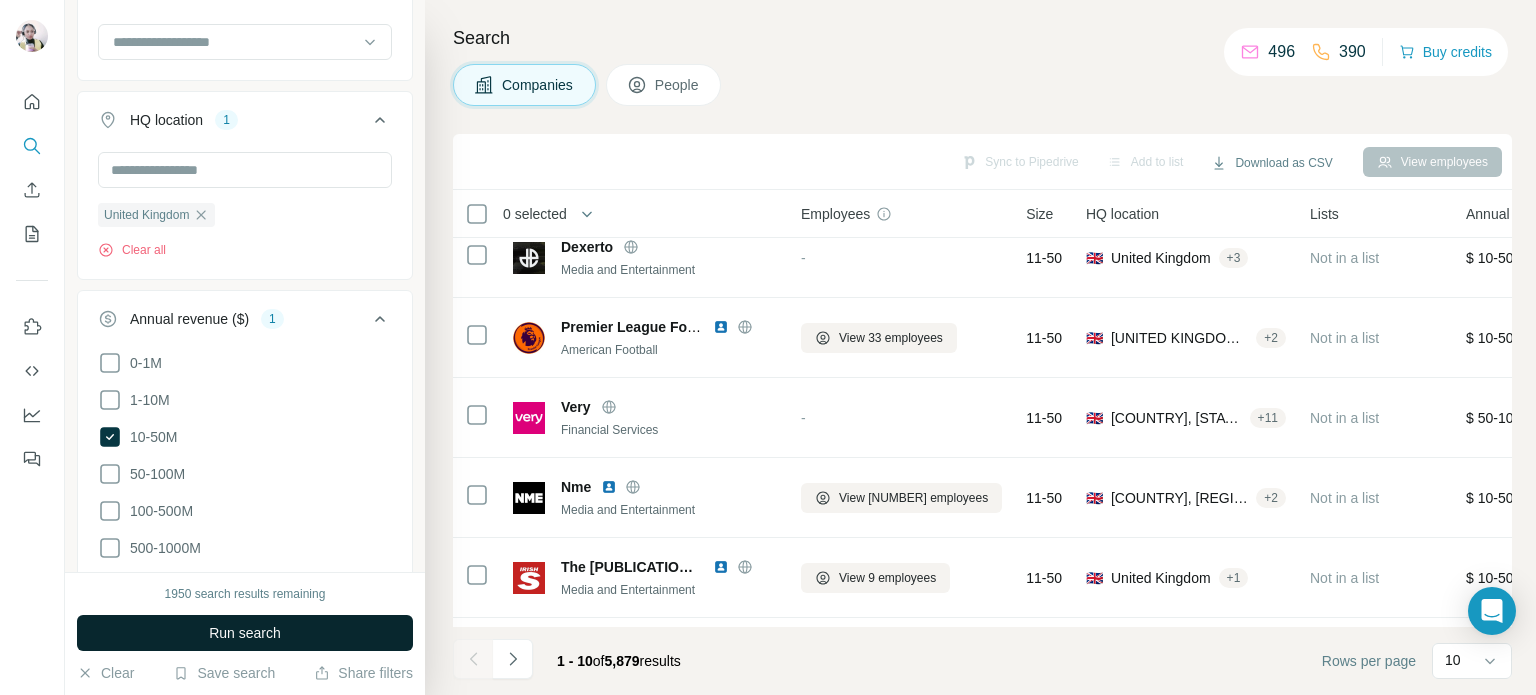 click on "Run search" at bounding box center [245, 633] 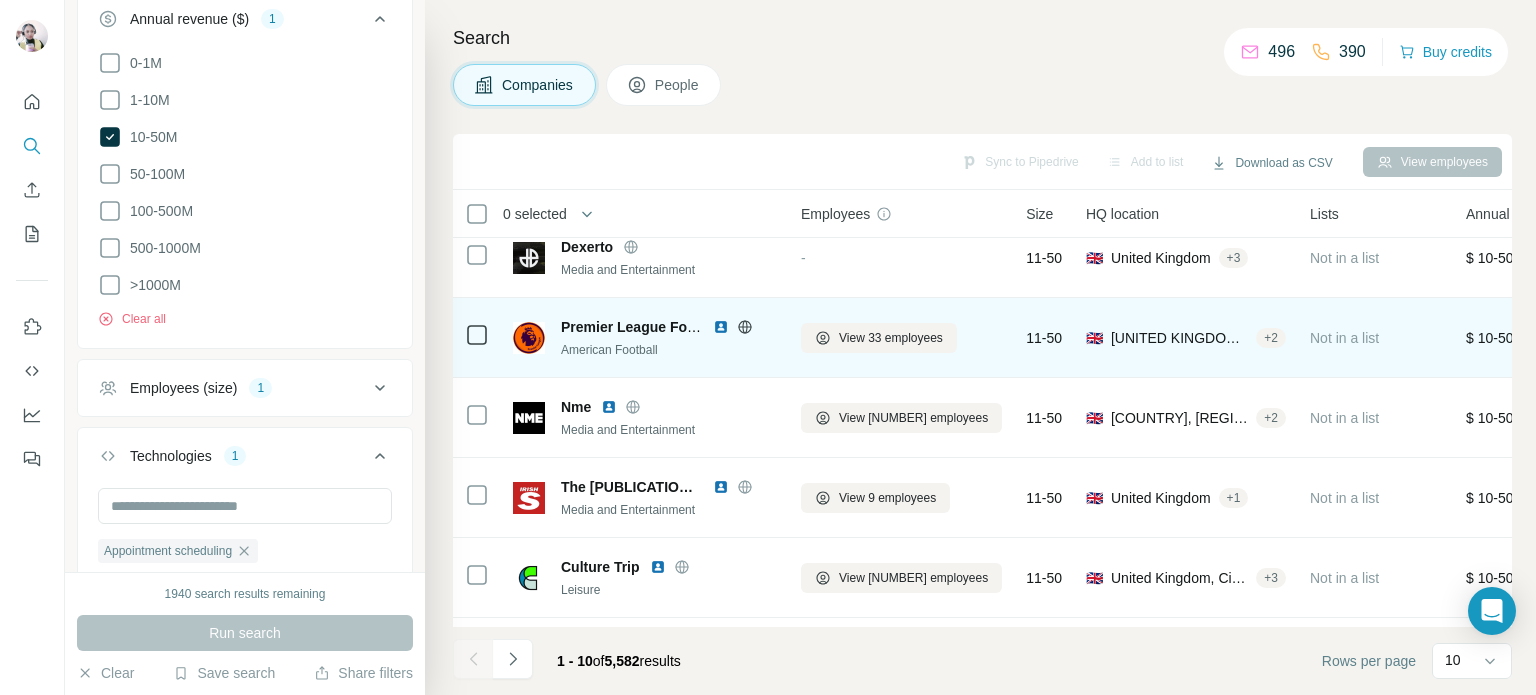 scroll, scrollTop: 900, scrollLeft: 0, axis: vertical 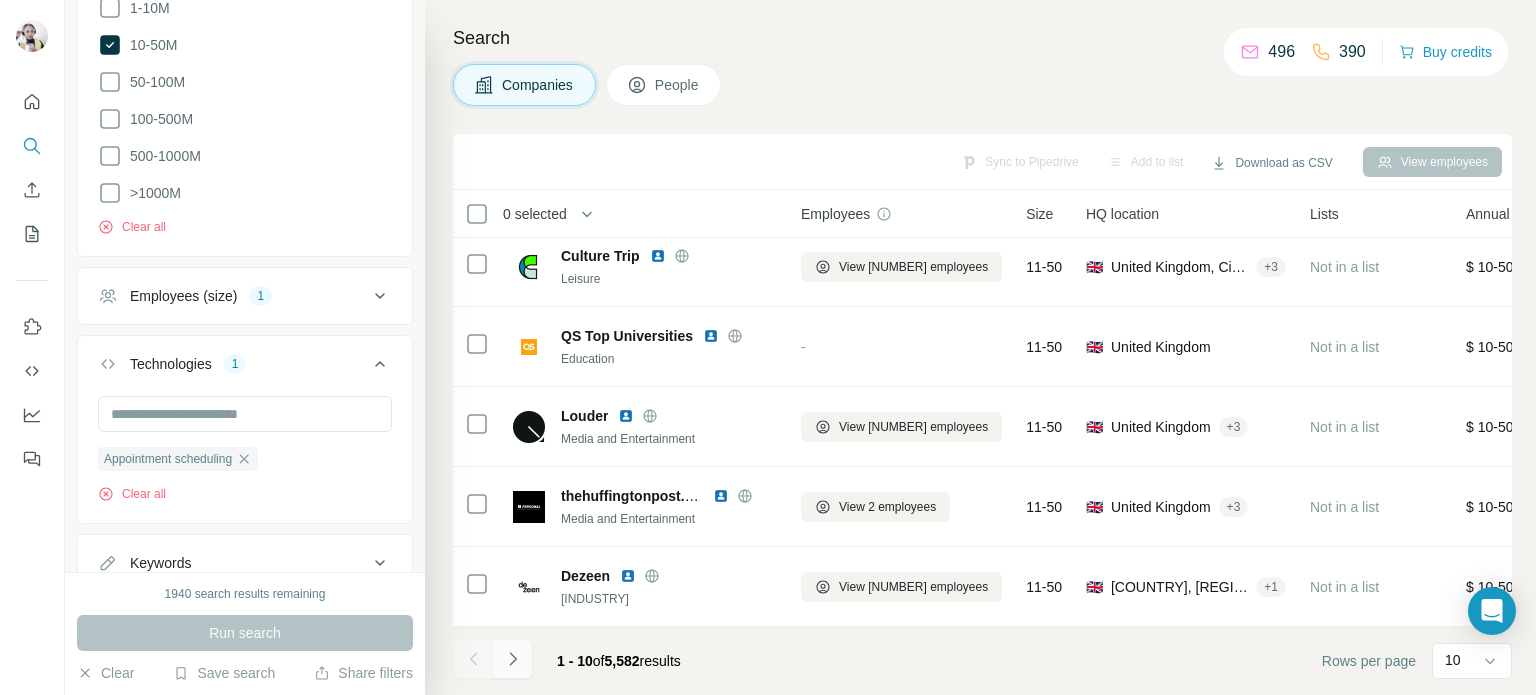 click 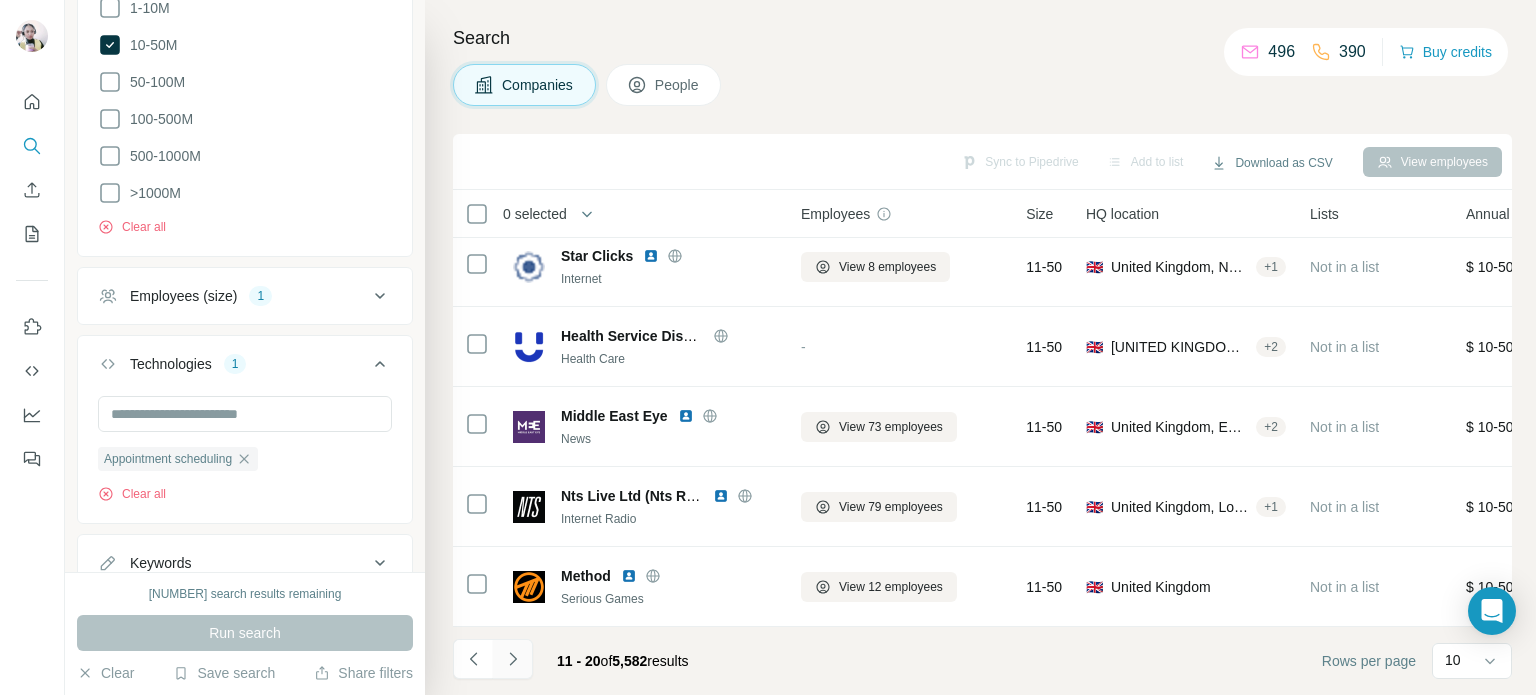 click 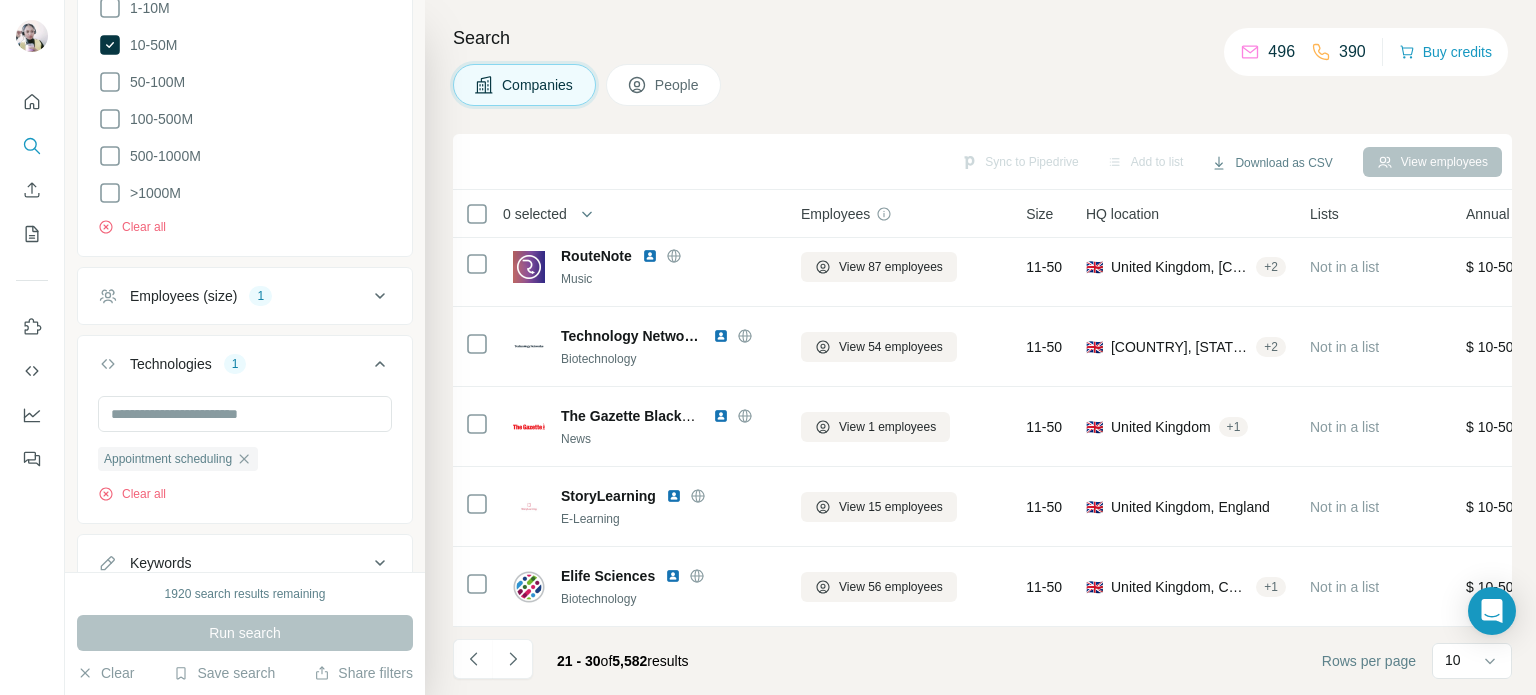 click on "People" at bounding box center (678, 85) 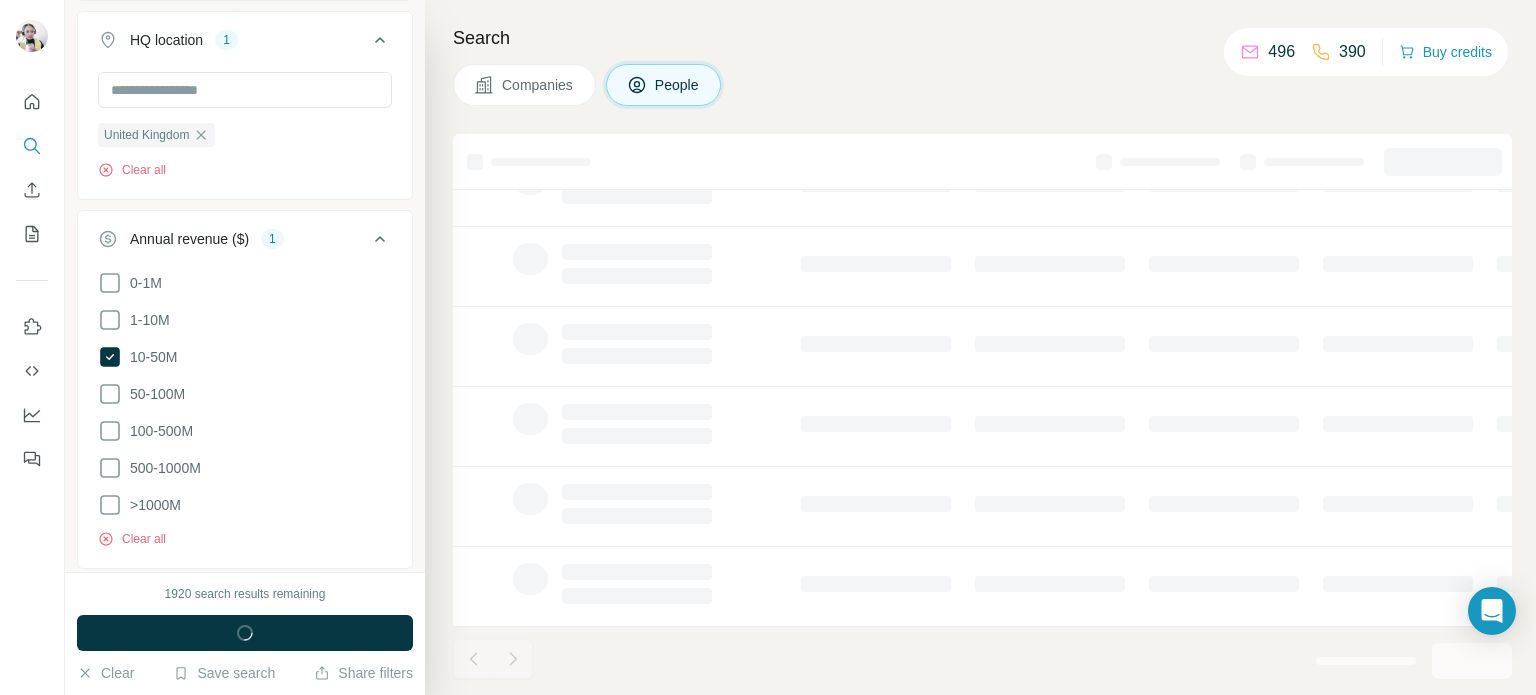 scroll, scrollTop: 1210, scrollLeft: 0, axis: vertical 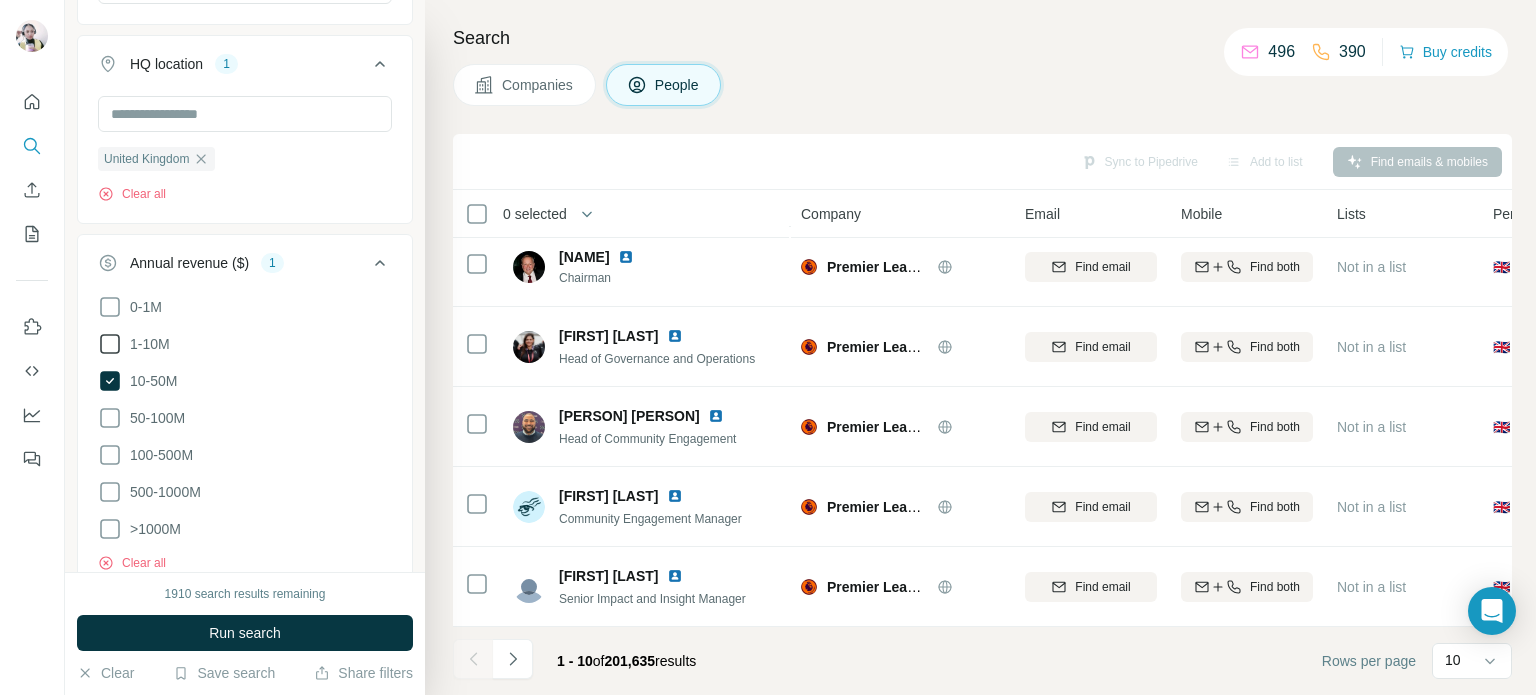 click 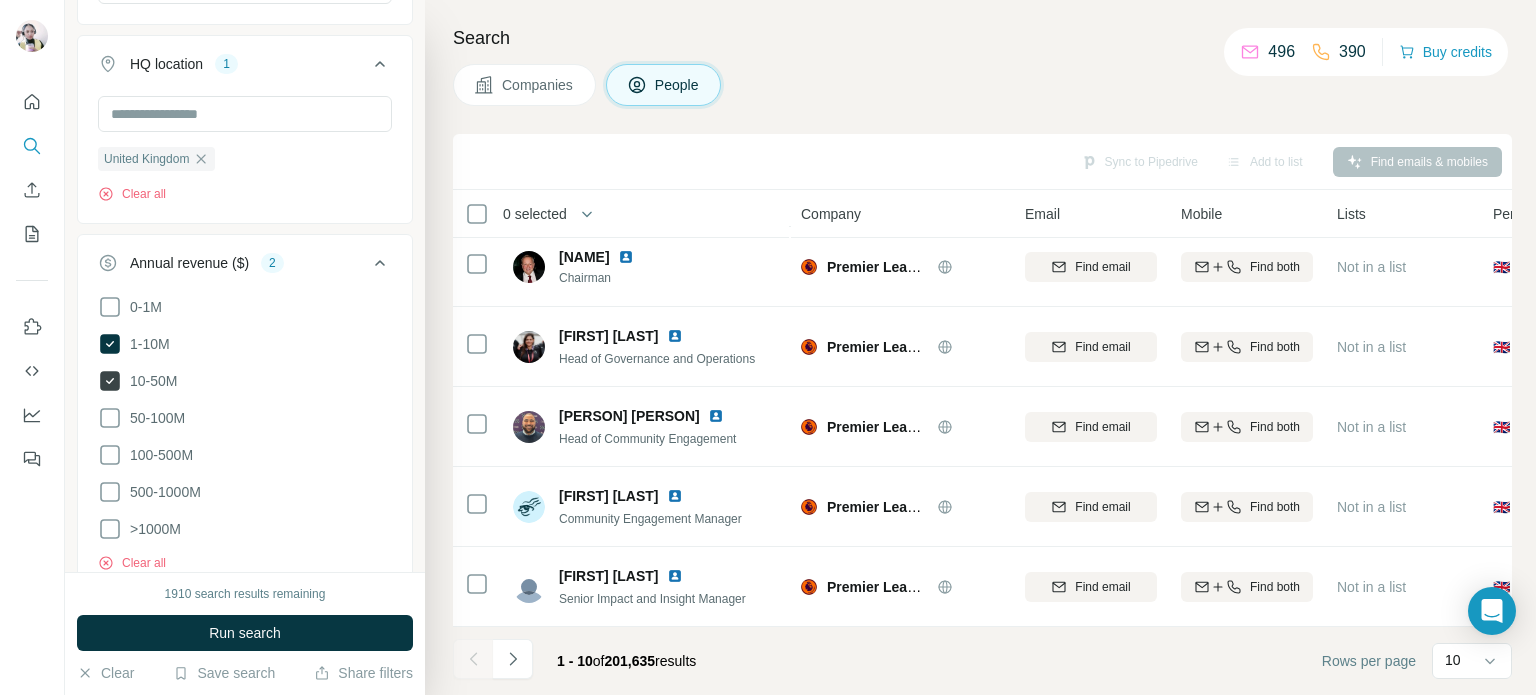click 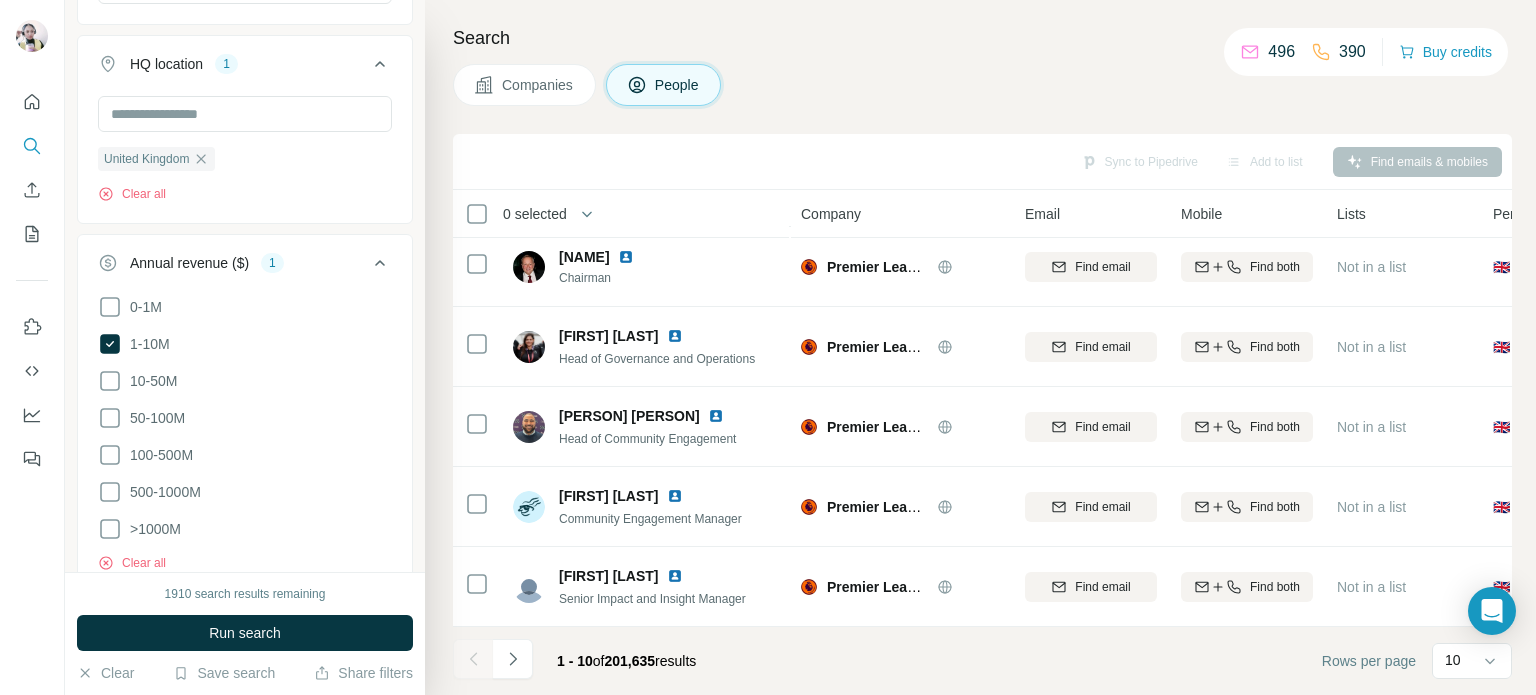drag, startPoint x: 343, startPoint y: 627, endPoint x: 351, endPoint y: 598, distance: 30.083218 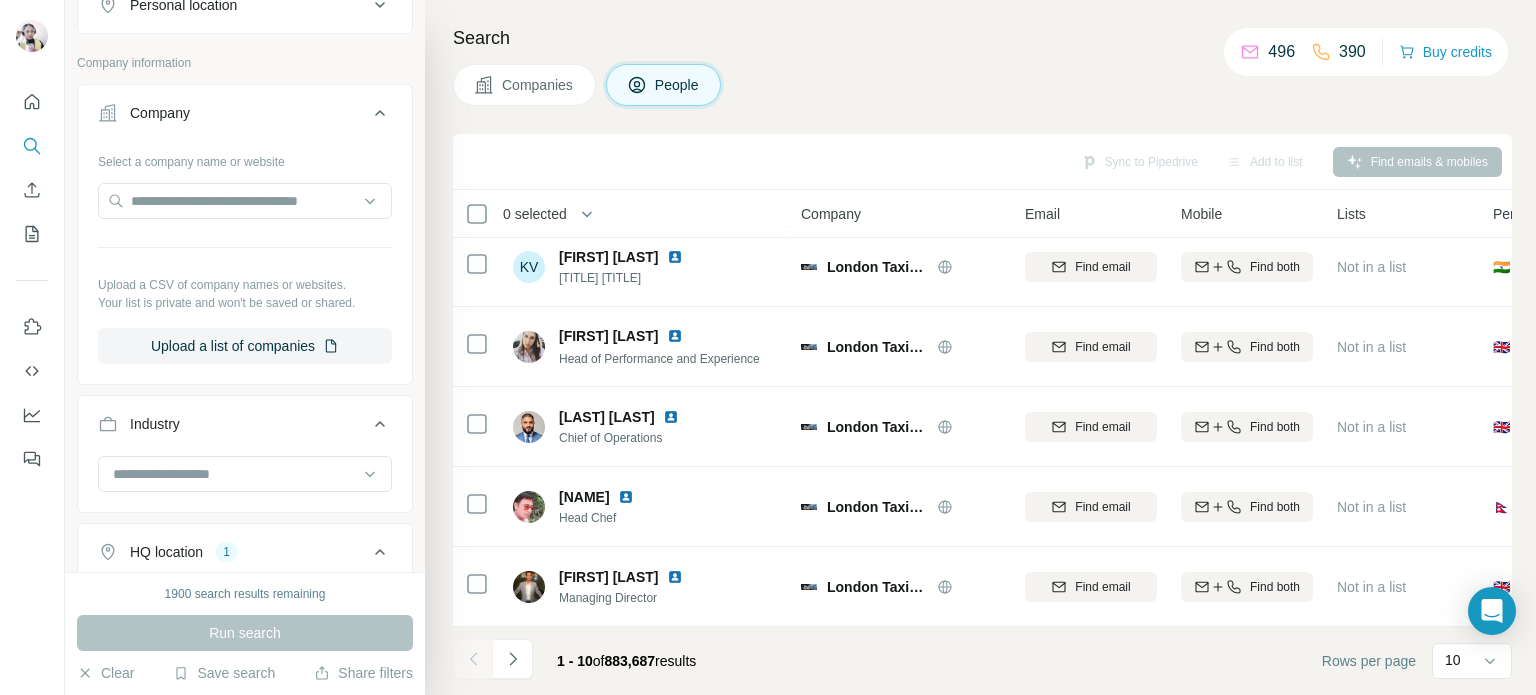 scroll, scrollTop: 0, scrollLeft: 0, axis: both 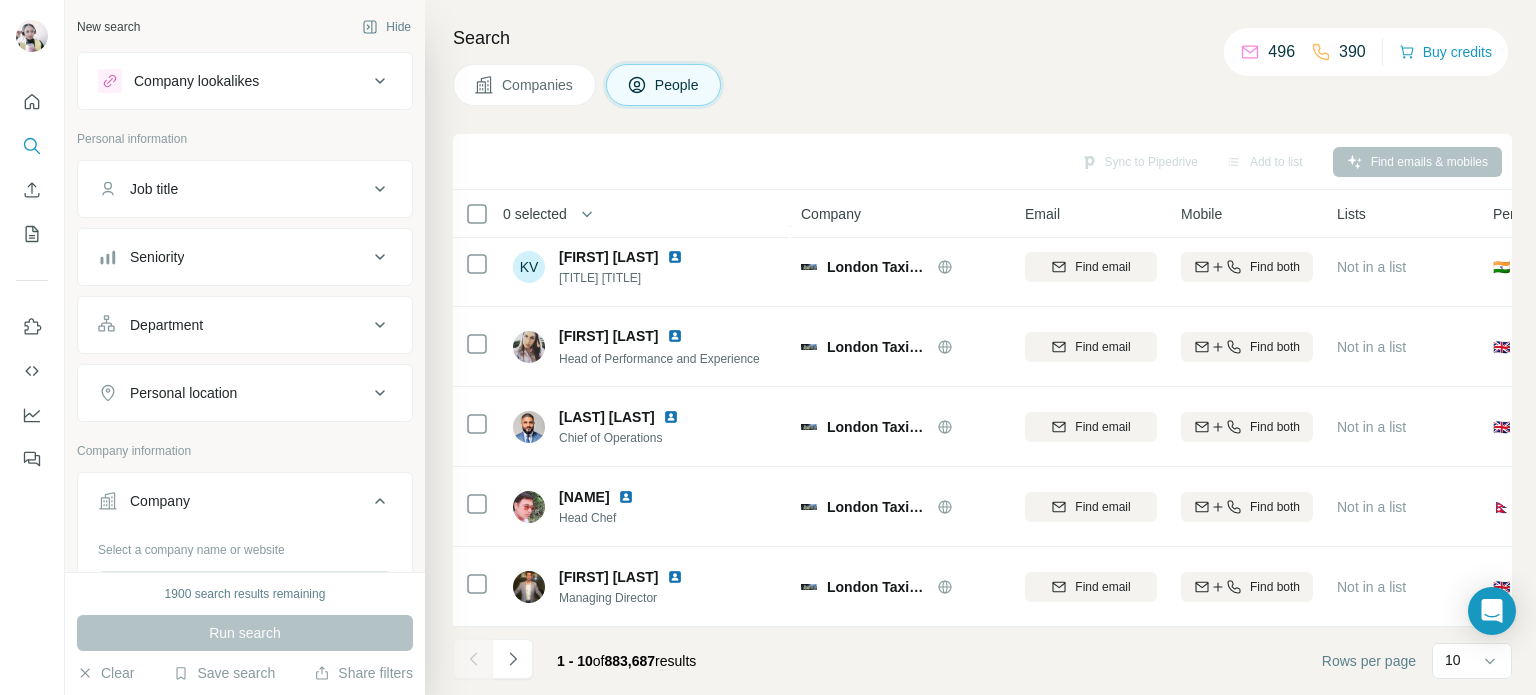 click 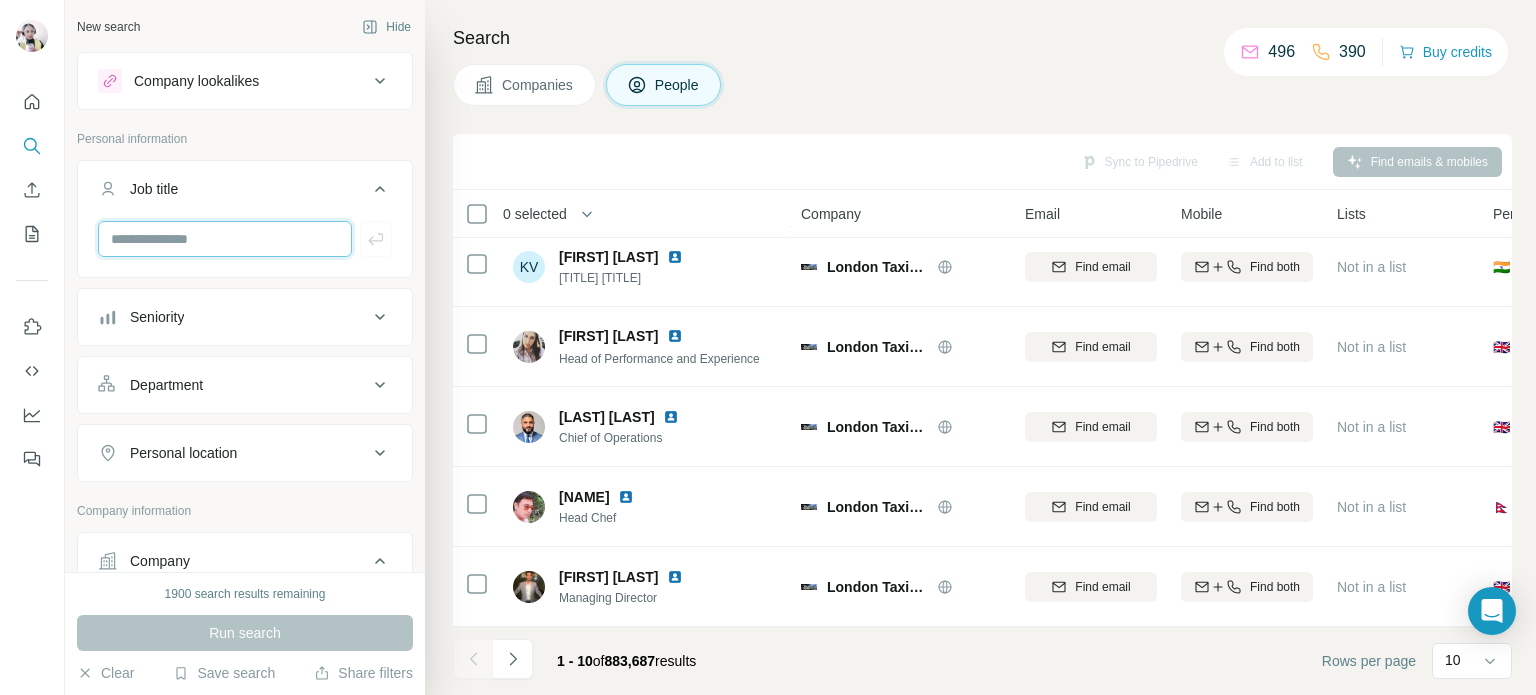 click at bounding box center [225, 239] 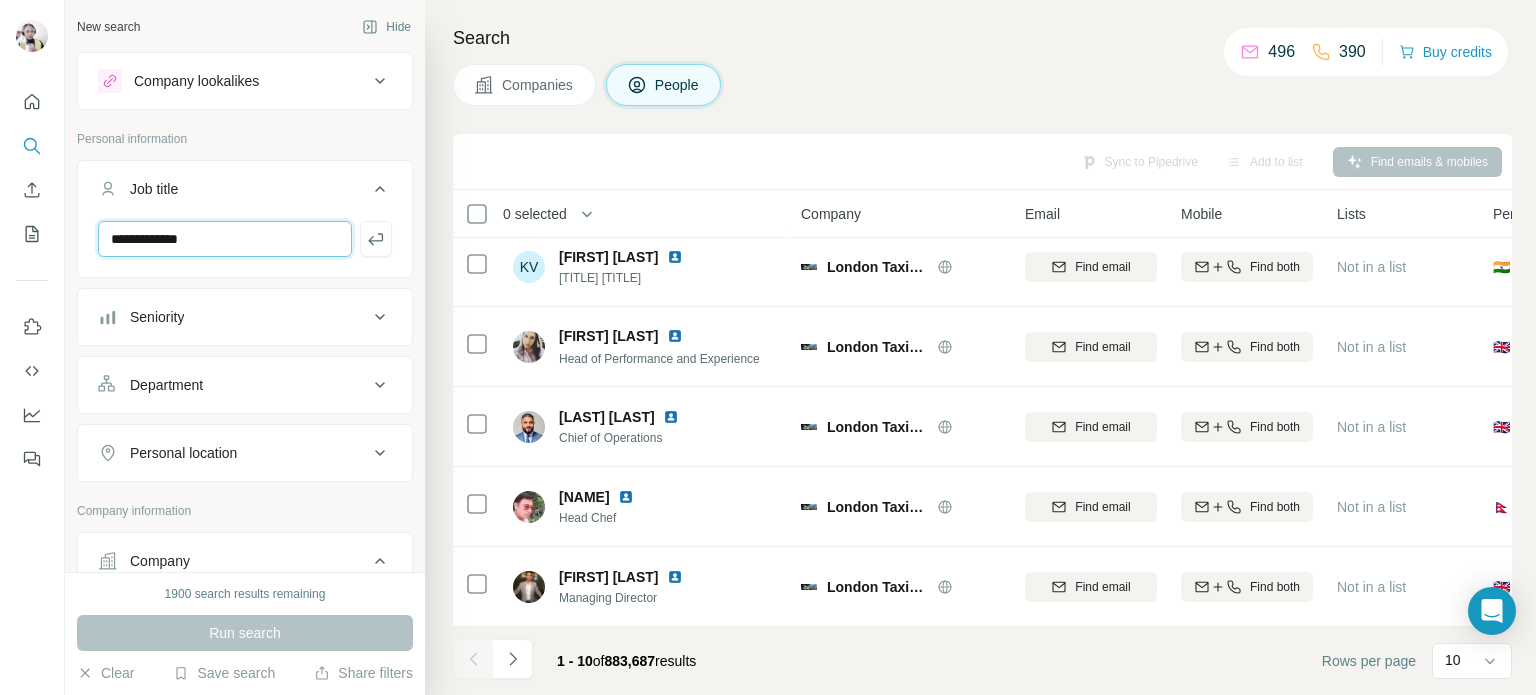 type on "**********" 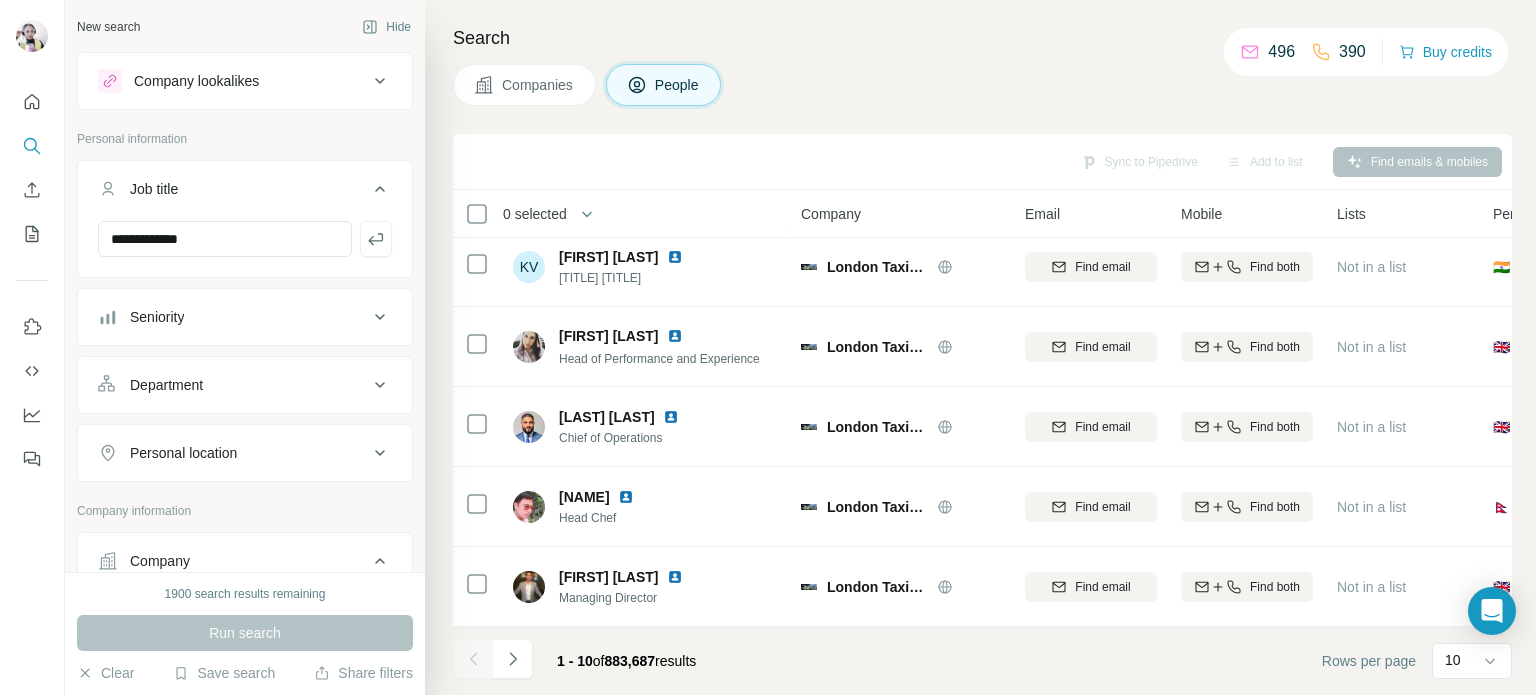 click 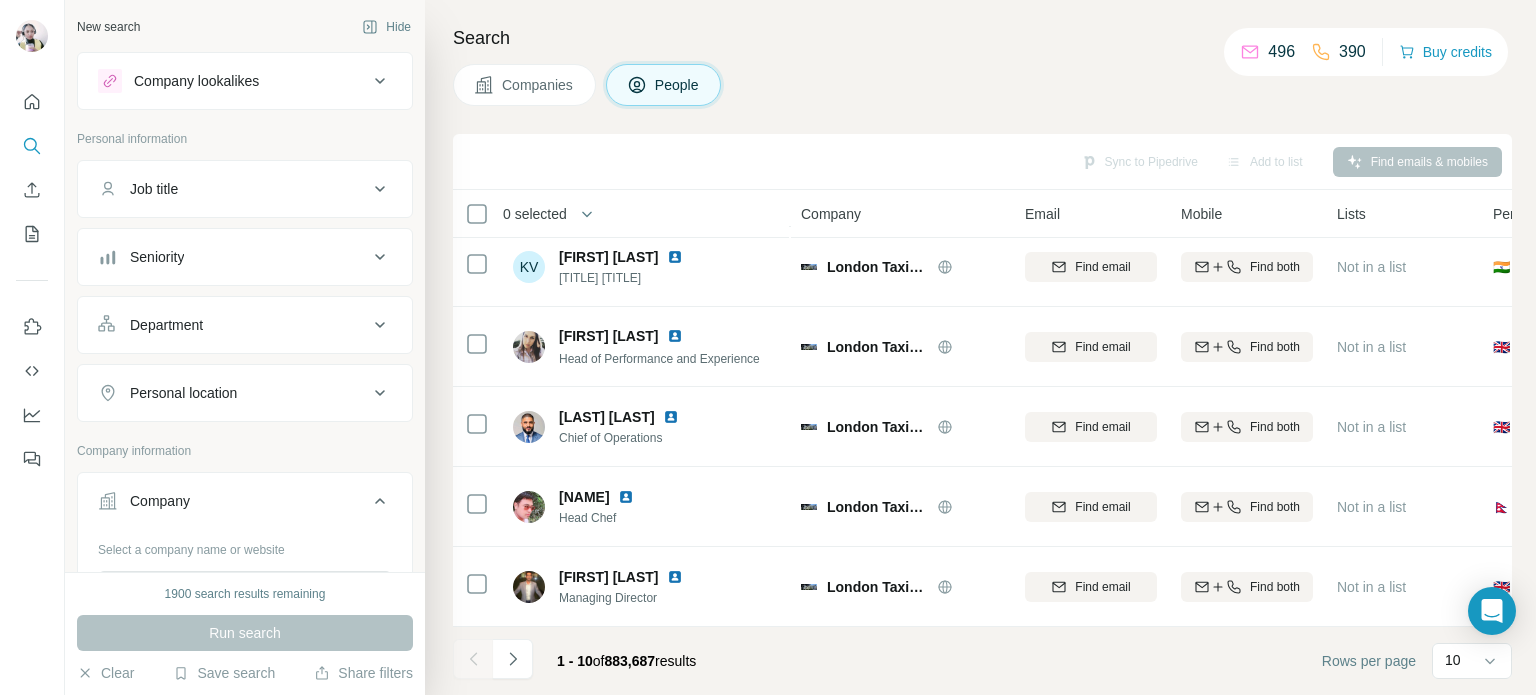 click on "Job title" at bounding box center (154, 189) 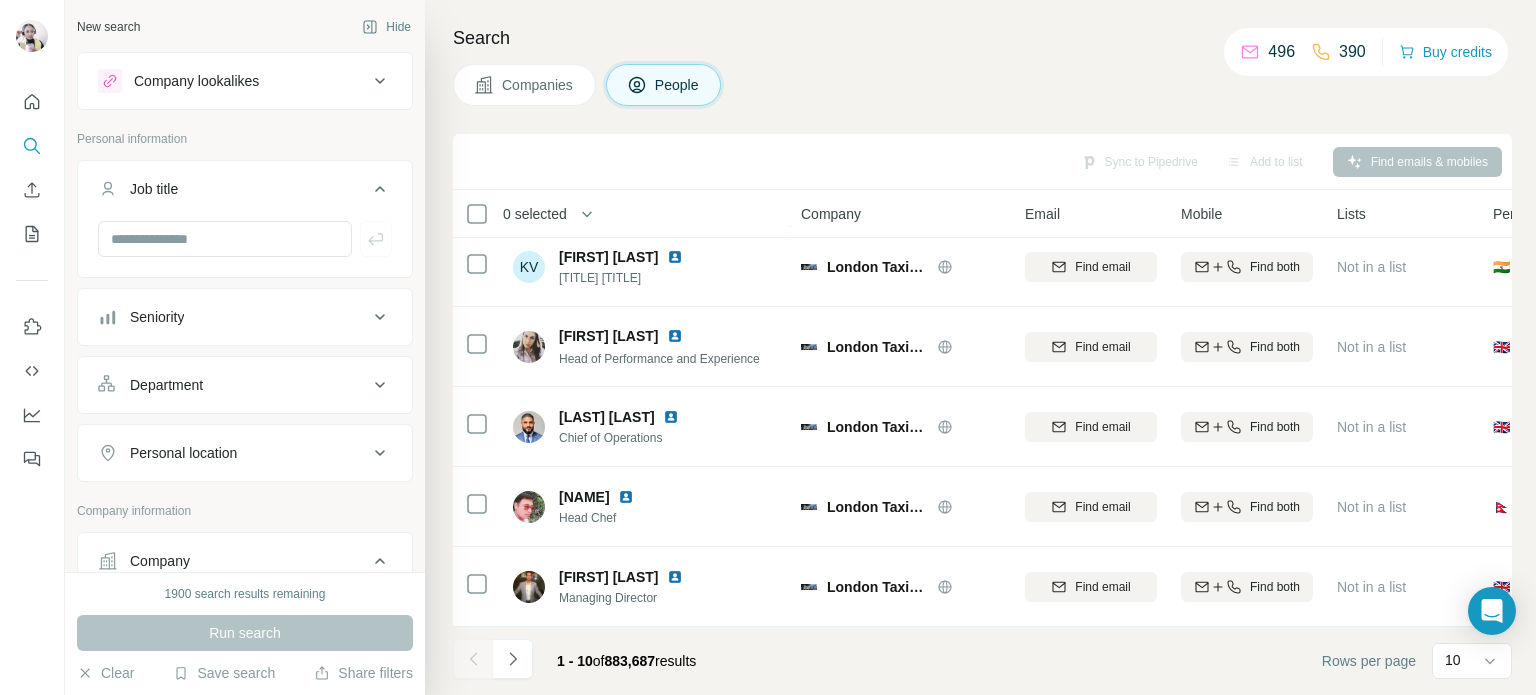 click at bounding box center (245, 239) 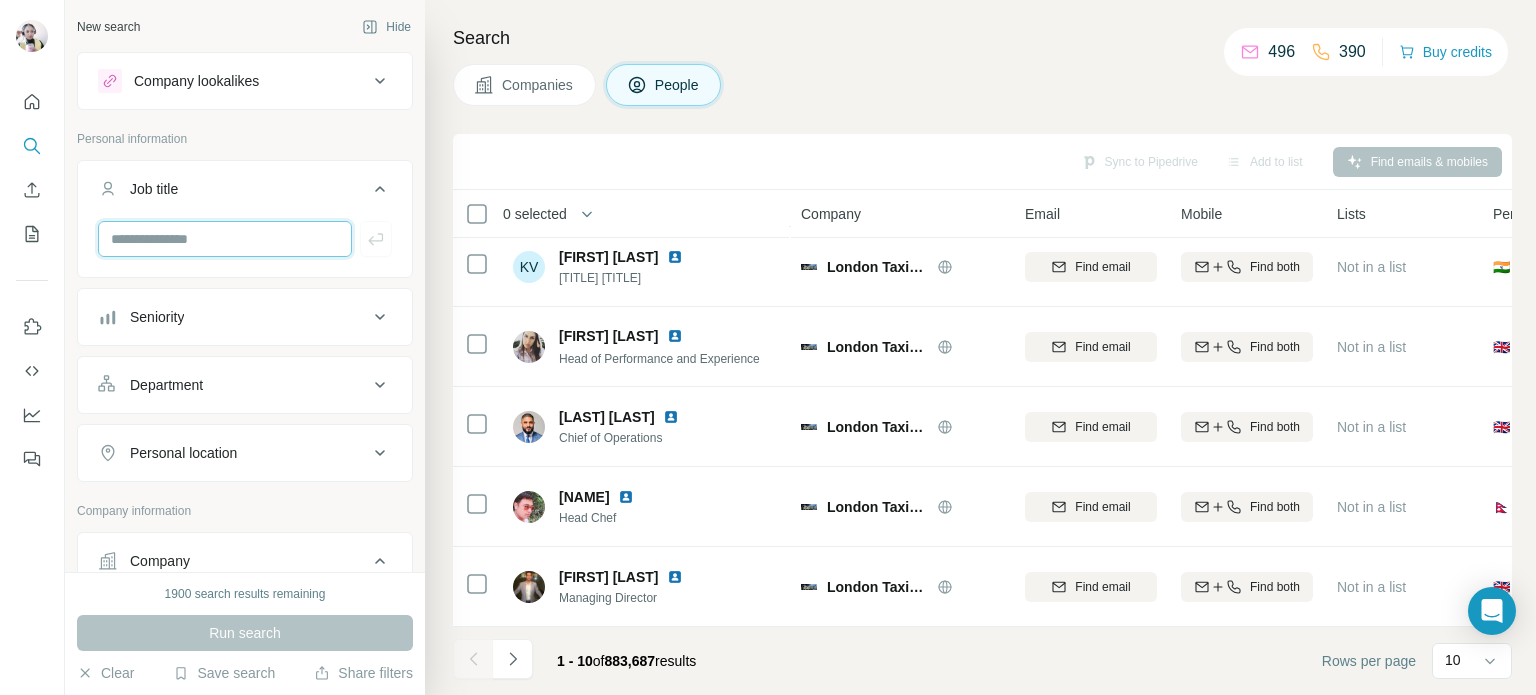 click at bounding box center (225, 239) 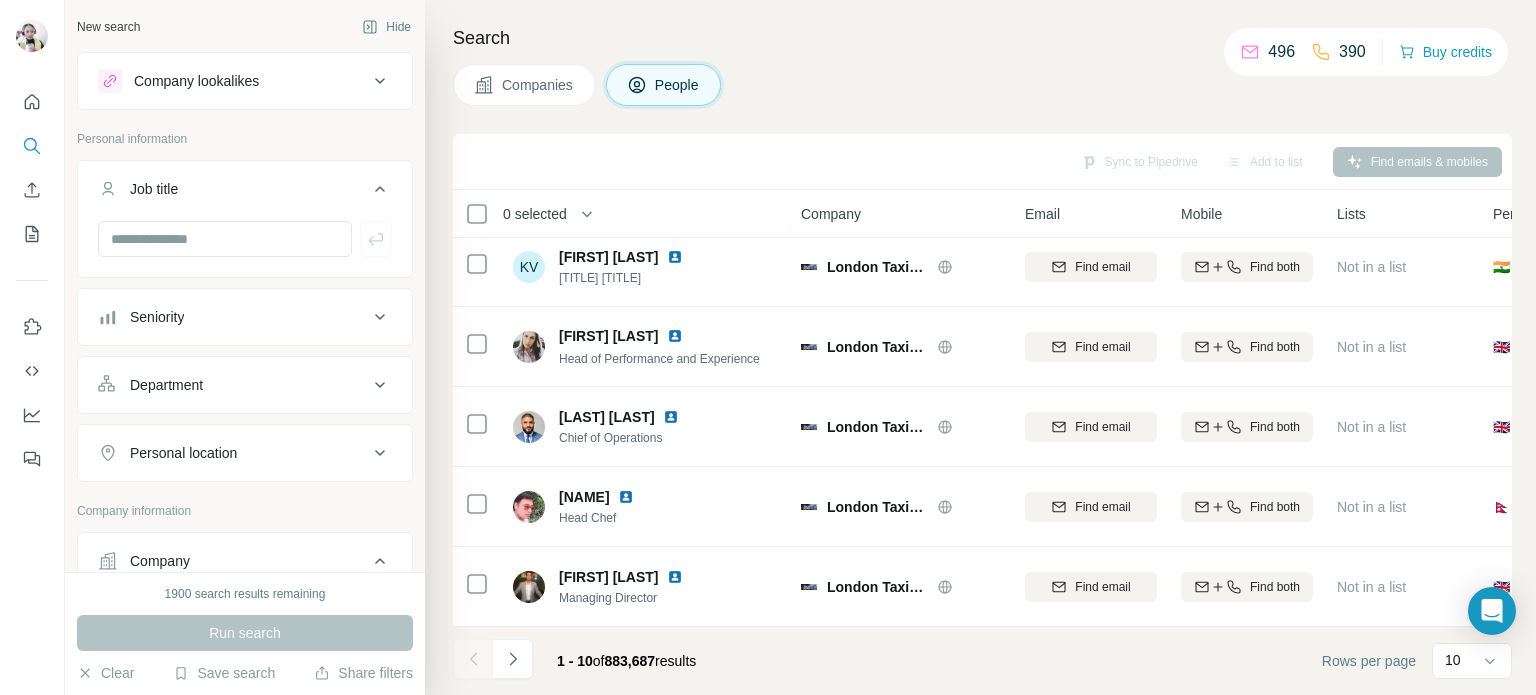 click on "Seniority" at bounding box center [233, 317] 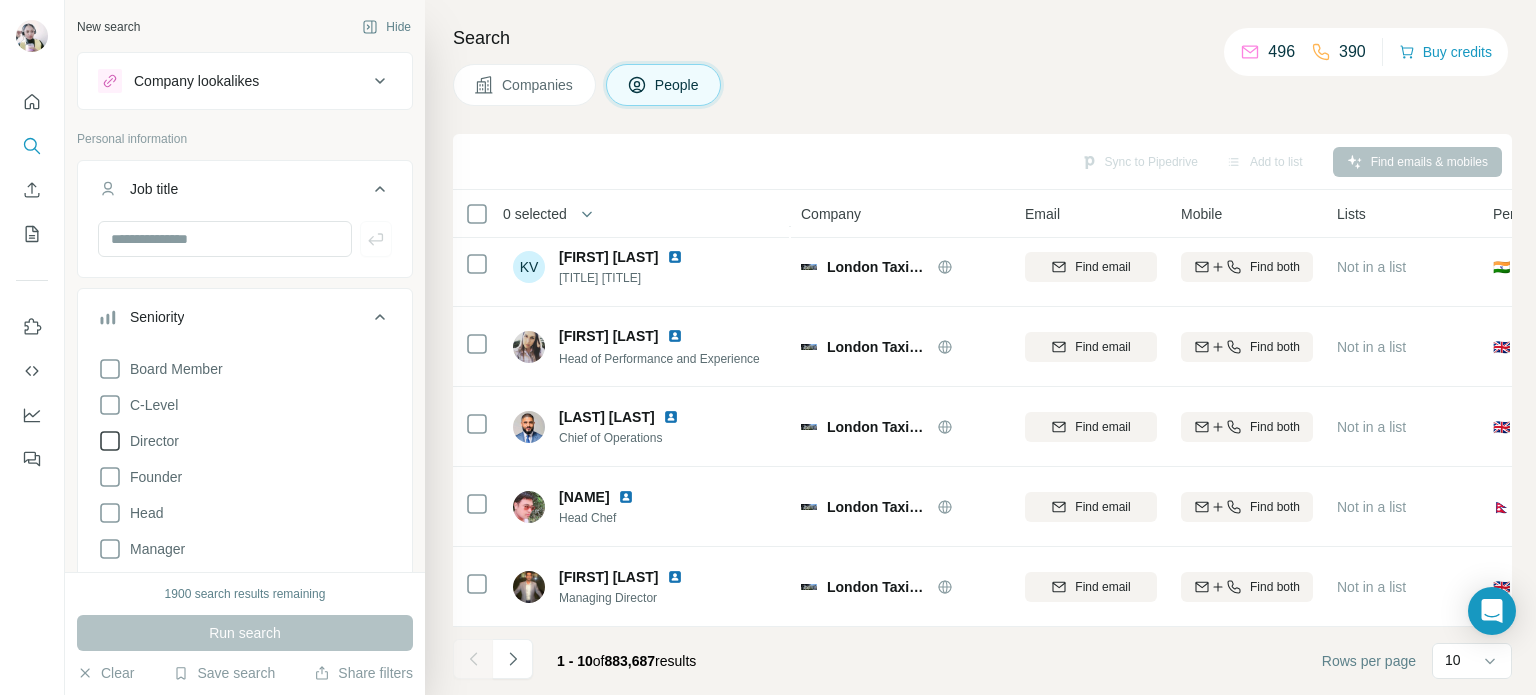 scroll, scrollTop: 100, scrollLeft: 0, axis: vertical 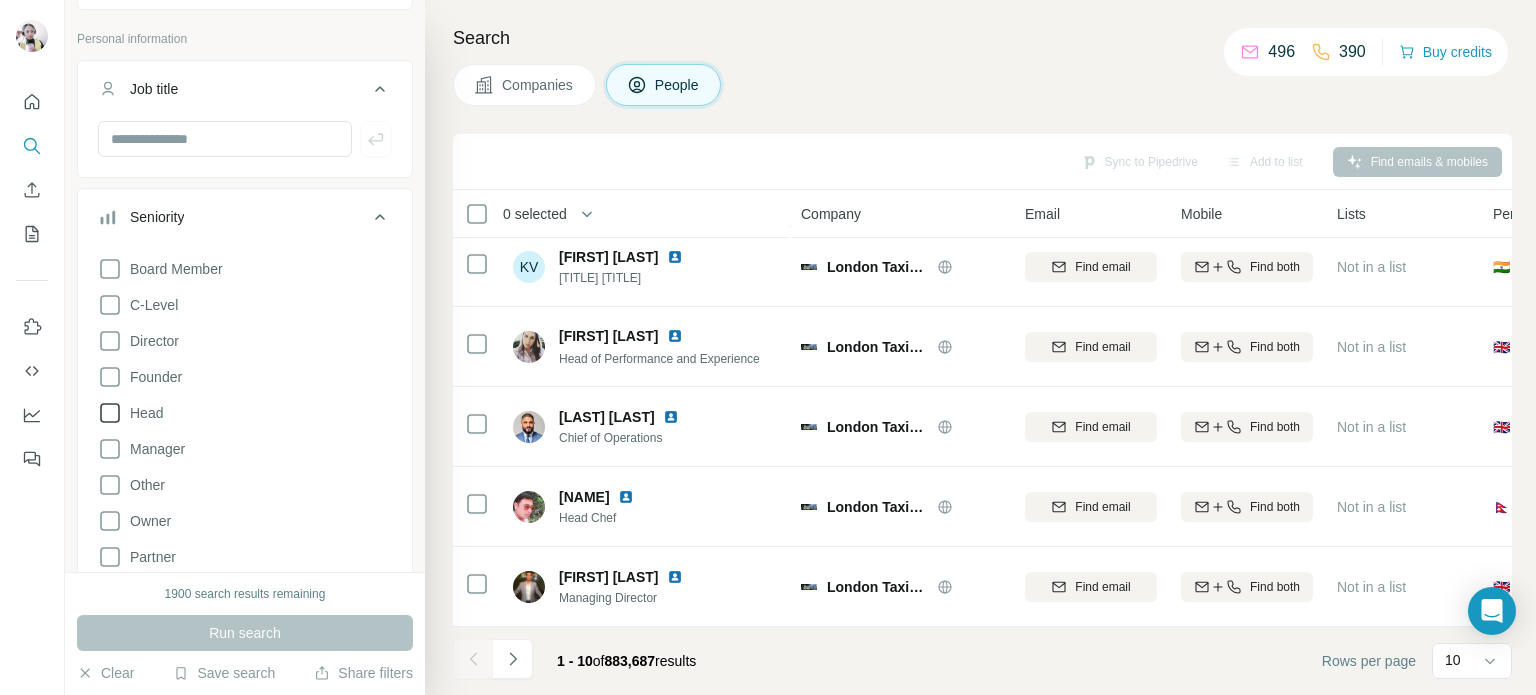 click 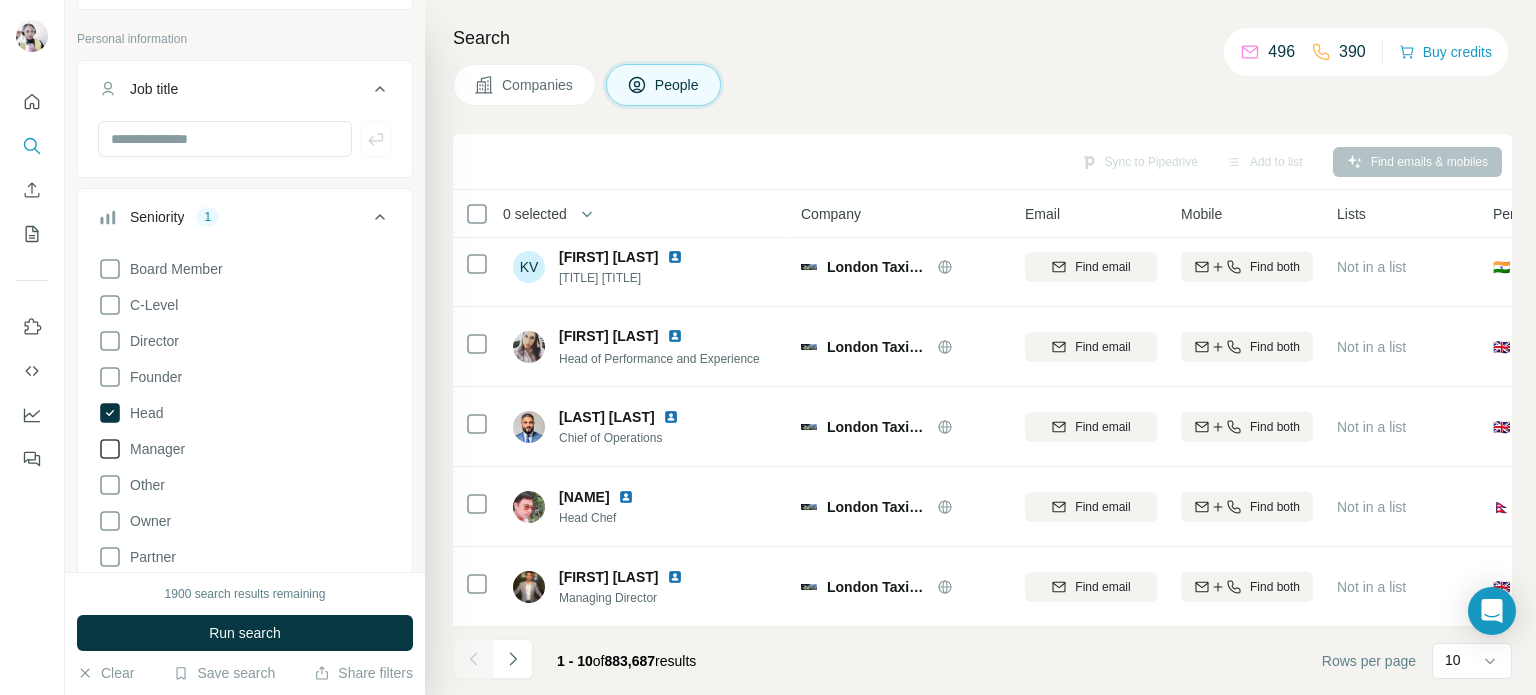 click 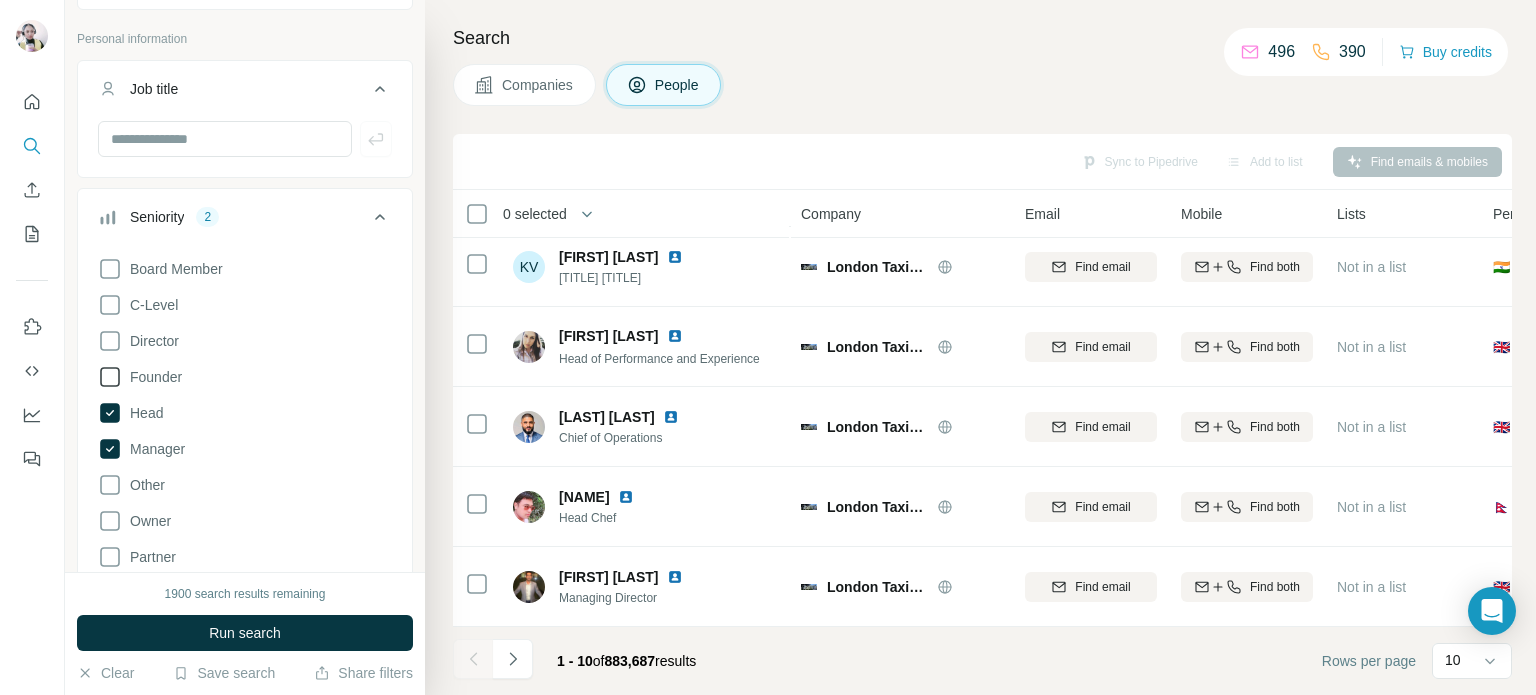 click 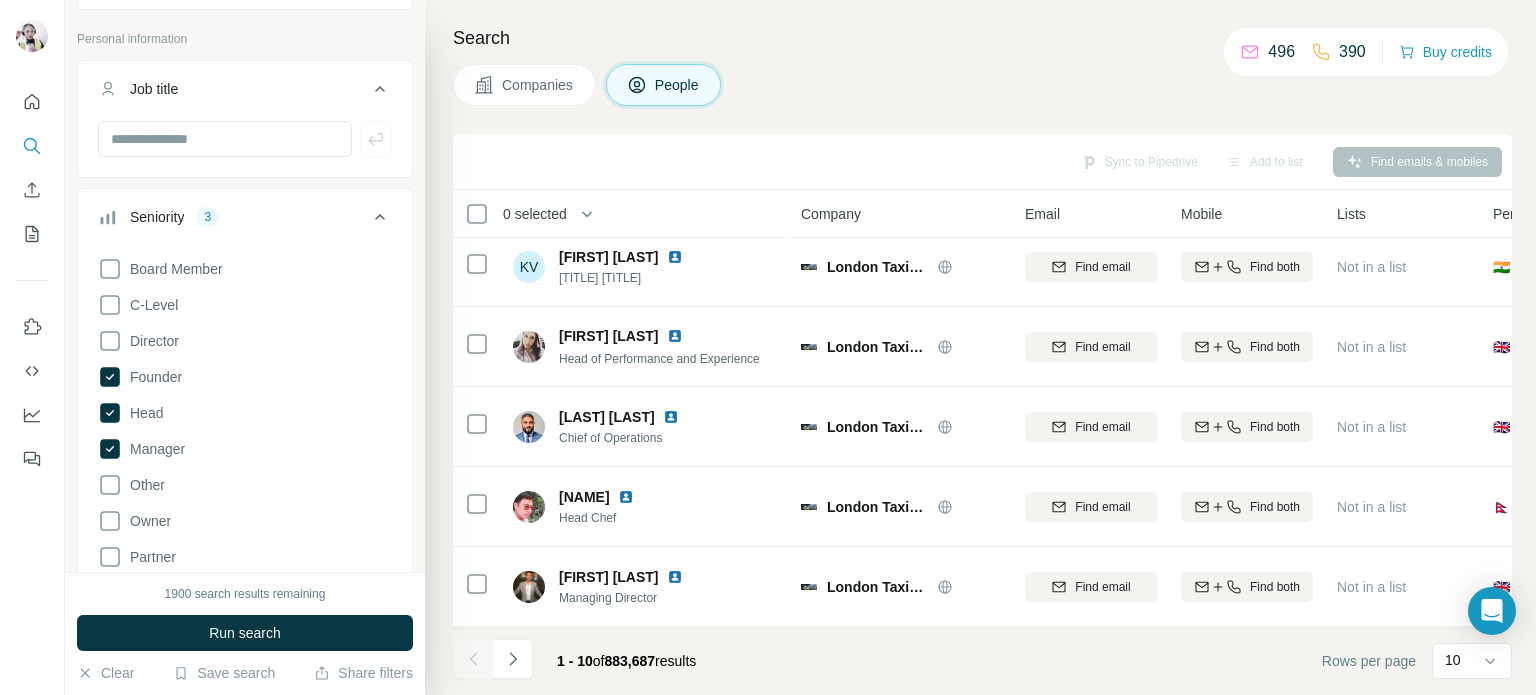 click 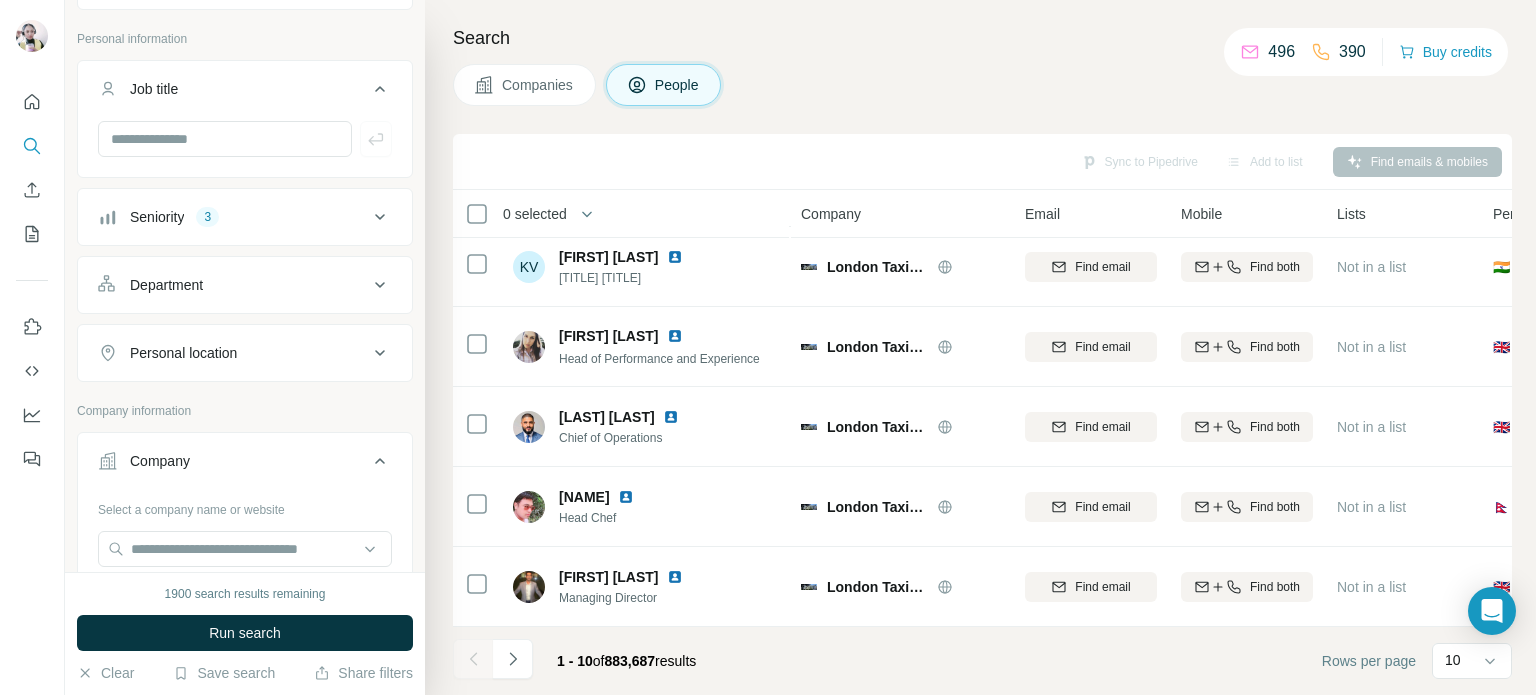 click on "Department" at bounding box center (245, 285) 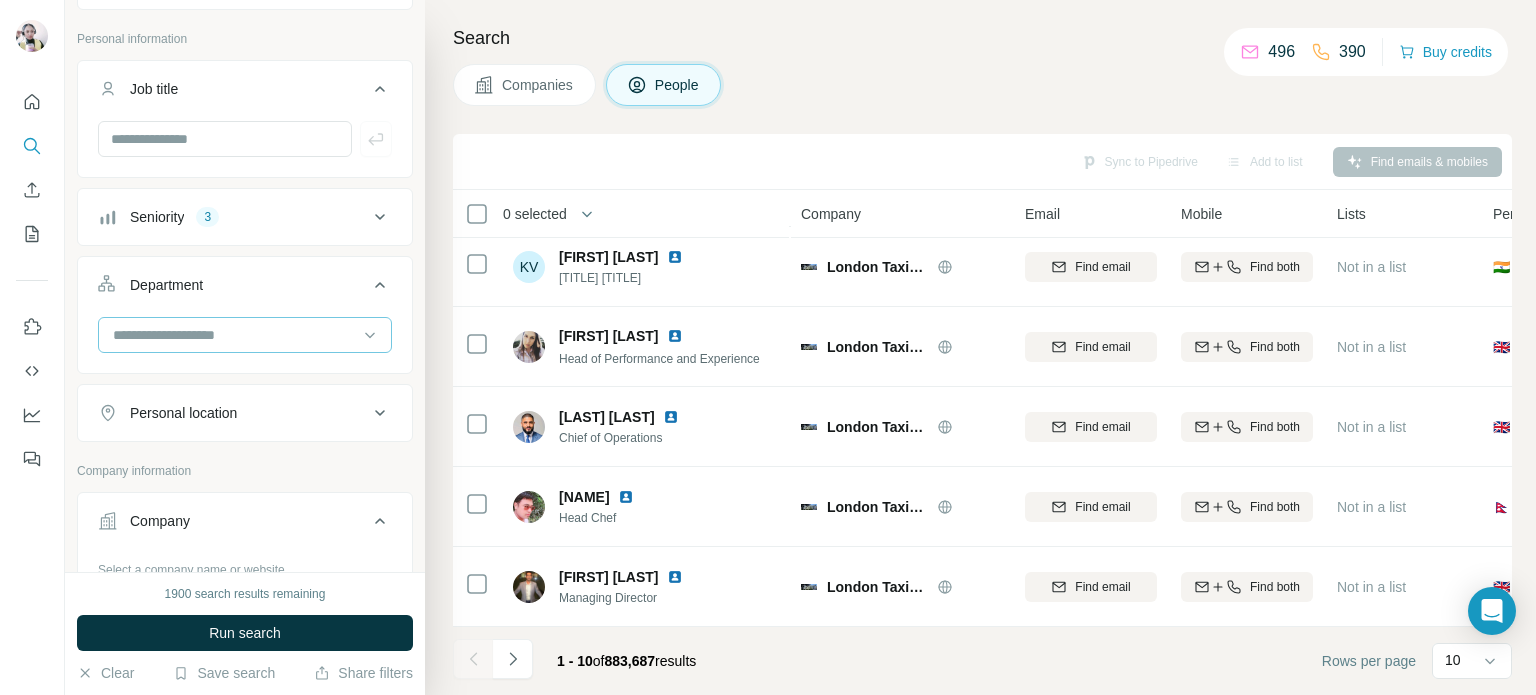 click at bounding box center (234, 335) 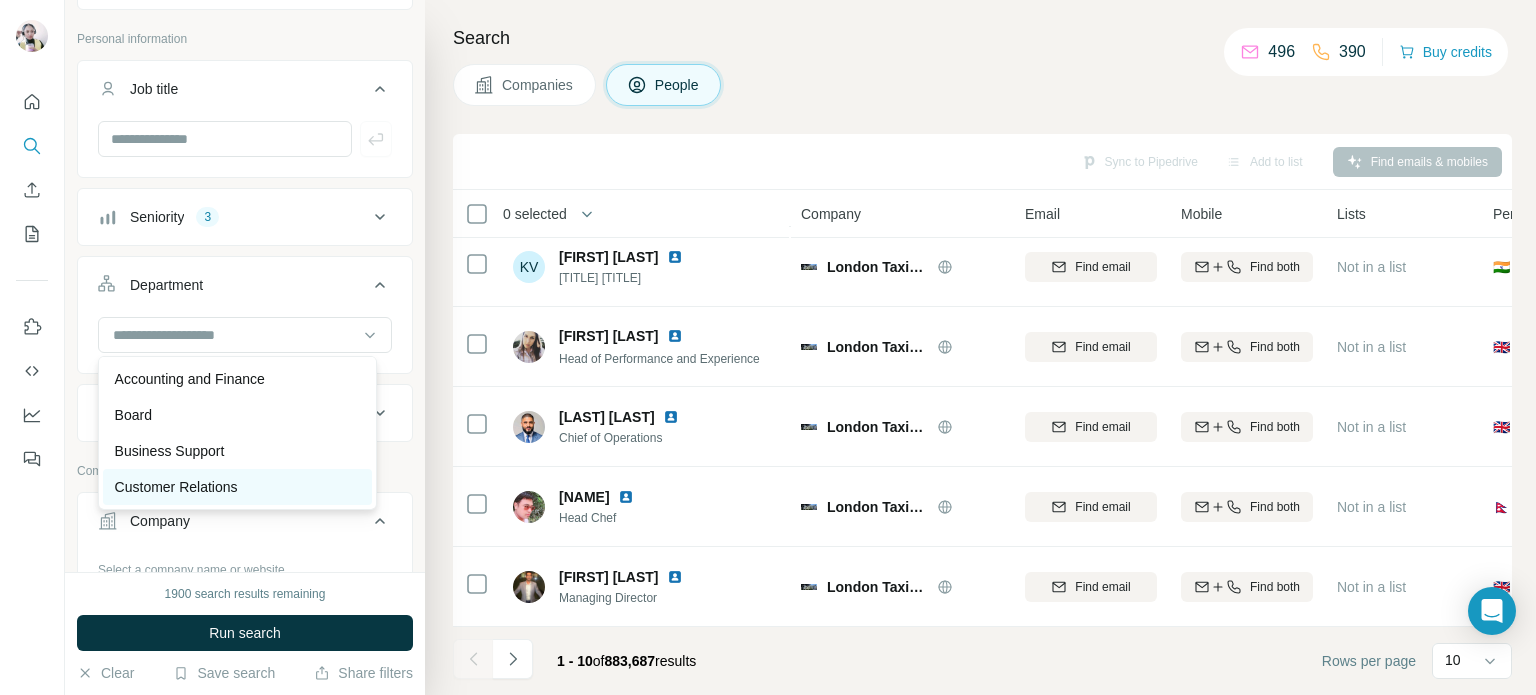 click on "Customer Relations" at bounding box center (176, 487) 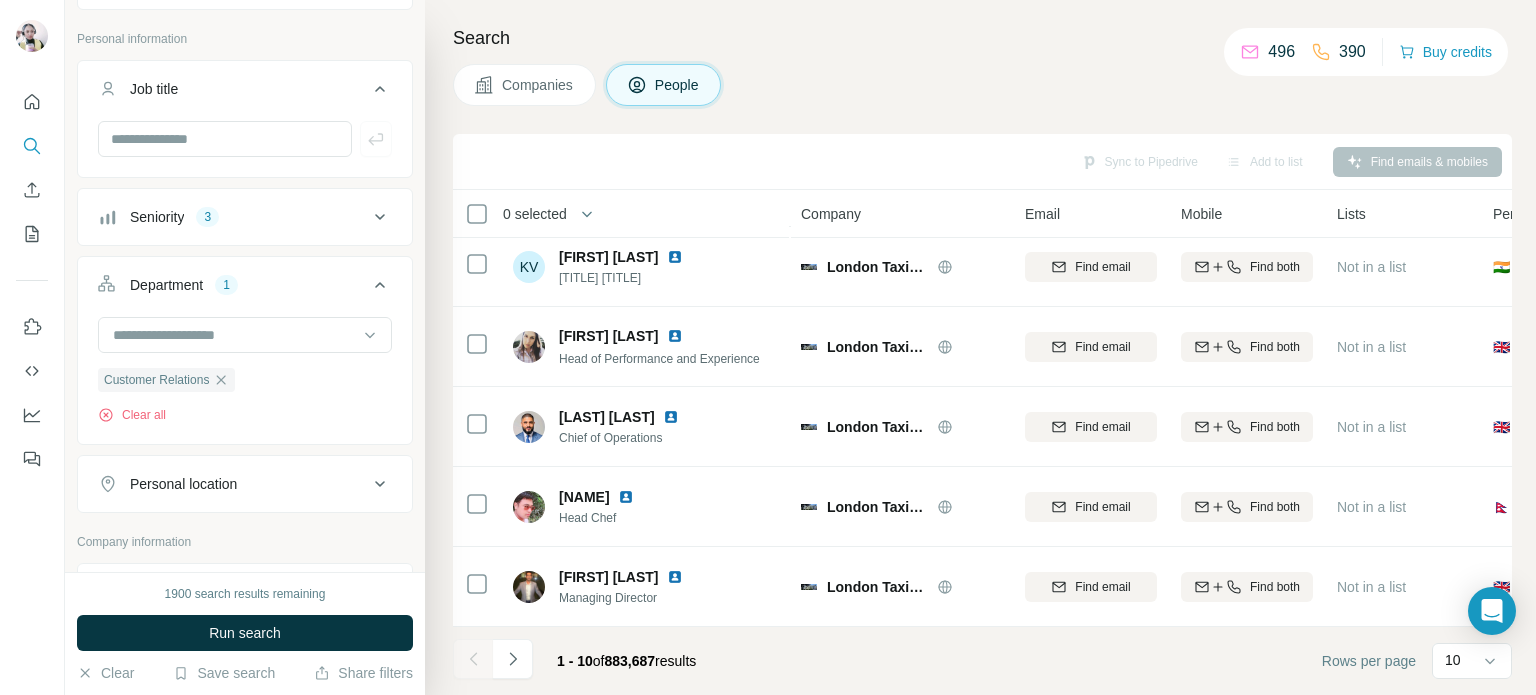 scroll, scrollTop: 200, scrollLeft: 0, axis: vertical 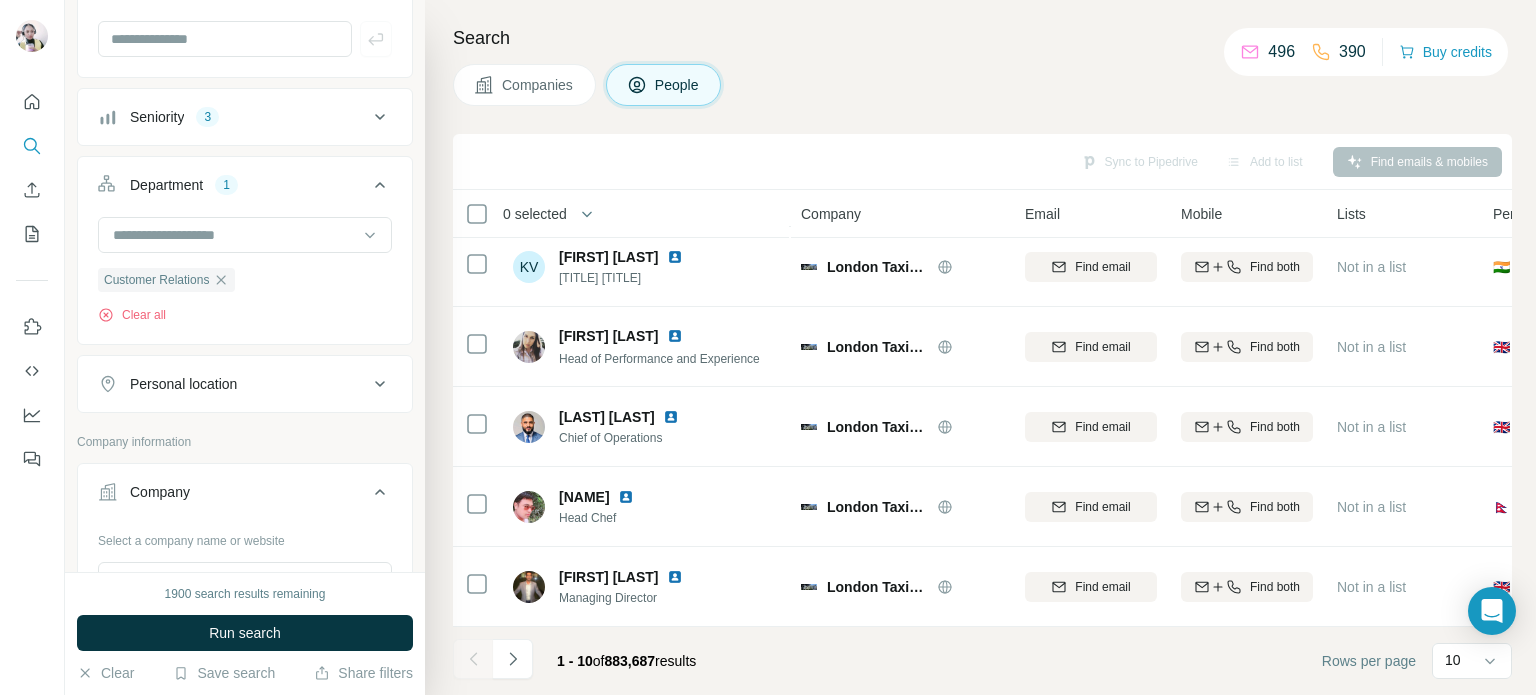 click on "Personal location" at bounding box center (233, 384) 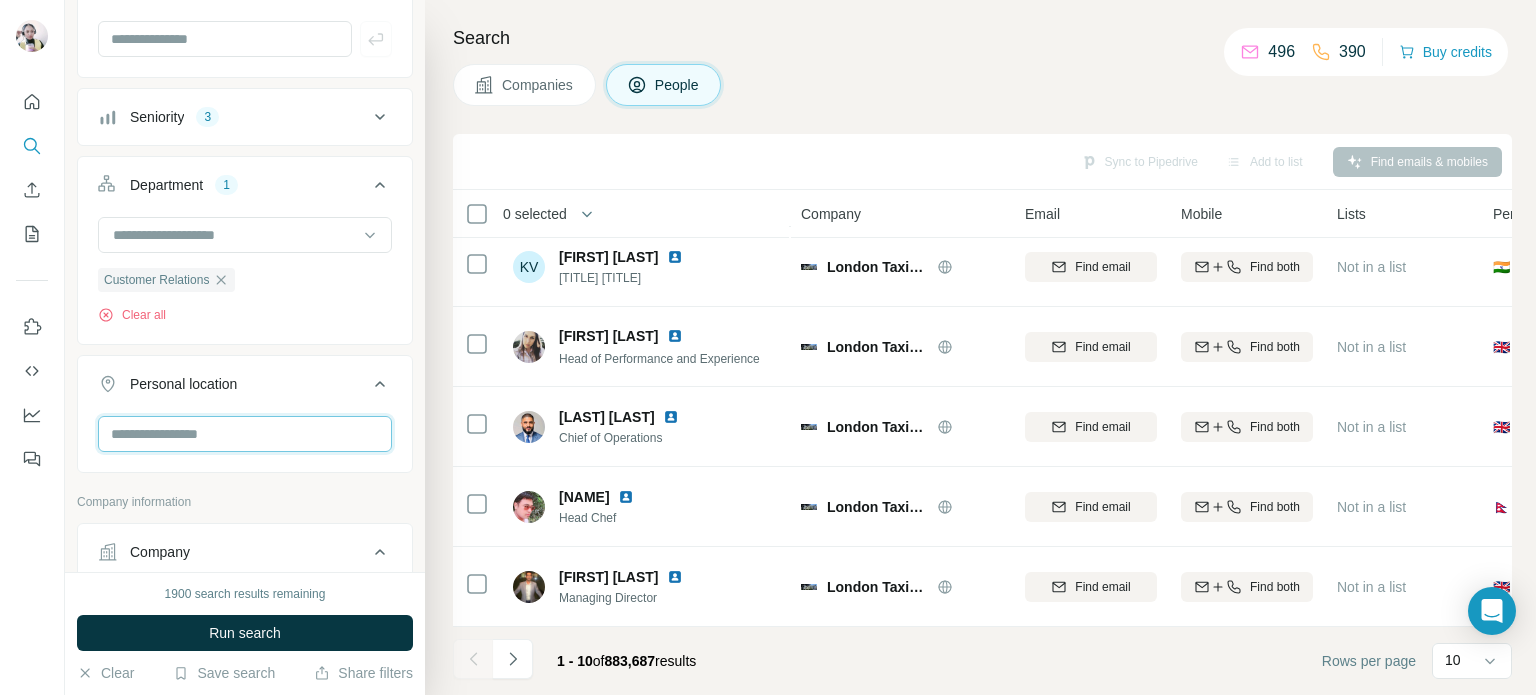 click at bounding box center (245, 434) 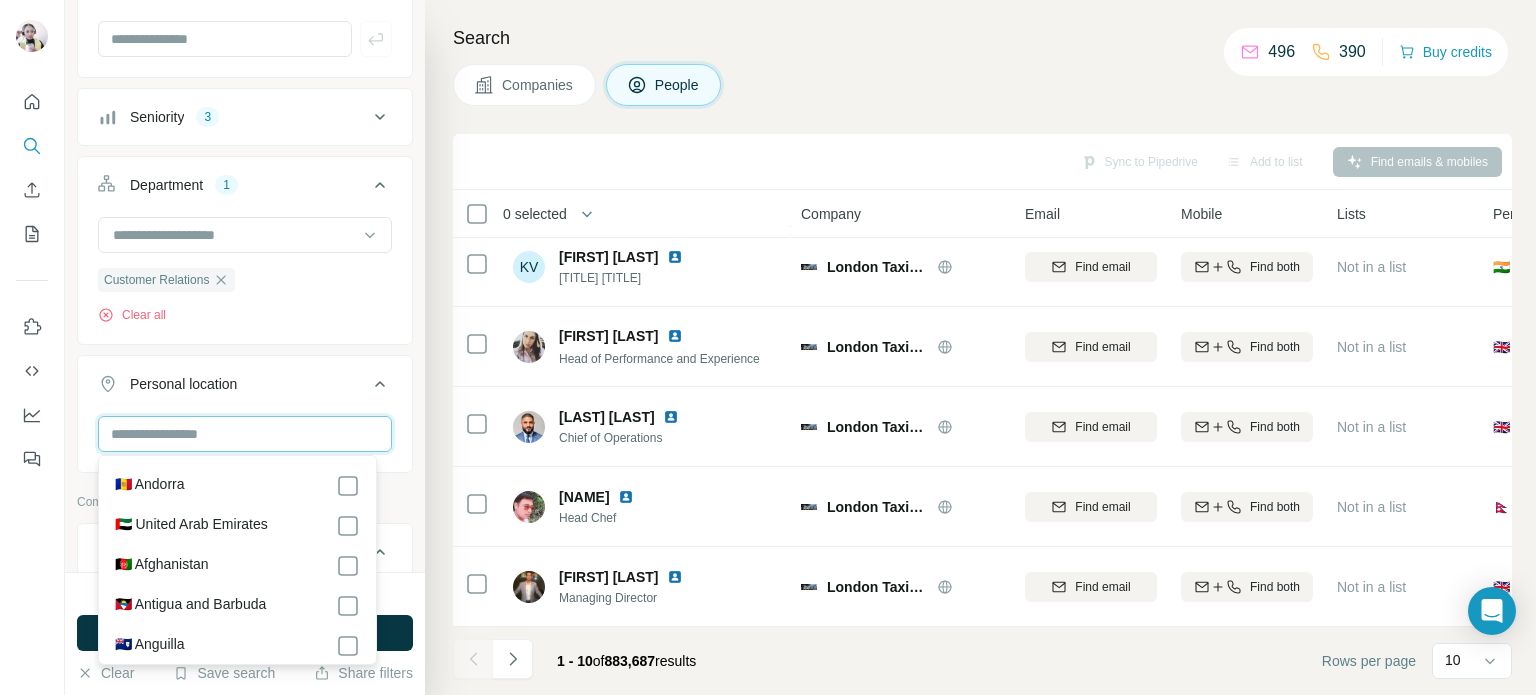 click at bounding box center (245, 434) 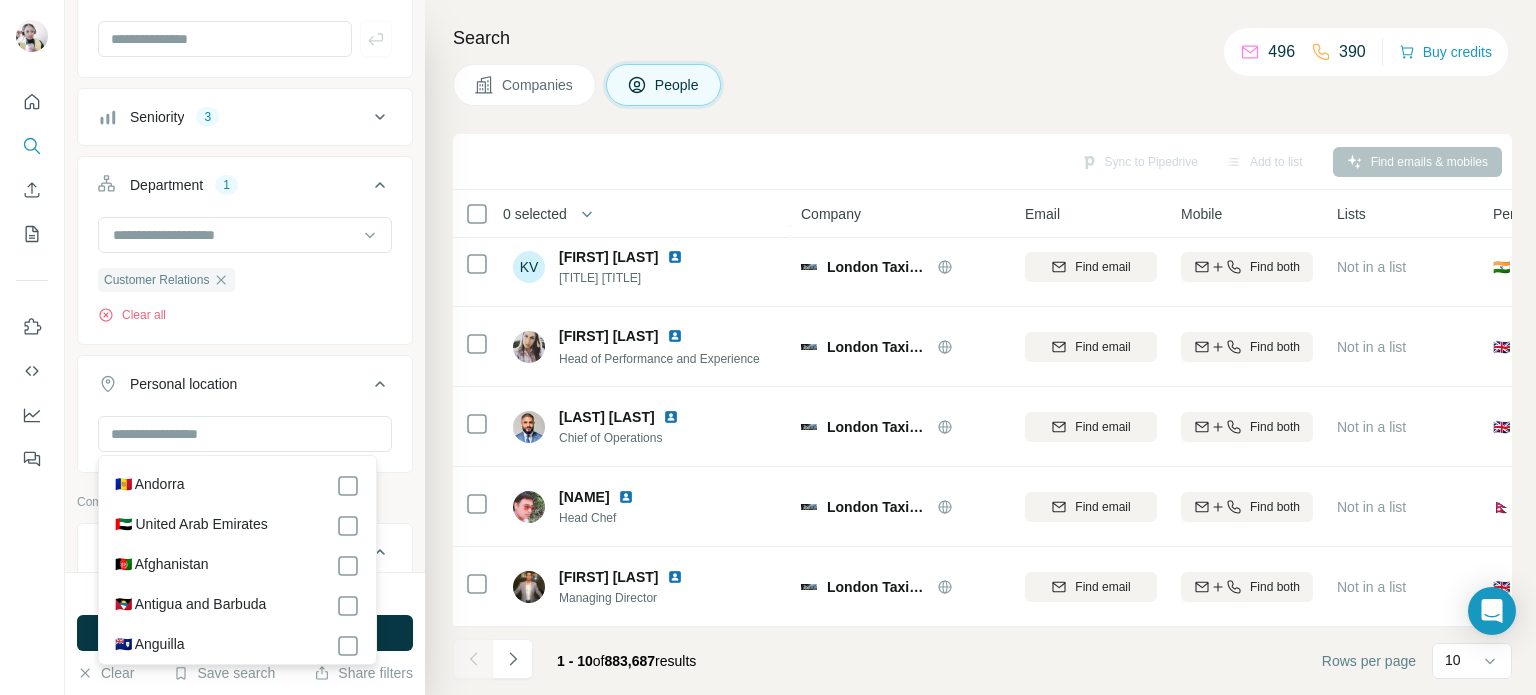 click 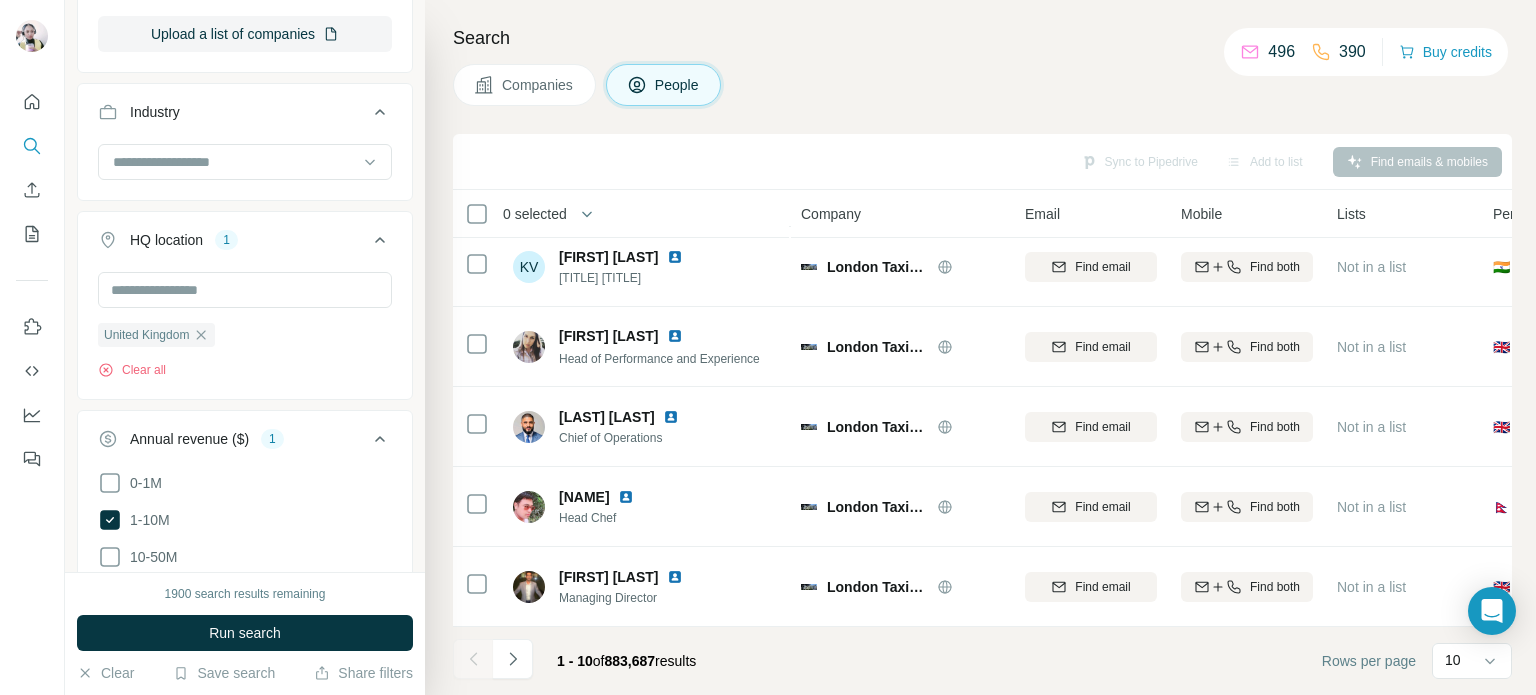 scroll, scrollTop: 900, scrollLeft: 0, axis: vertical 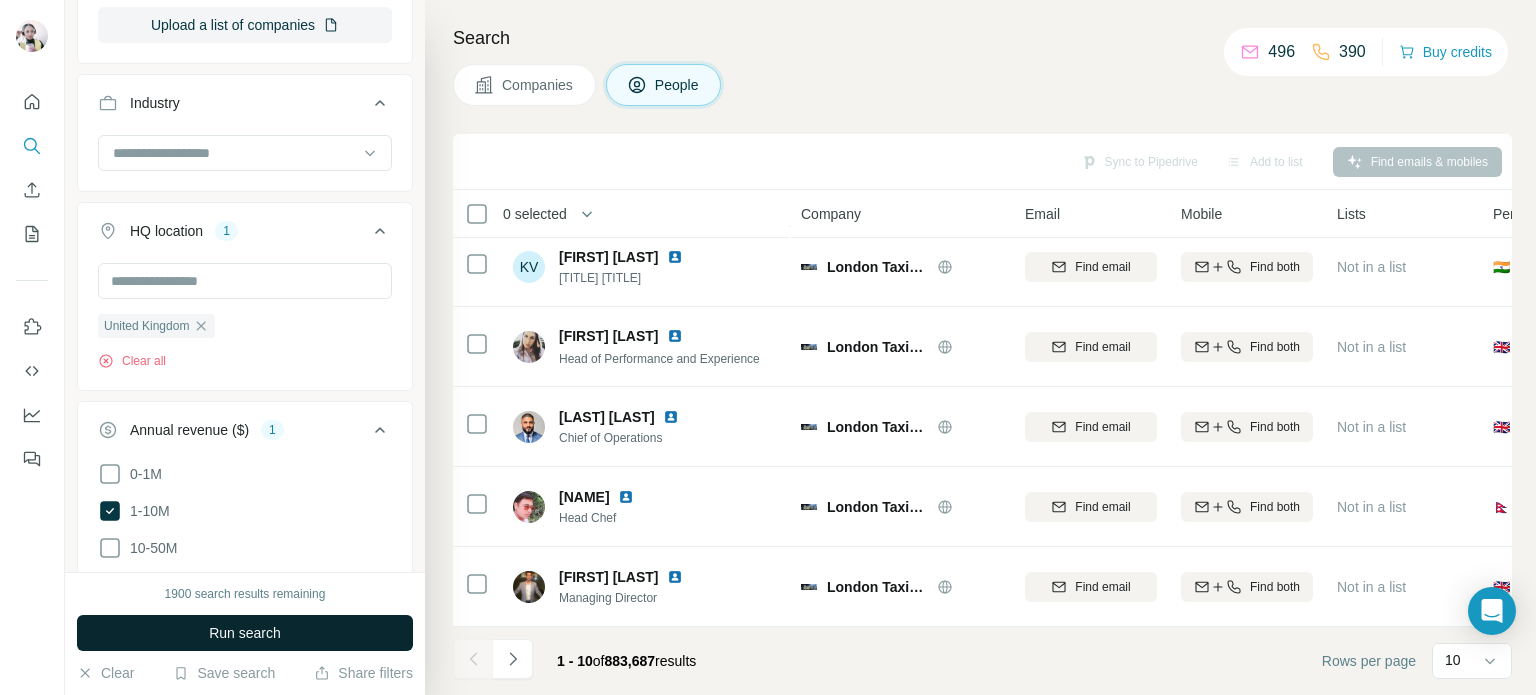 click on "Run search" at bounding box center (245, 633) 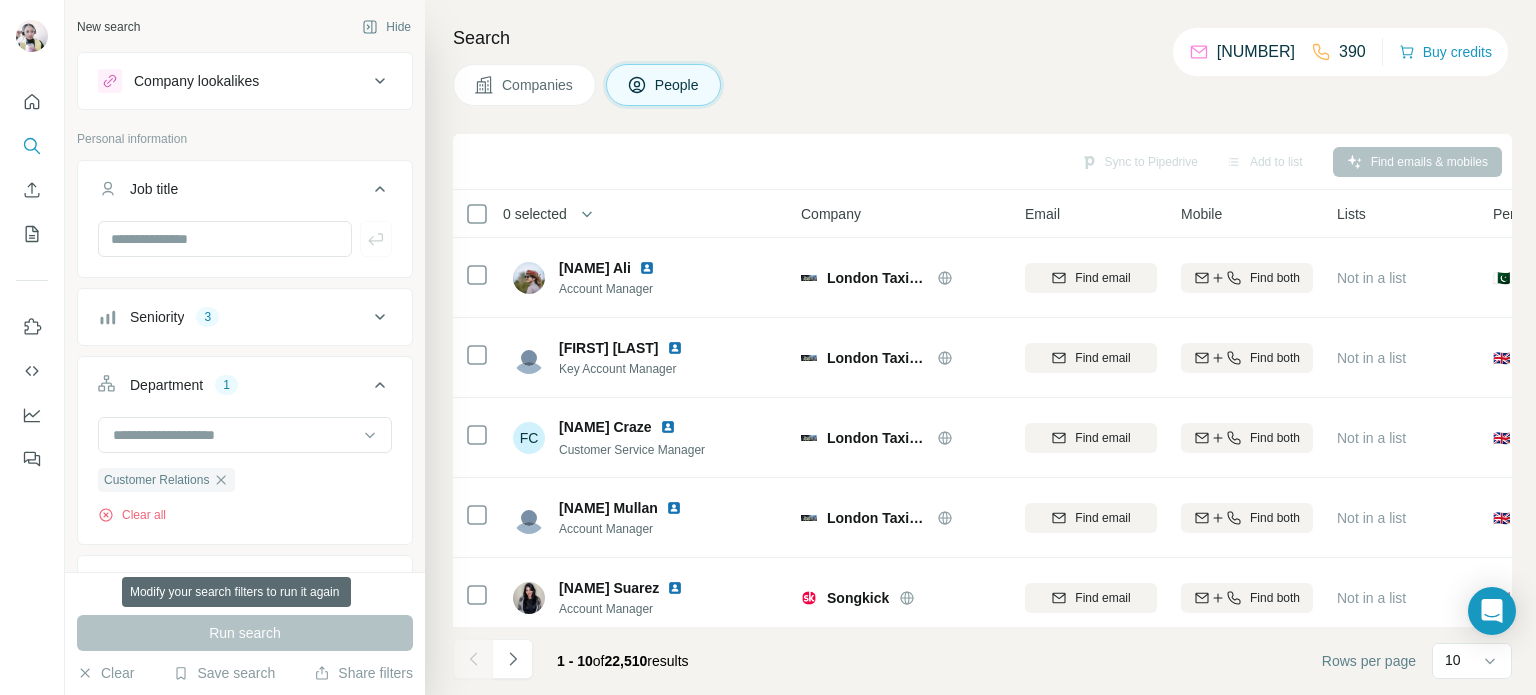 scroll, scrollTop: 0, scrollLeft: 0, axis: both 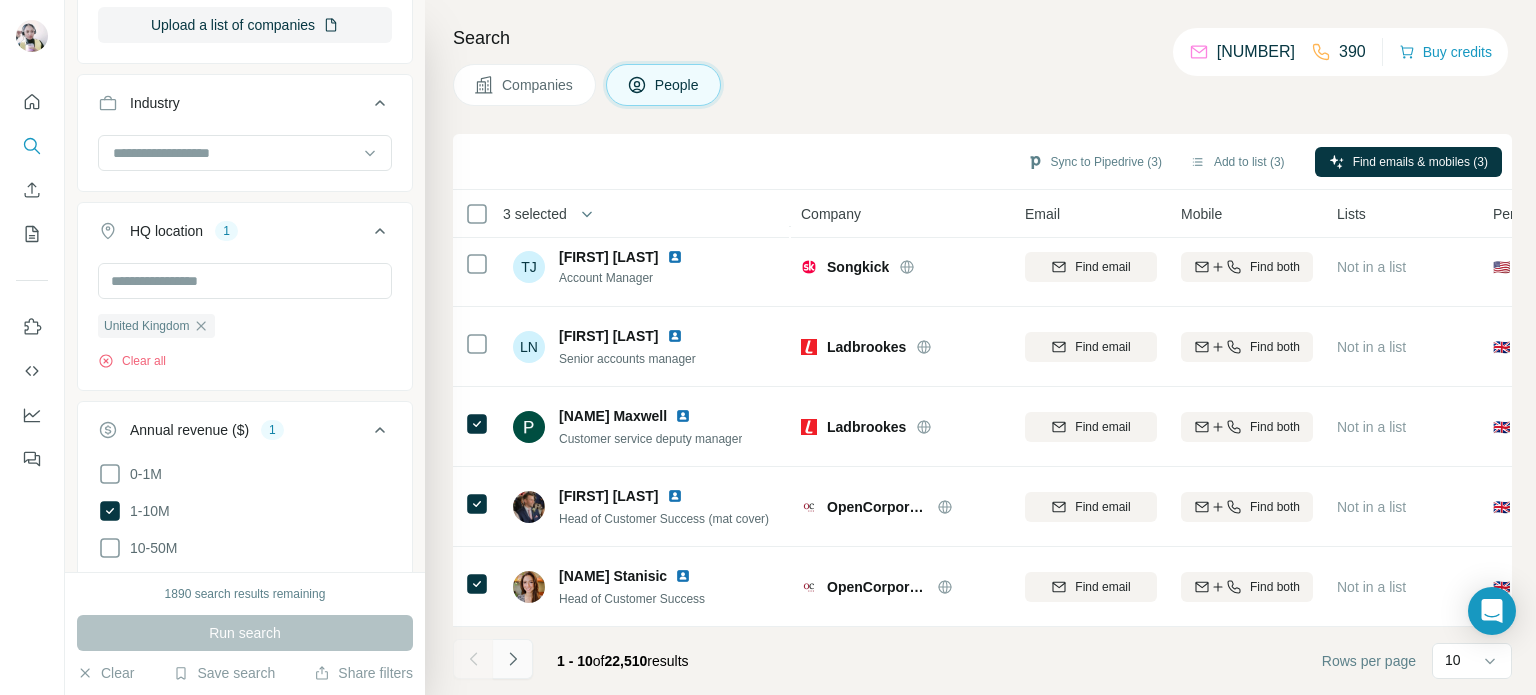 click 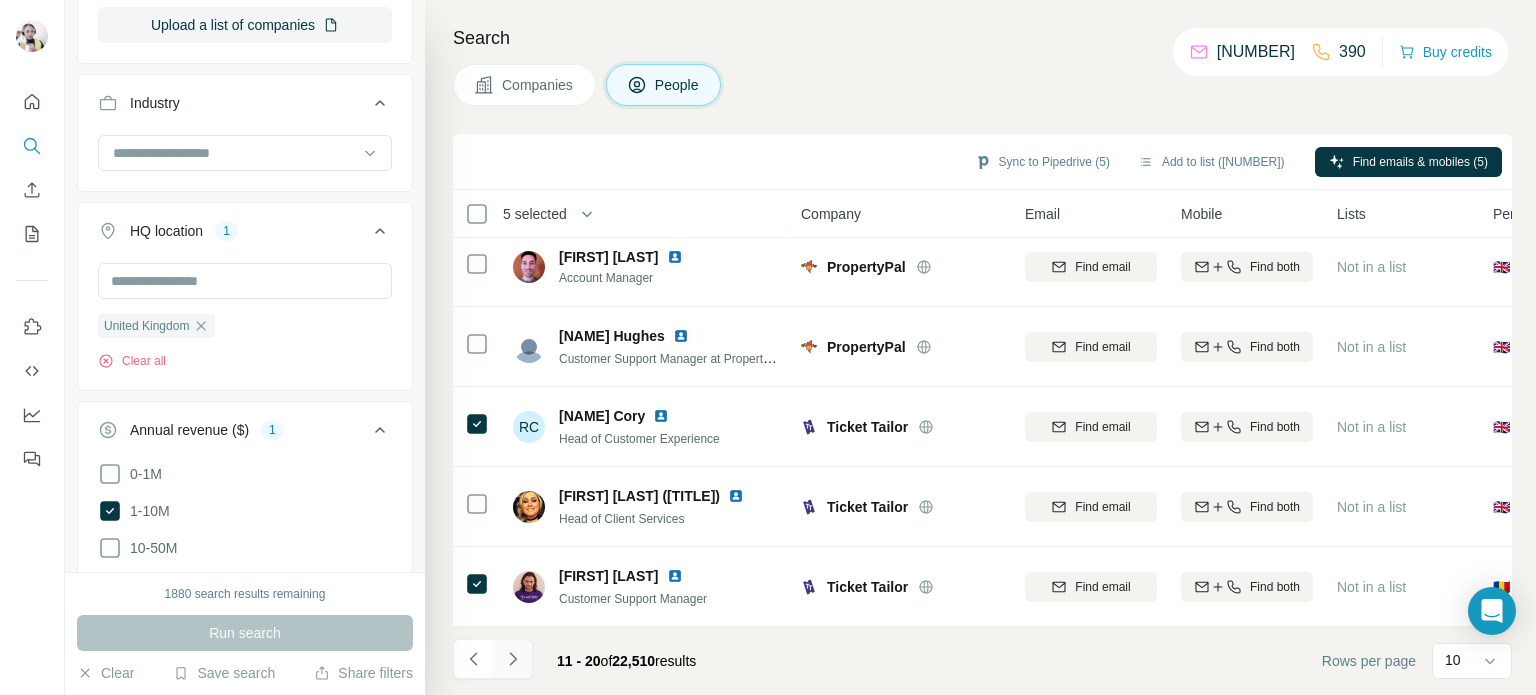 click 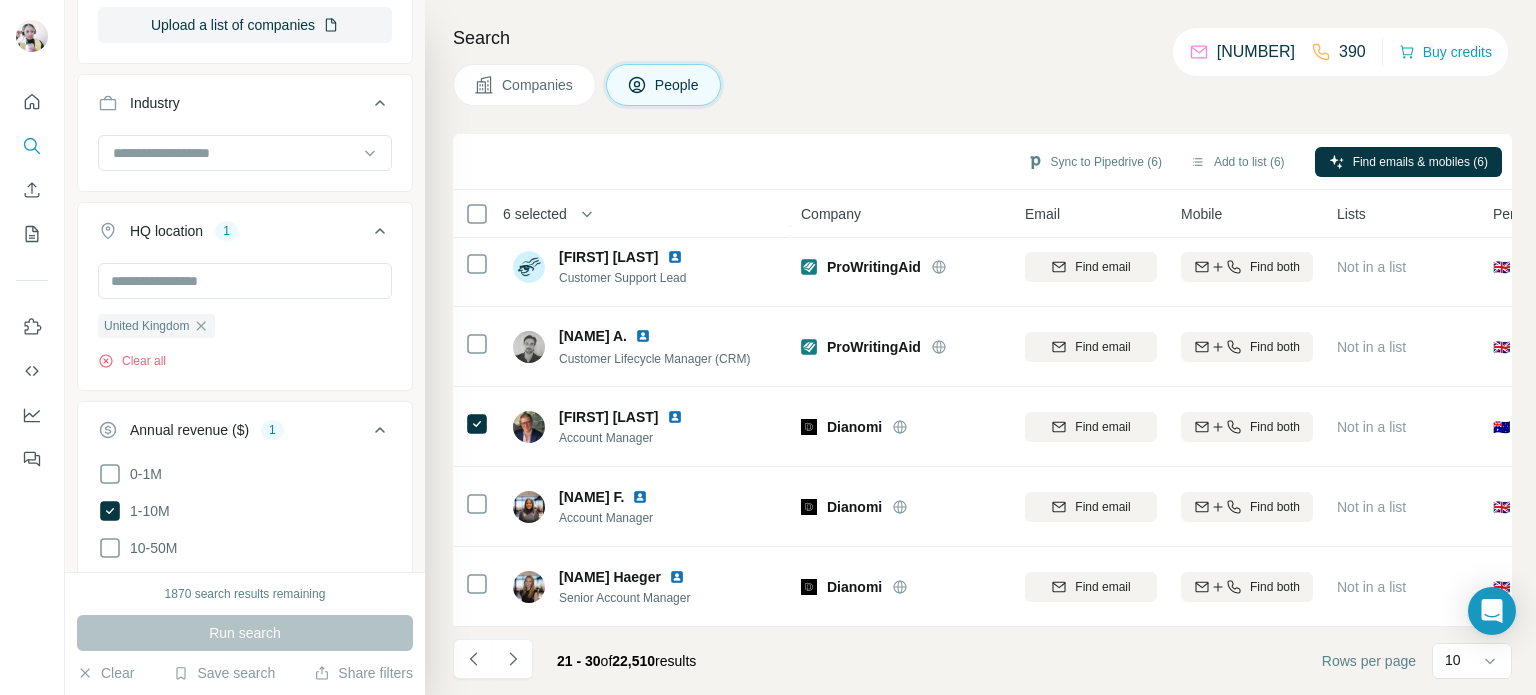click 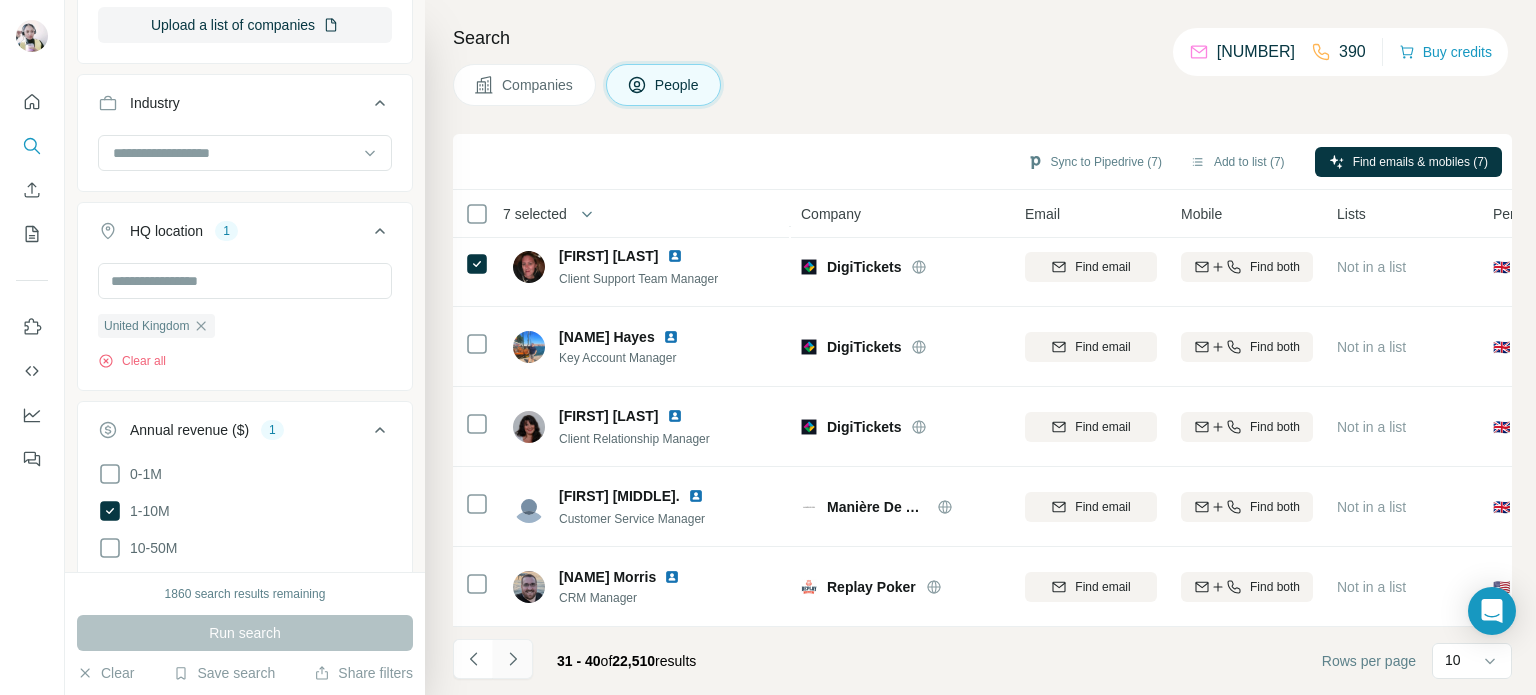 click 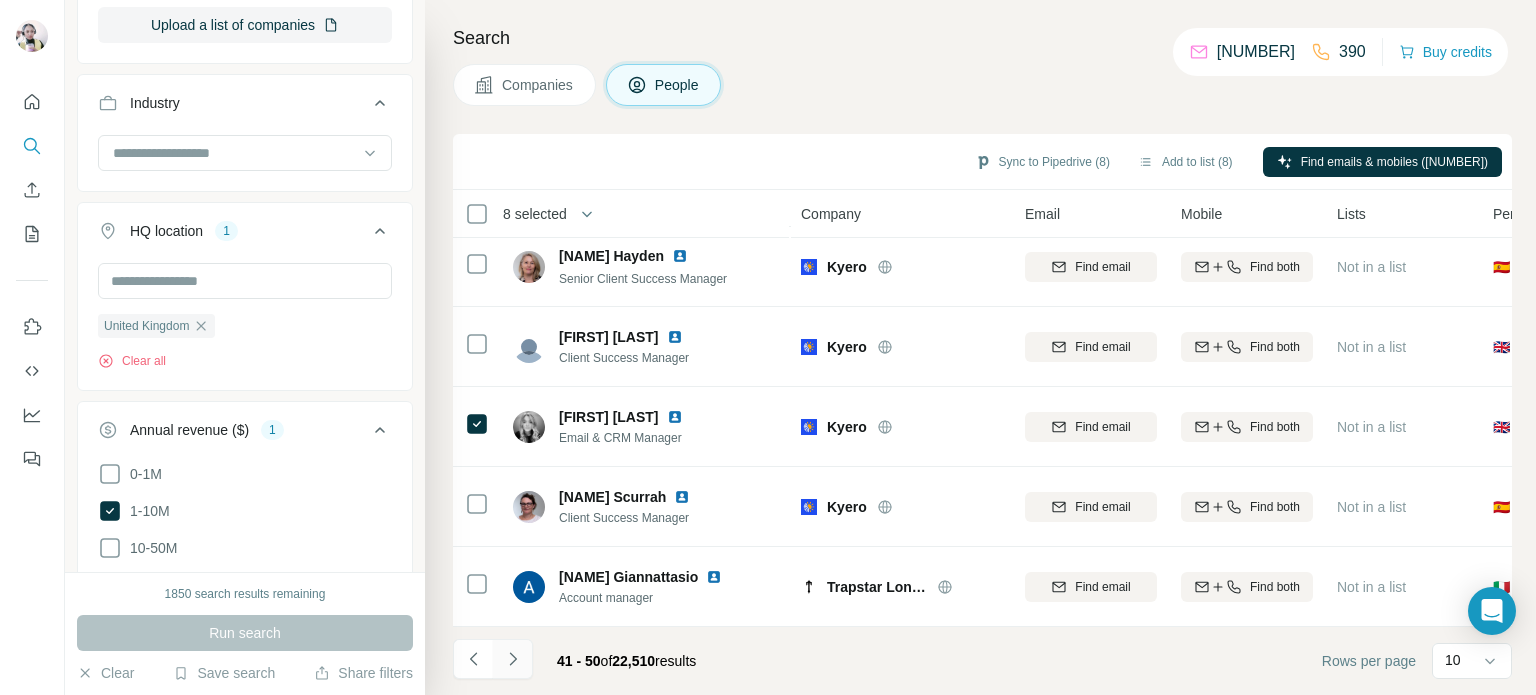 click 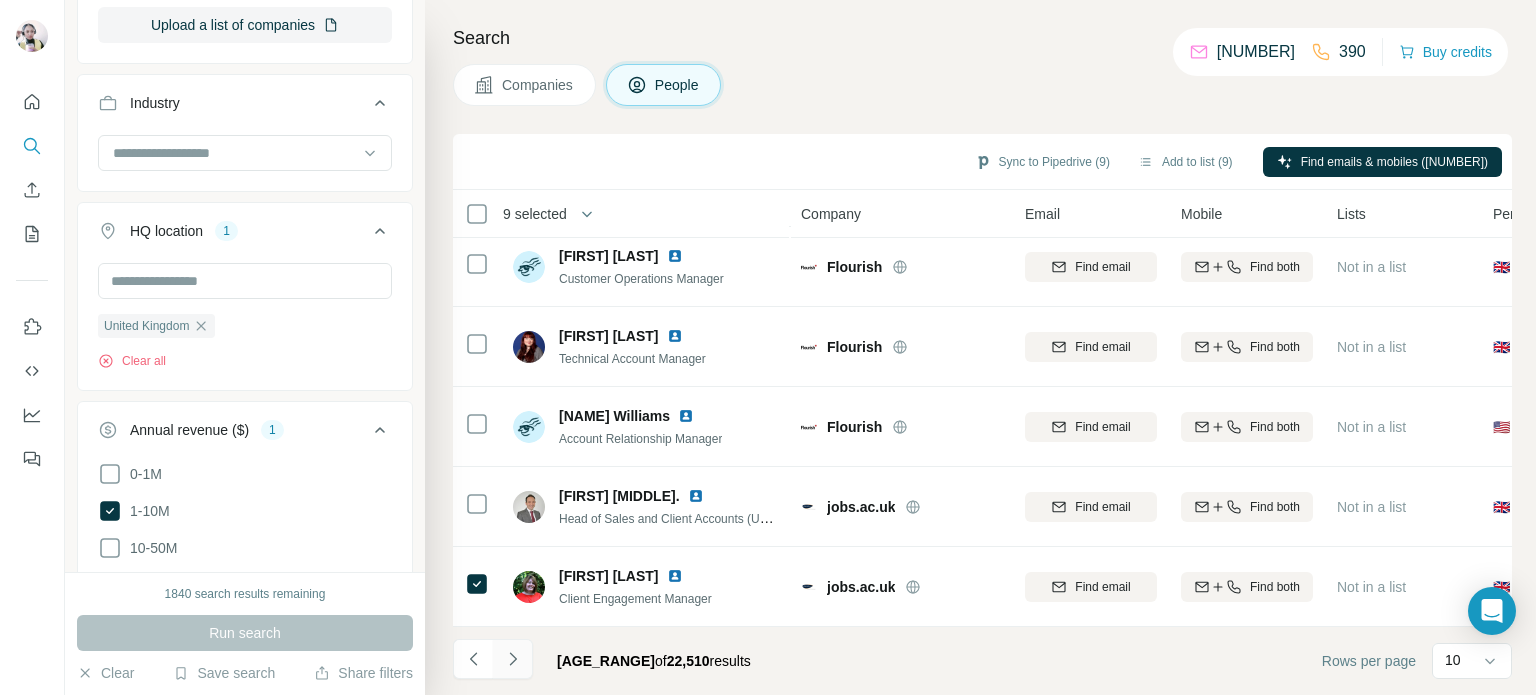 click 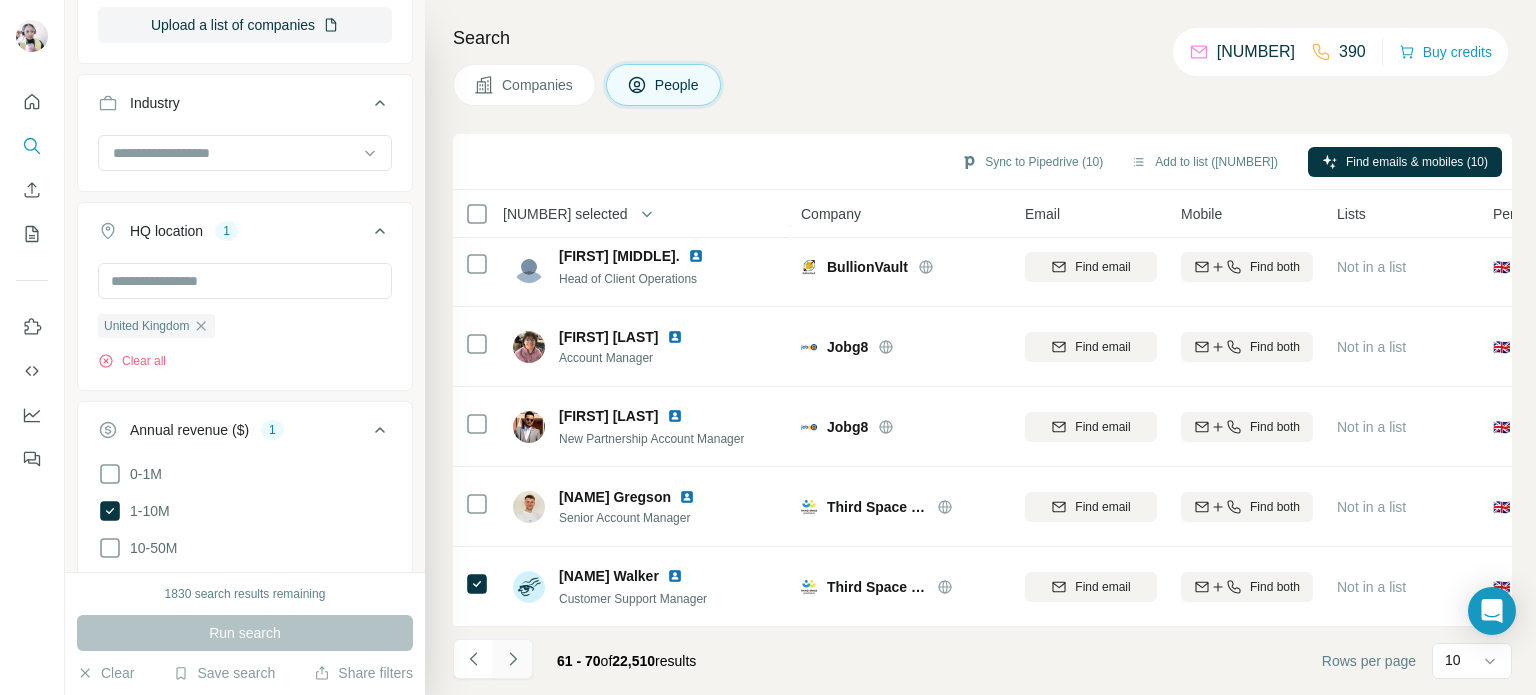click 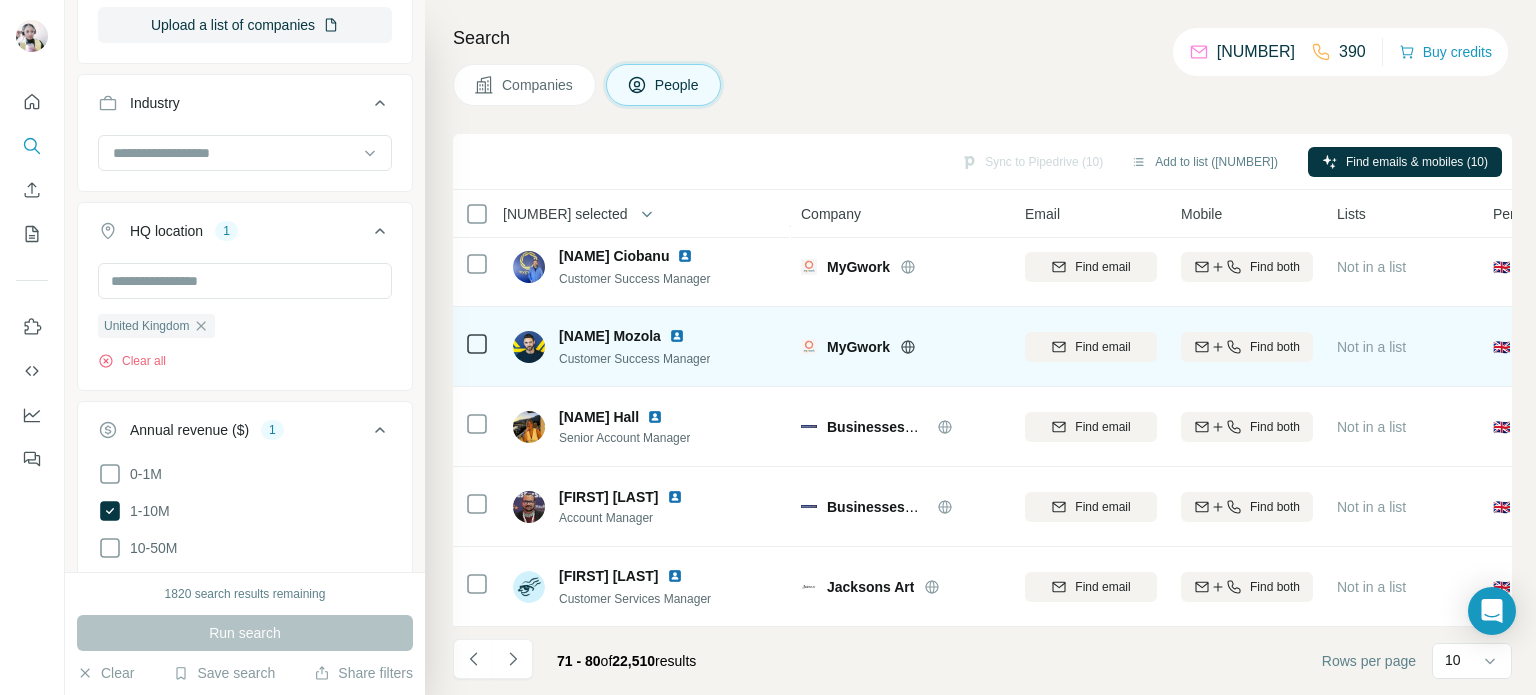 click at bounding box center [477, 344] 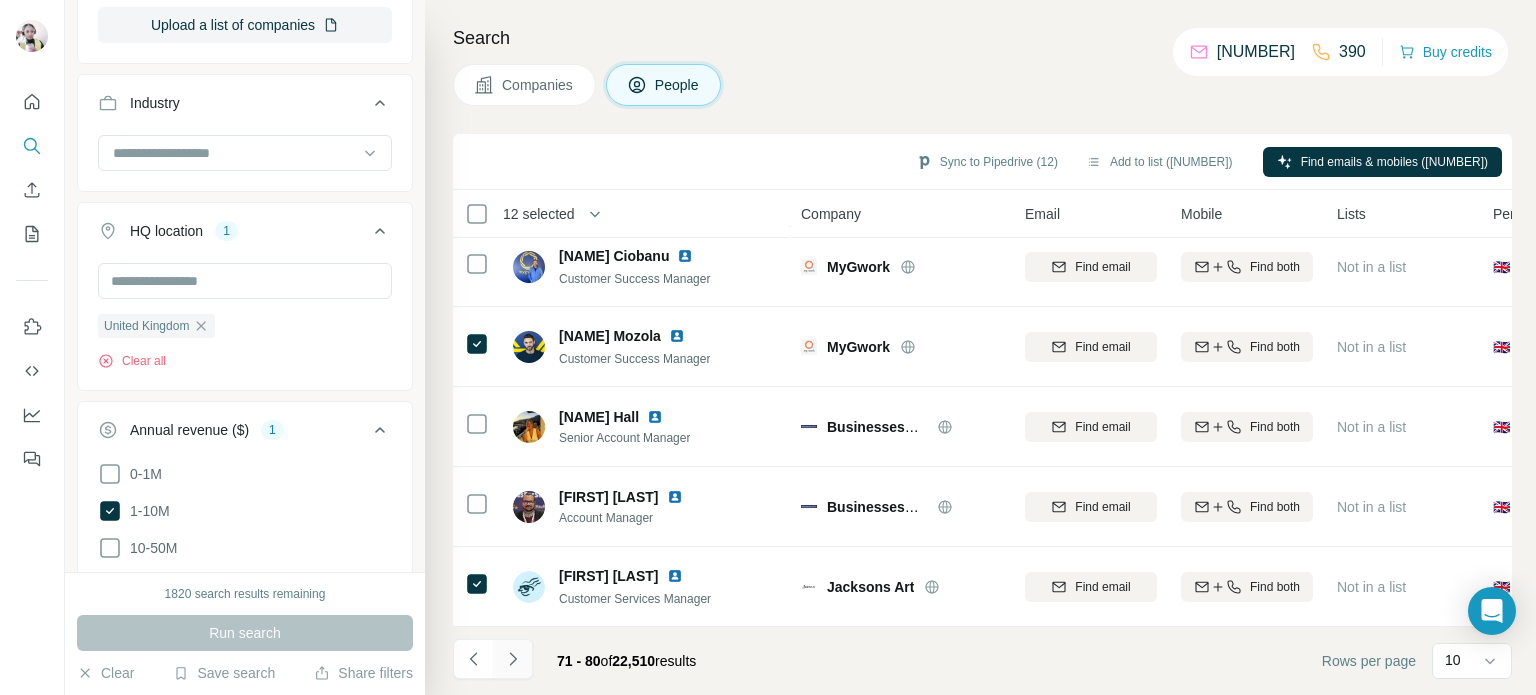 click 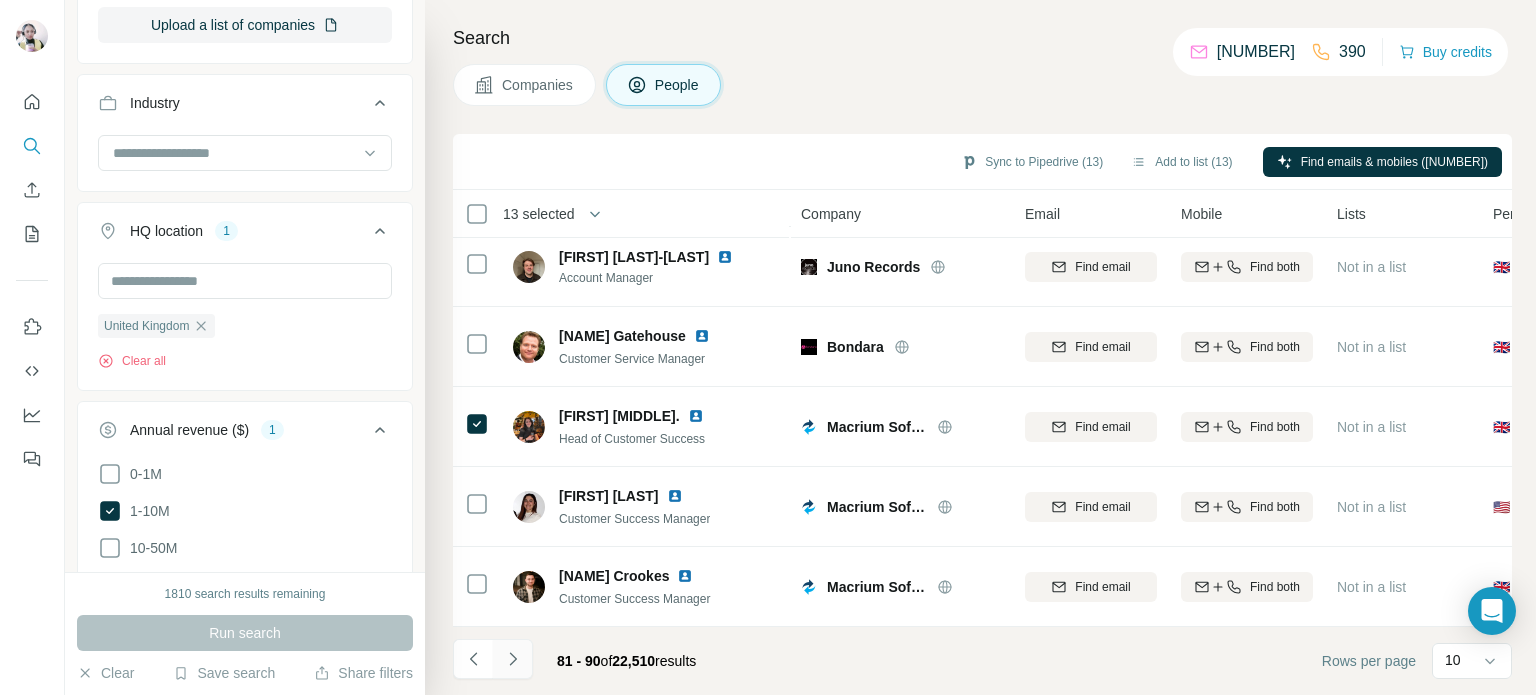 click at bounding box center [513, 659] 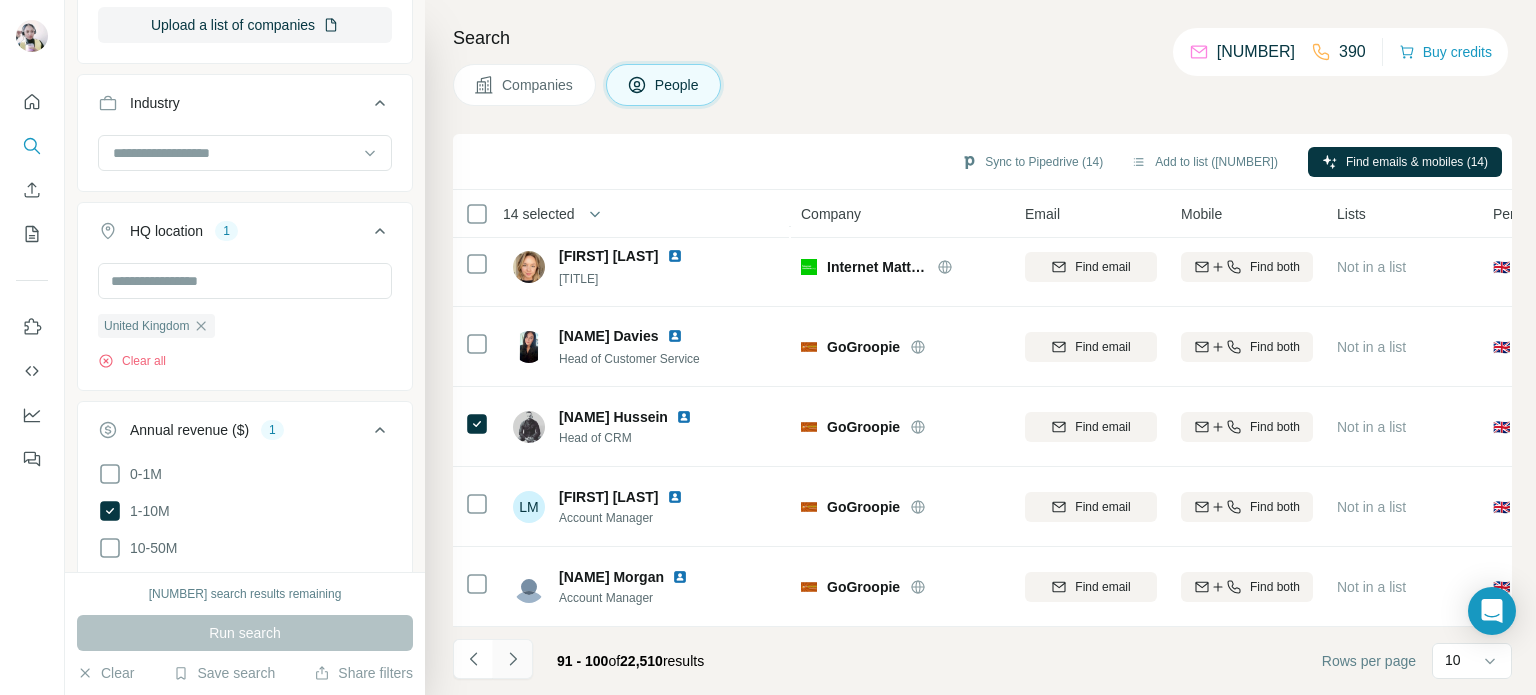 click 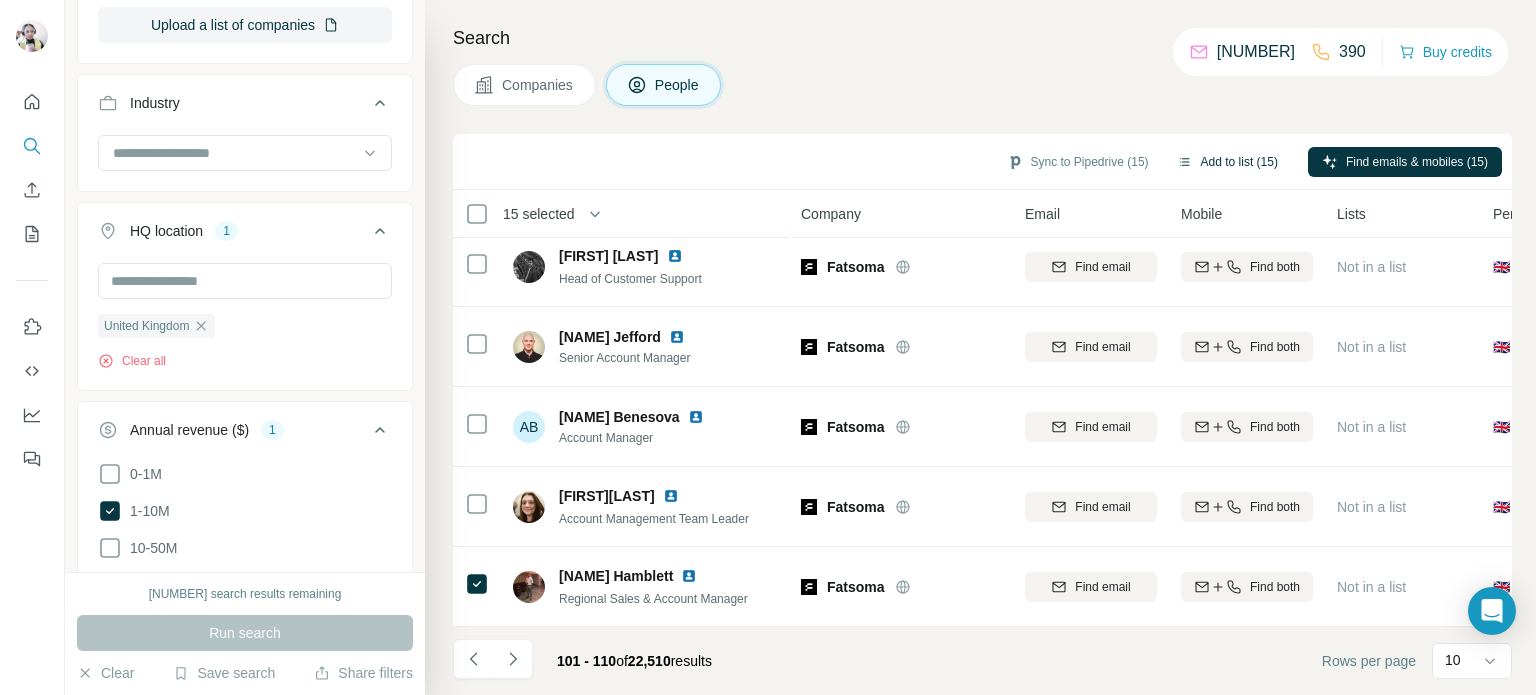 click on "Add to list (15)" at bounding box center [1227, 162] 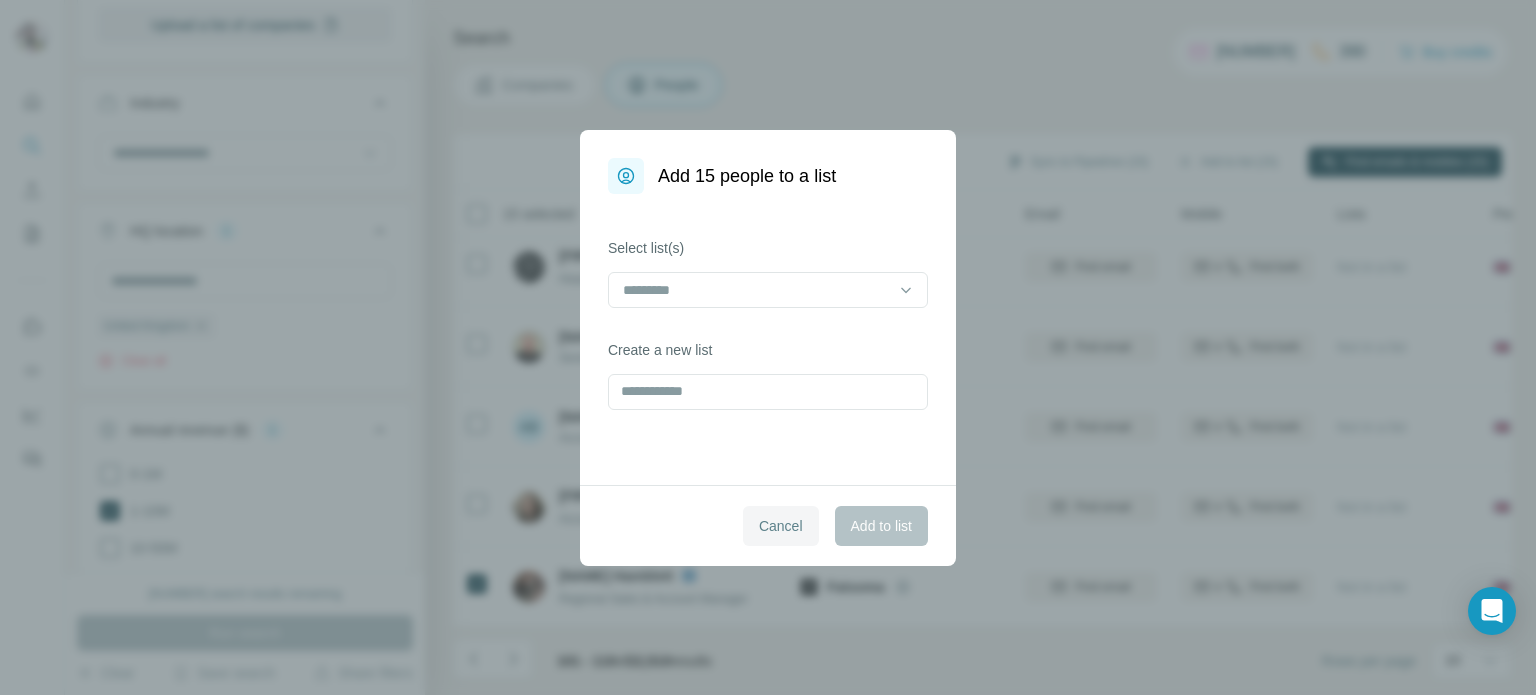 click on "Cancel" at bounding box center [781, 526] 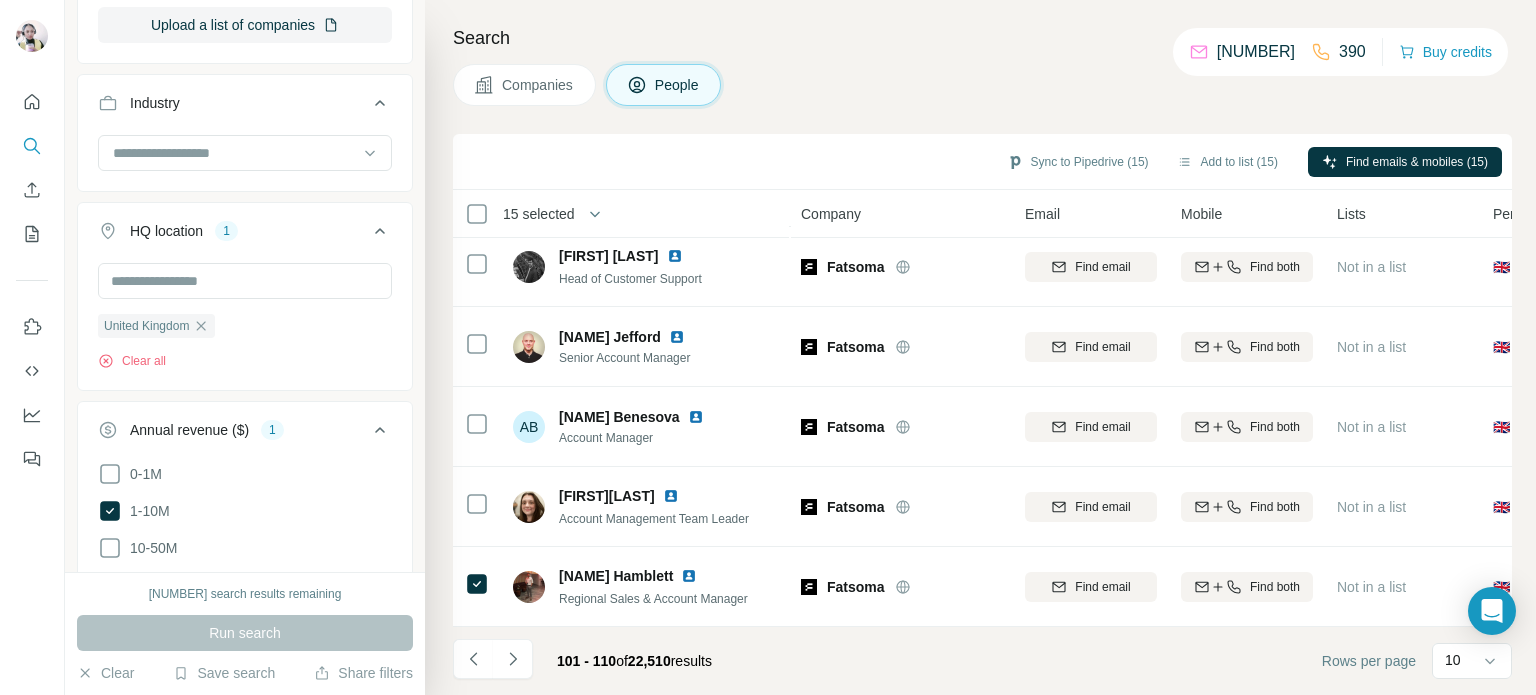 click on "Sync to Pipedrive (15) Add to list (15) Find emails & mobiles (15)" at bounding box center (982, 161) 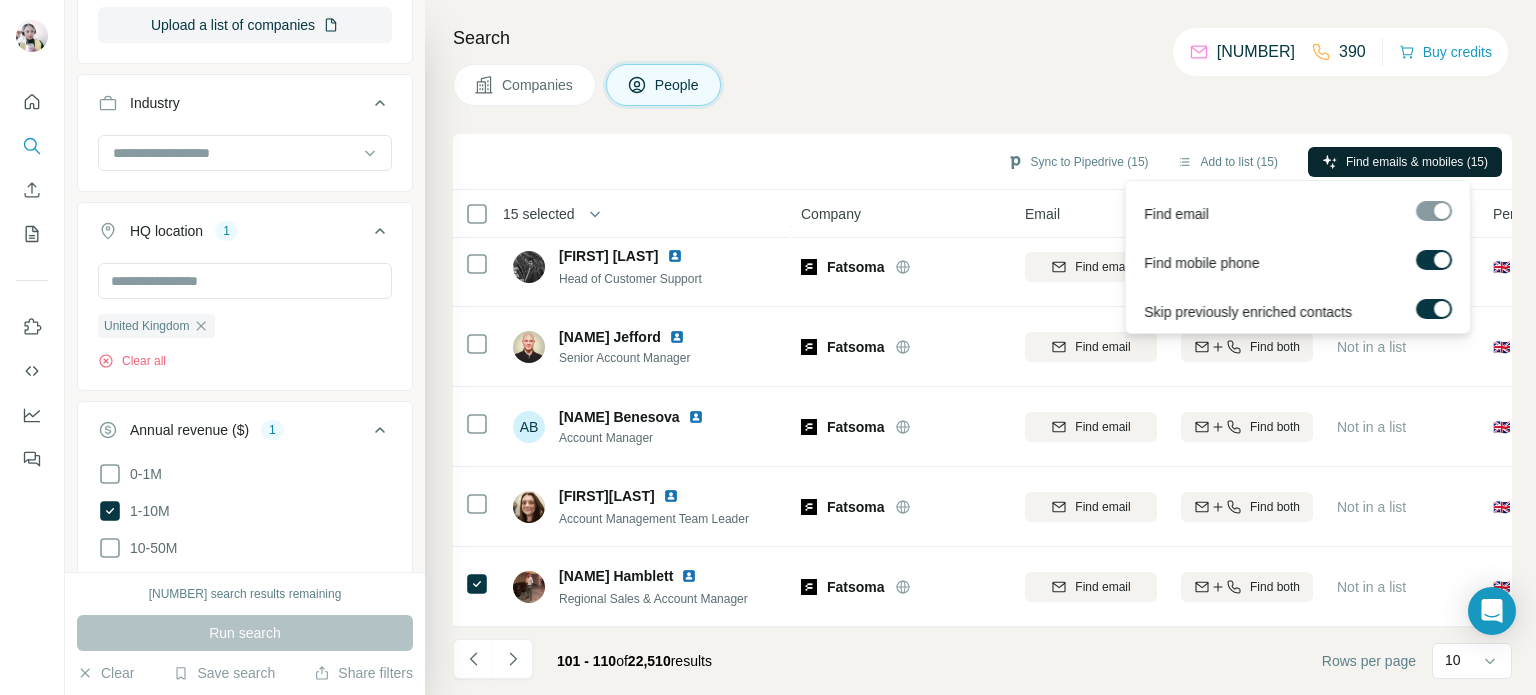 click on "Find emails & mobiles (15)" at bounding box center [1405, 162] 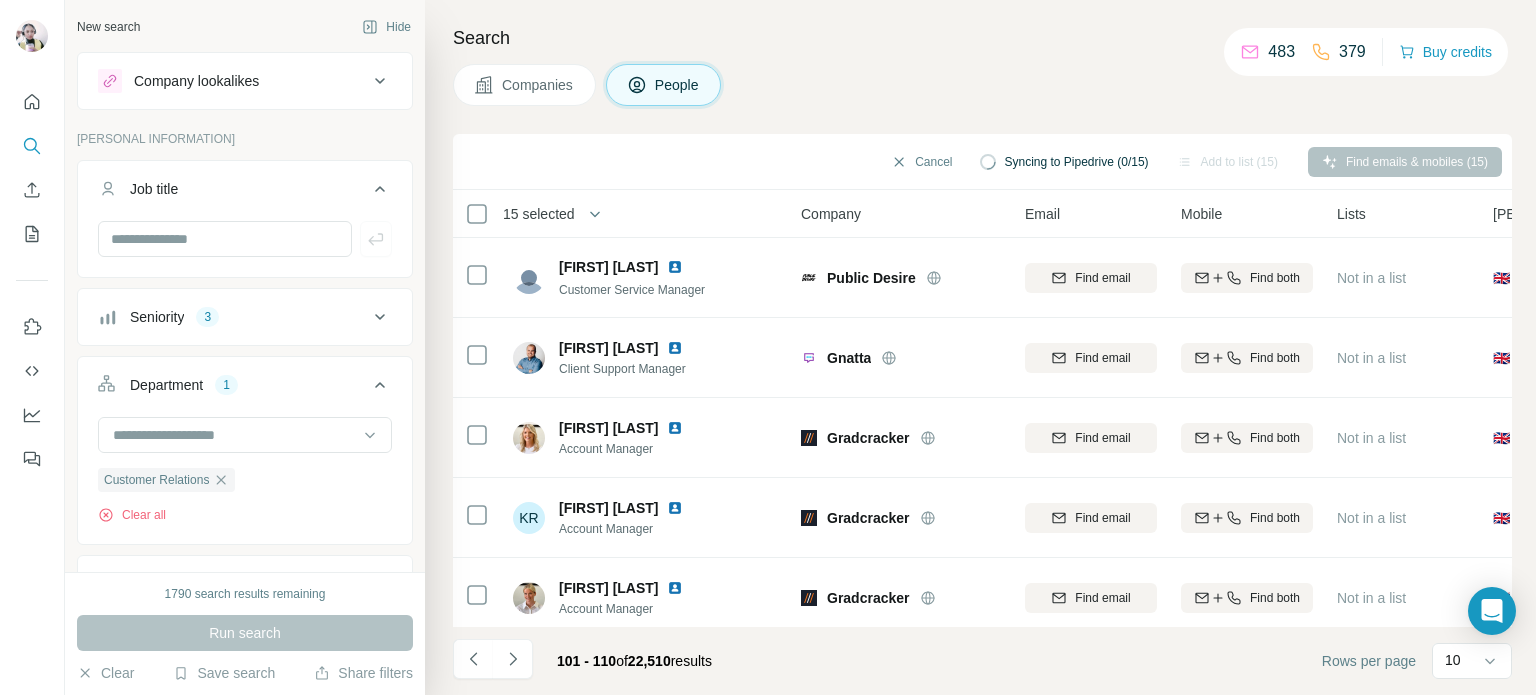 scroll, scrollTop: 0, scrollLeft: 0, axis: both 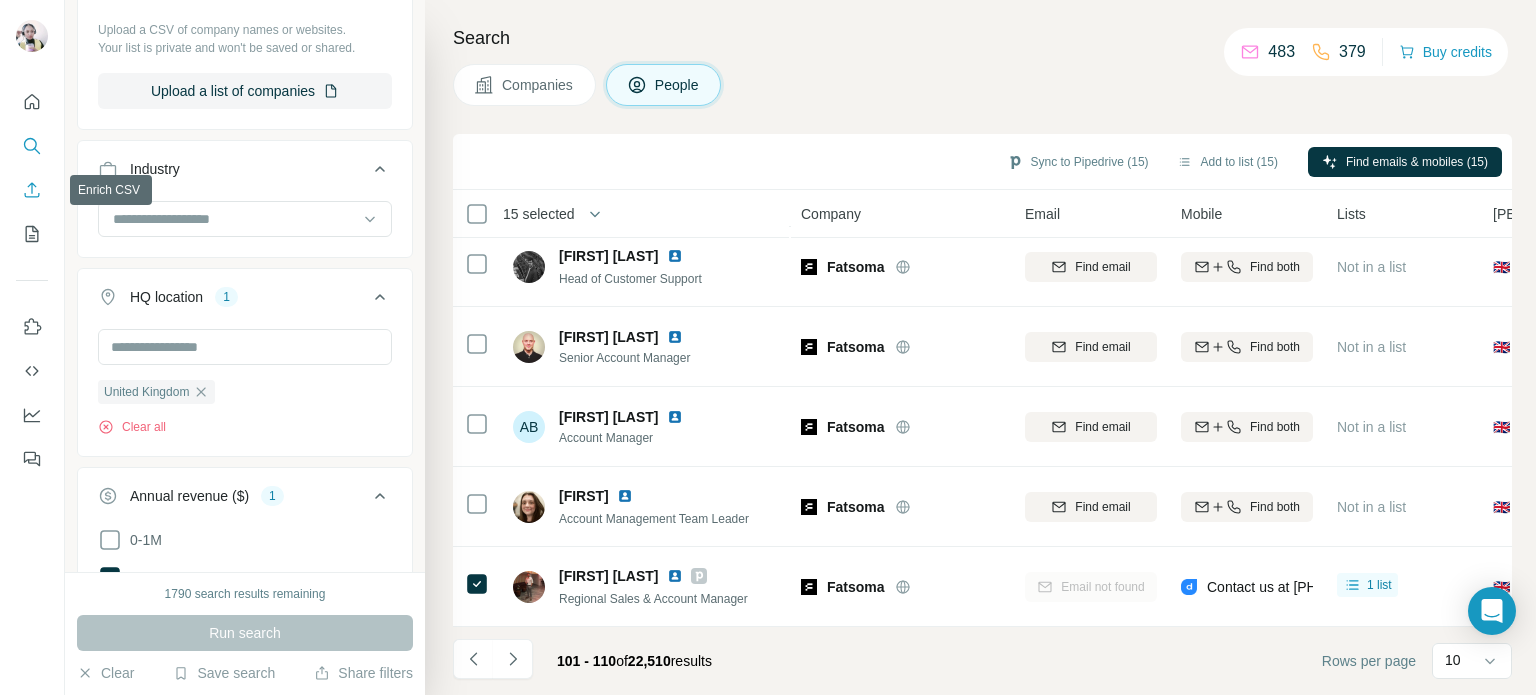 click 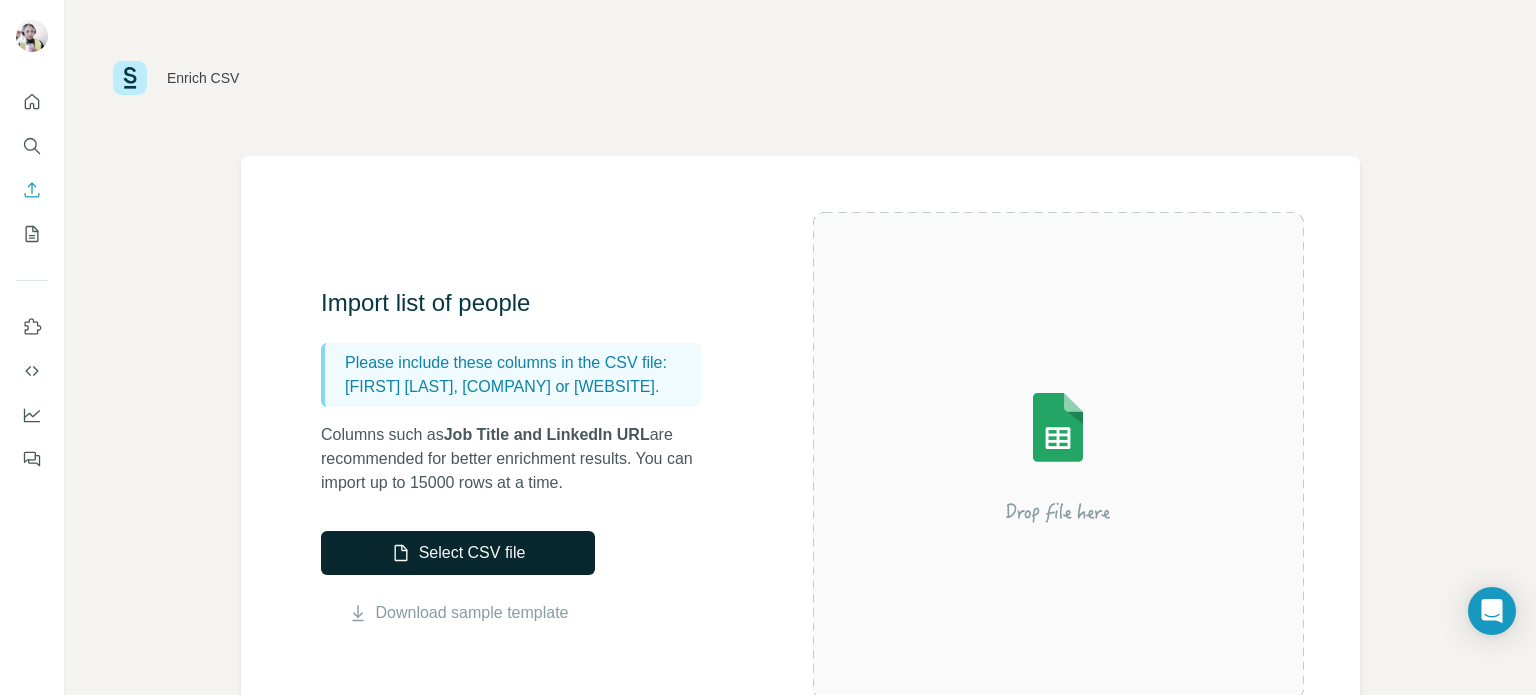 click on "Select CSV file" at bounding box center [458, 553] 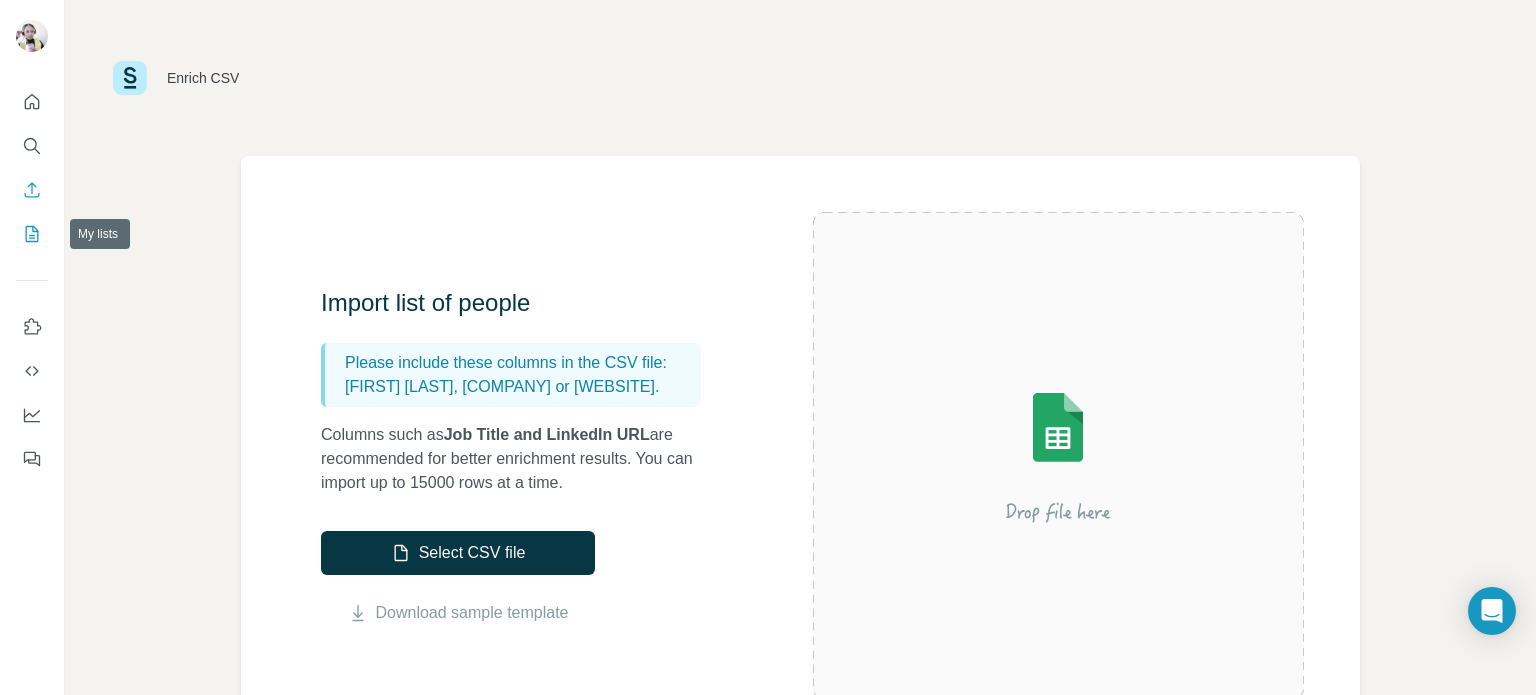 click 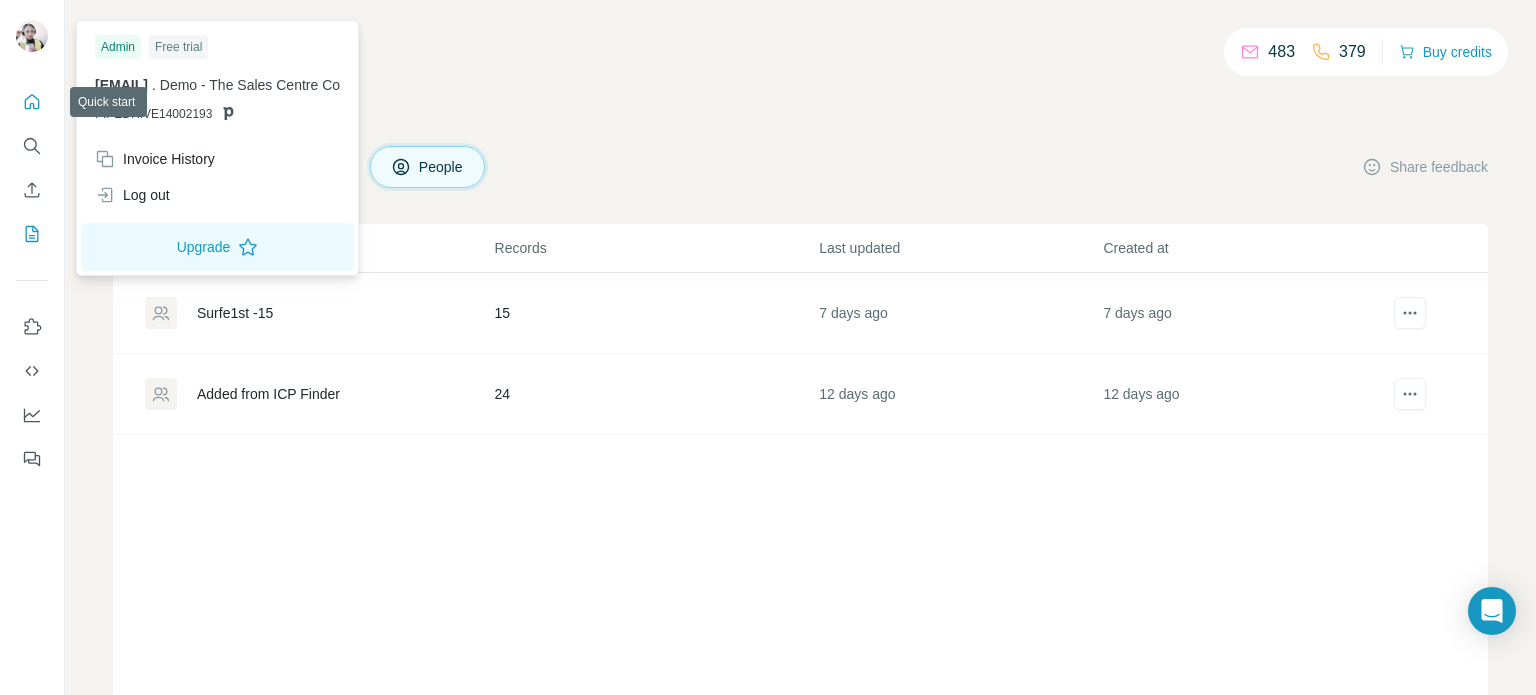 click 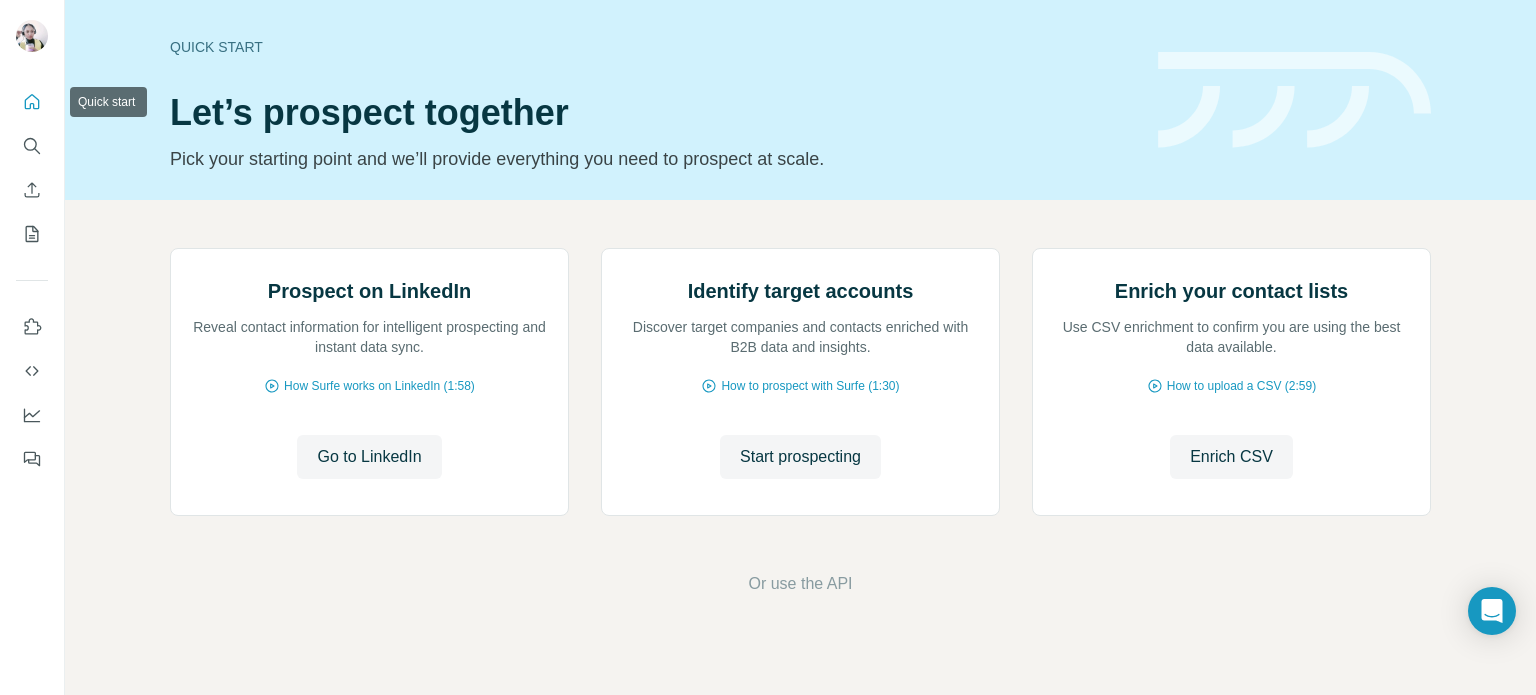 click 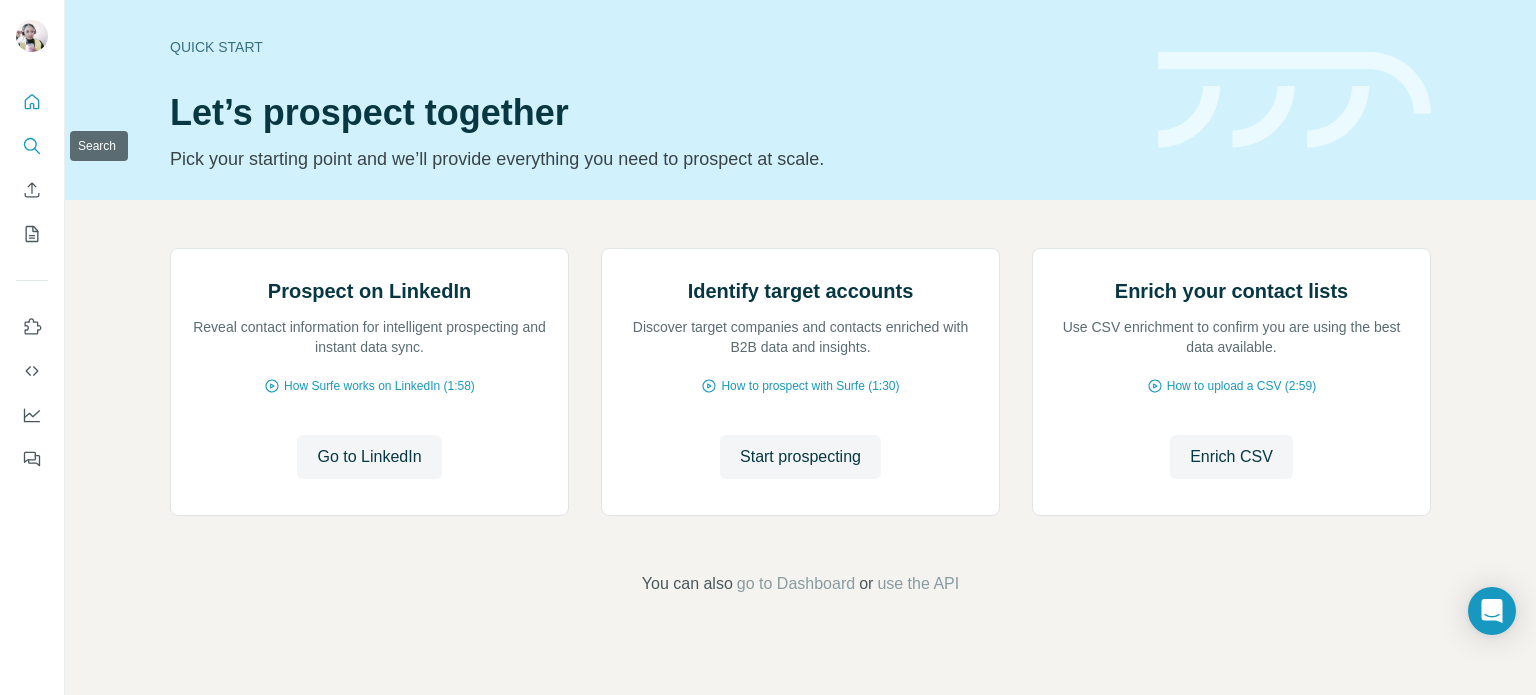 click 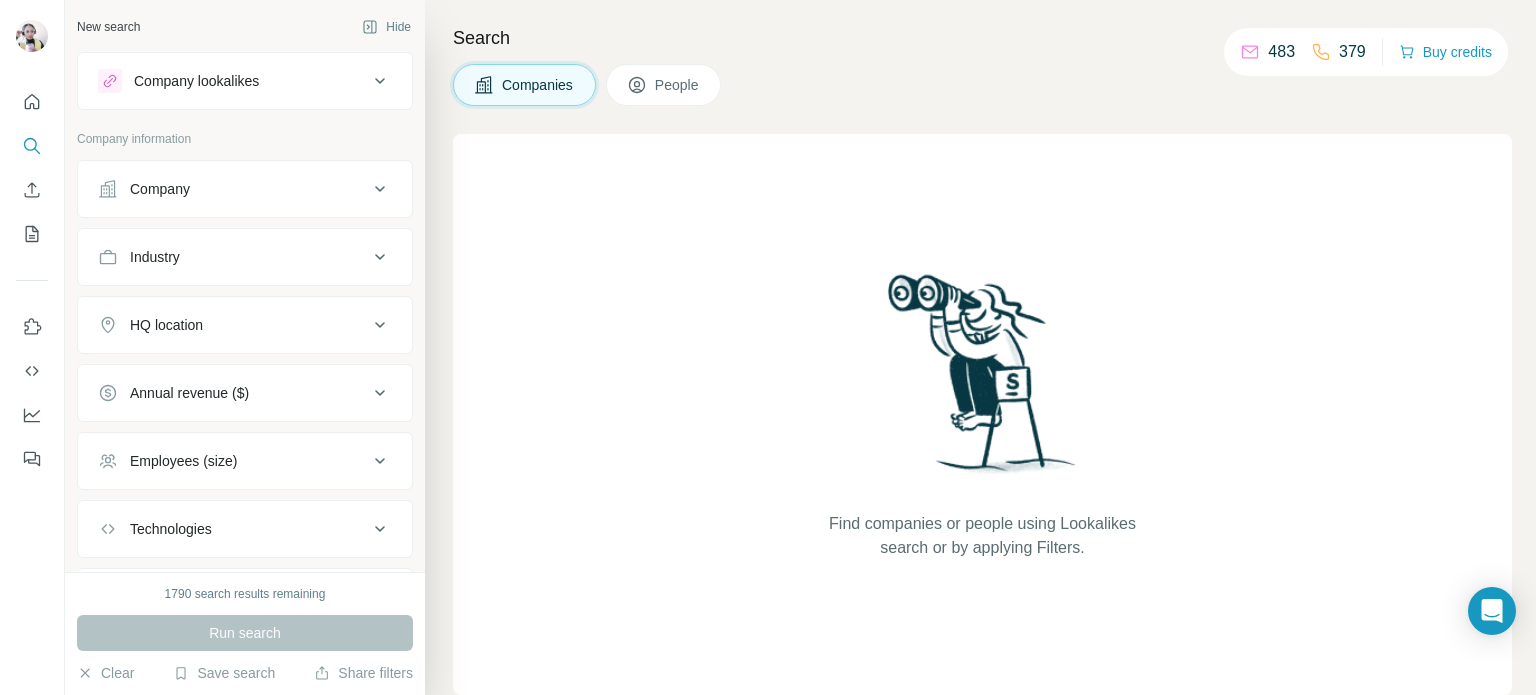 click on "People" at bounding box center (678, 85) 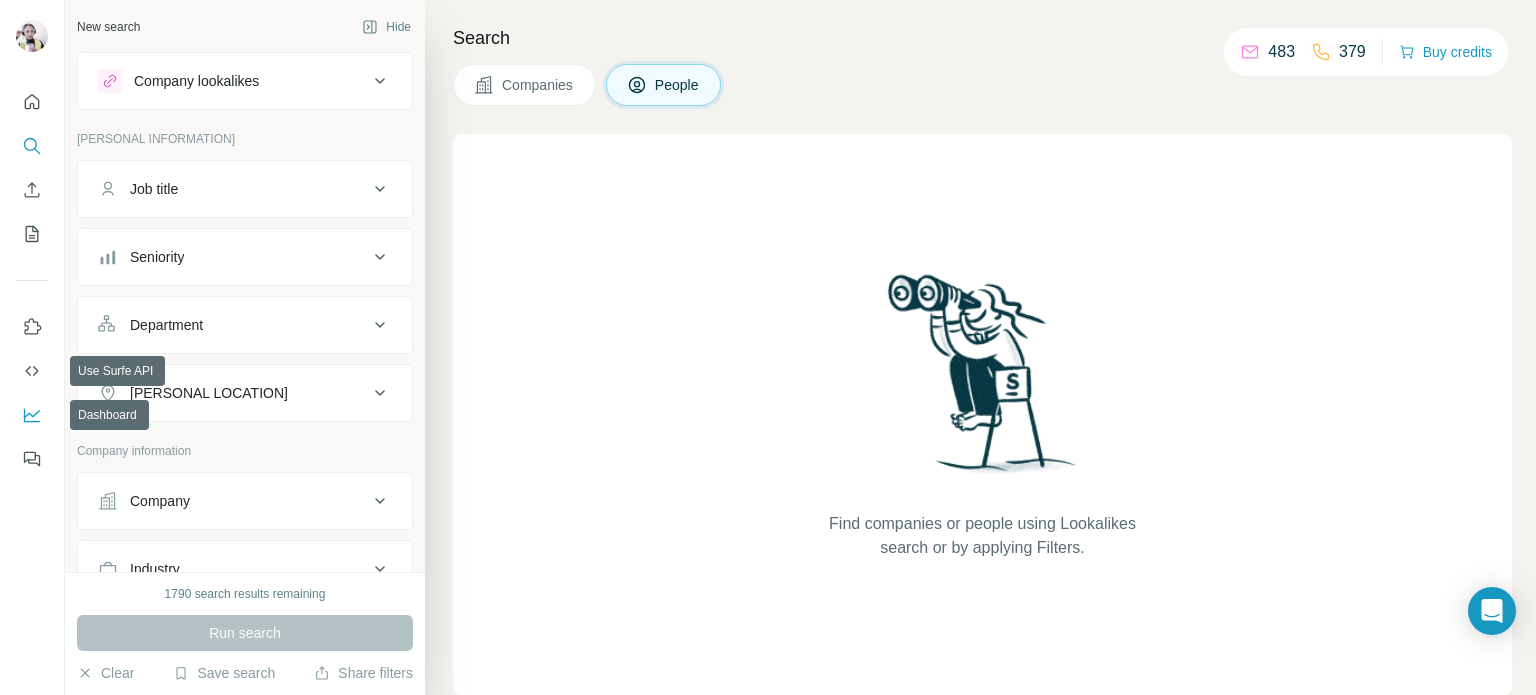 click 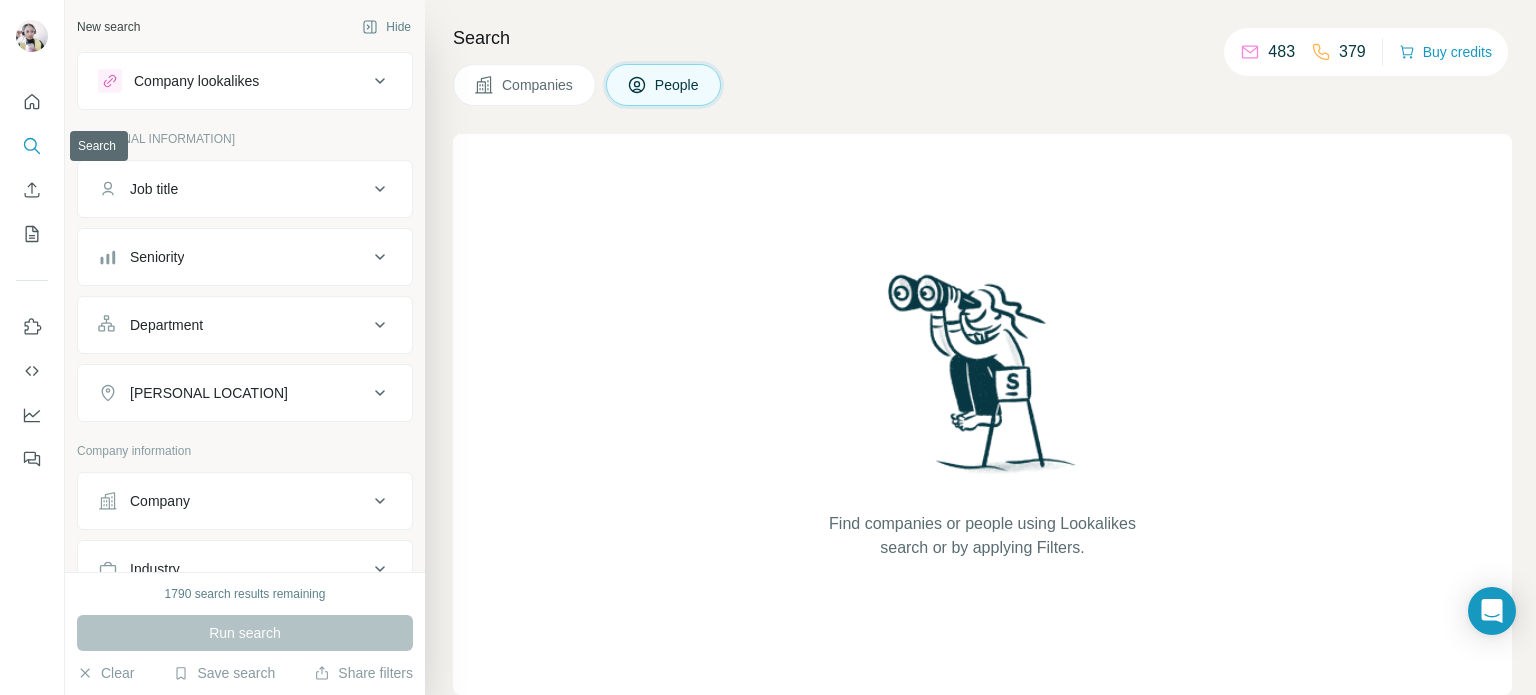 click 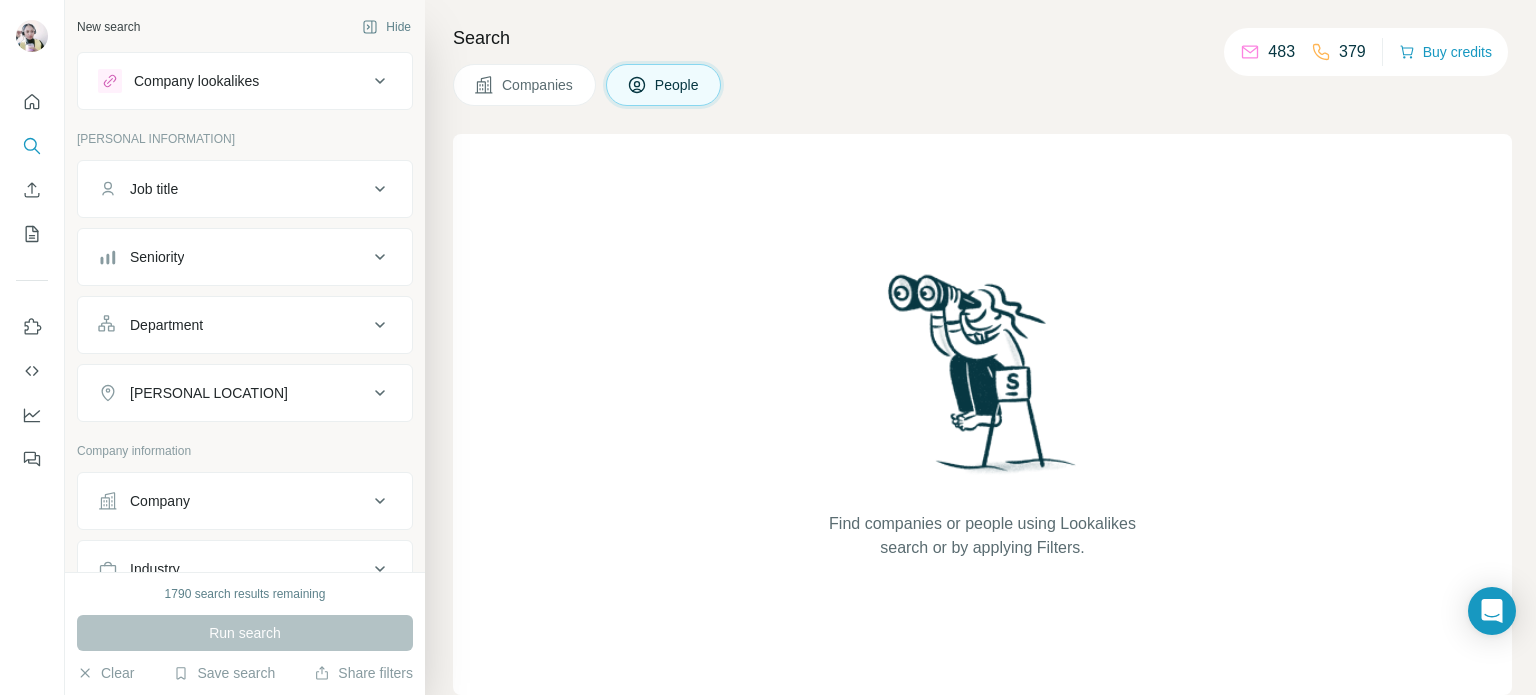 click on "Job title" at bounding box center [245, 189] 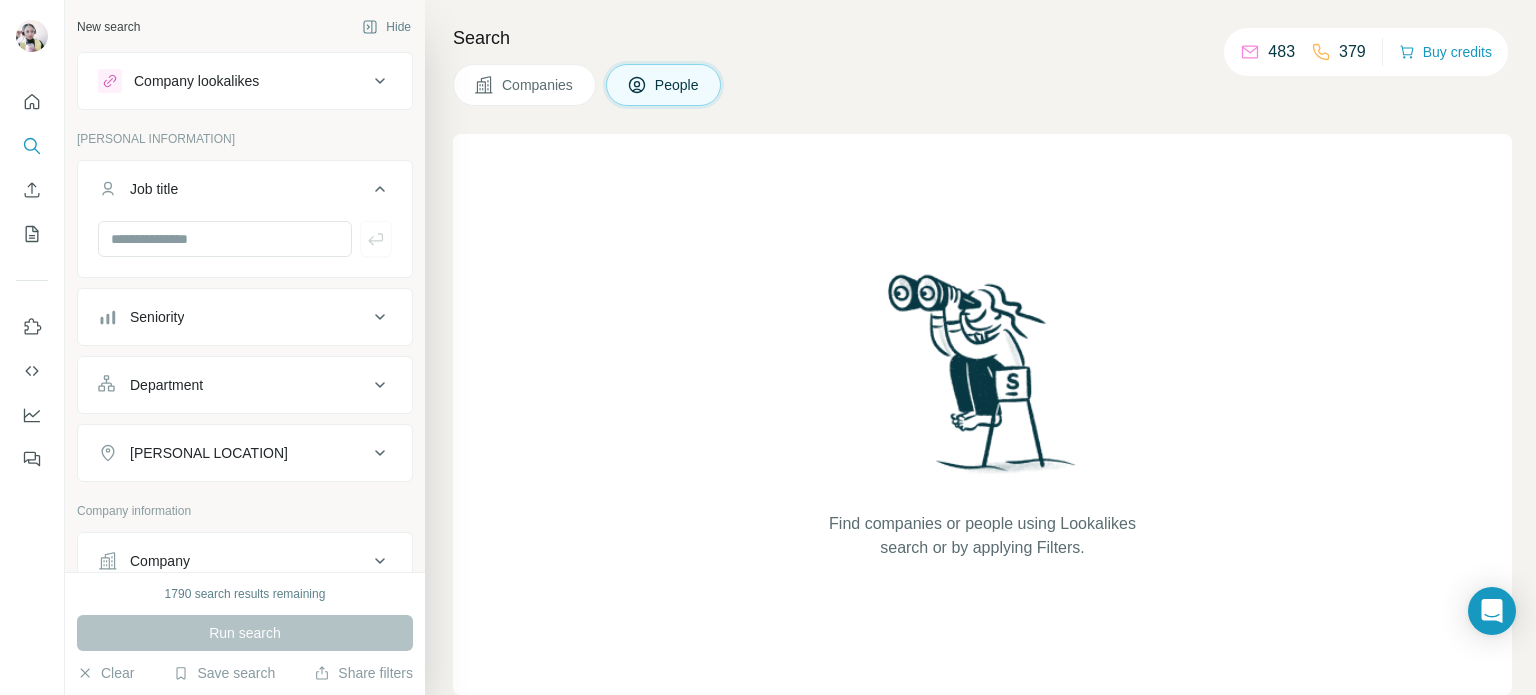 click on "Seniority" at bounding box center (245, 317) 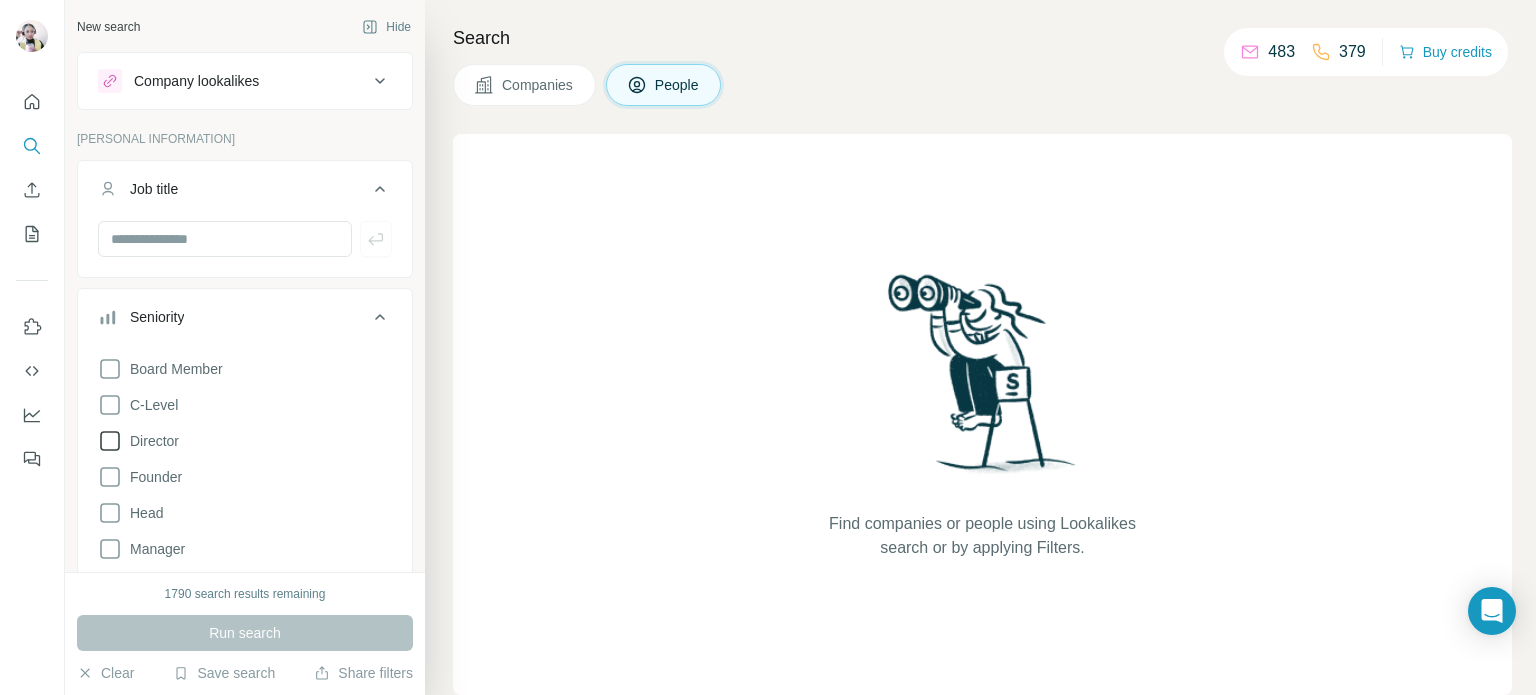click 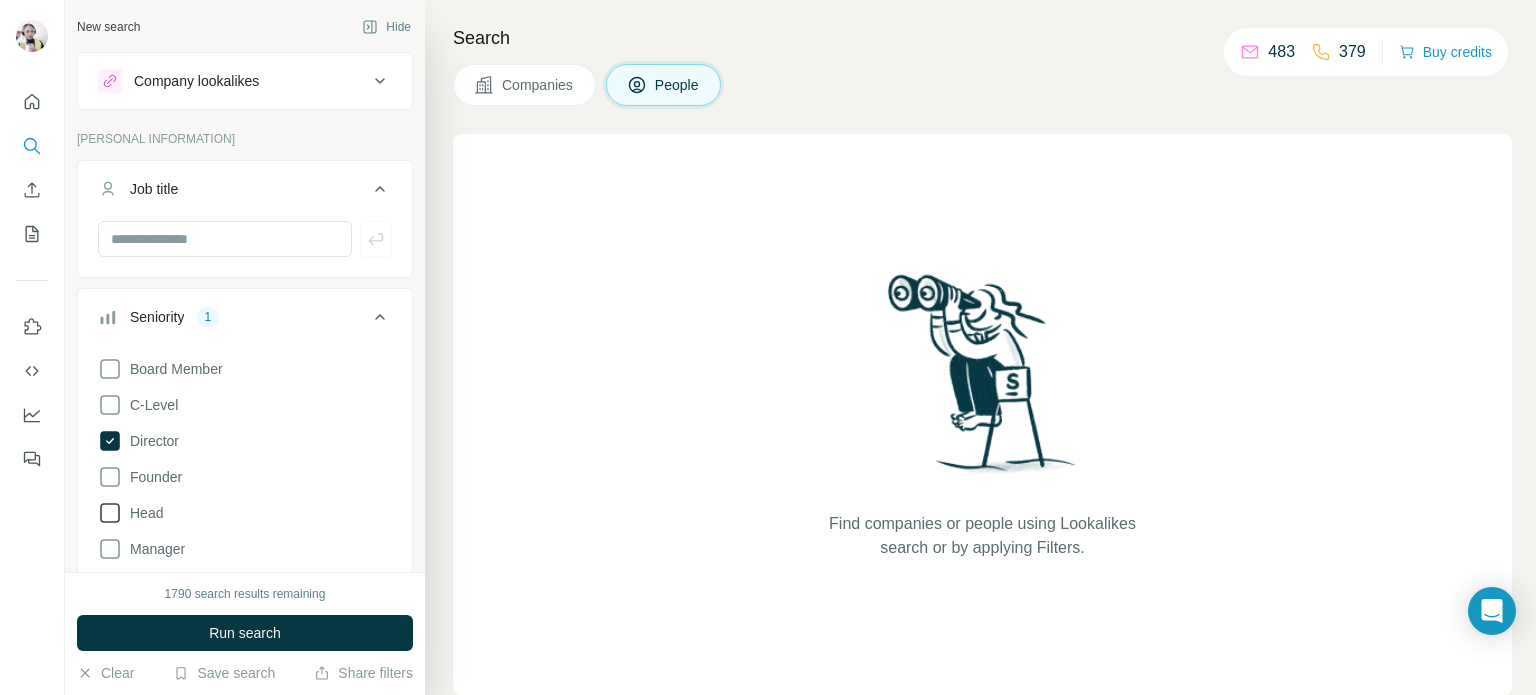drag, startPoint x: 115, startPoint y: 482, endPoint x: 121, endPoint y: 499, distance: 18.027756 